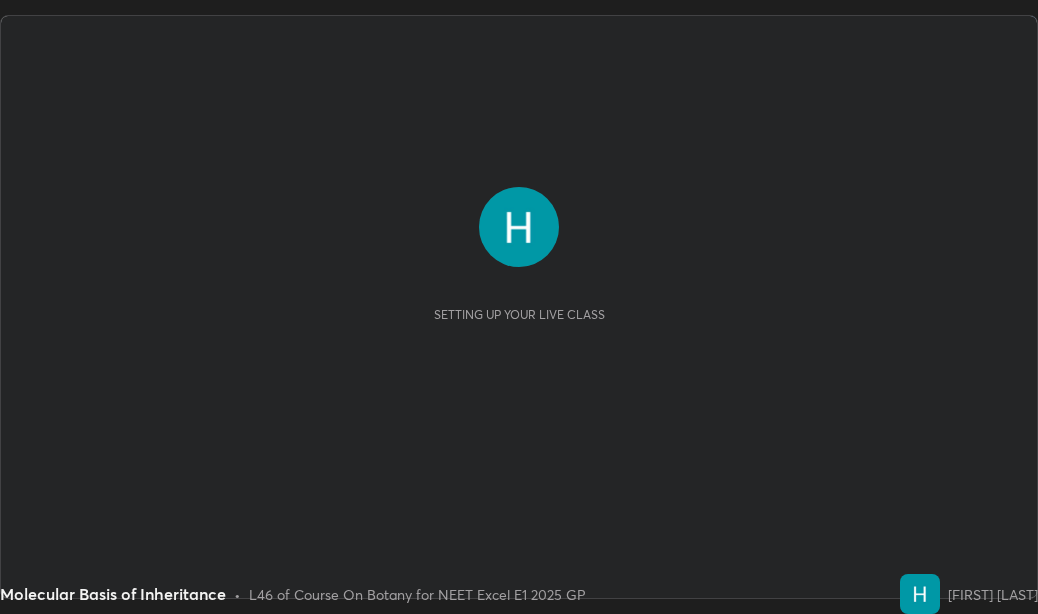 scroll, scrollTop: 0, scrollLeft: 0, axis: both 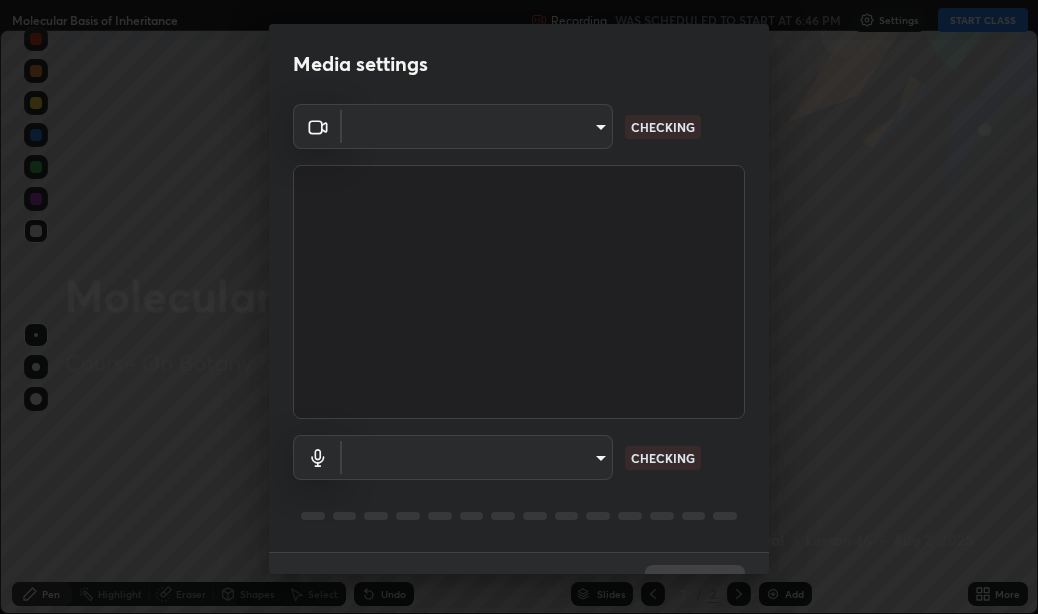 type on "bceb0d39e59d1d39637426b33c08aaa7dd42d03aa0ac193b5e2a50f4191d10bf" 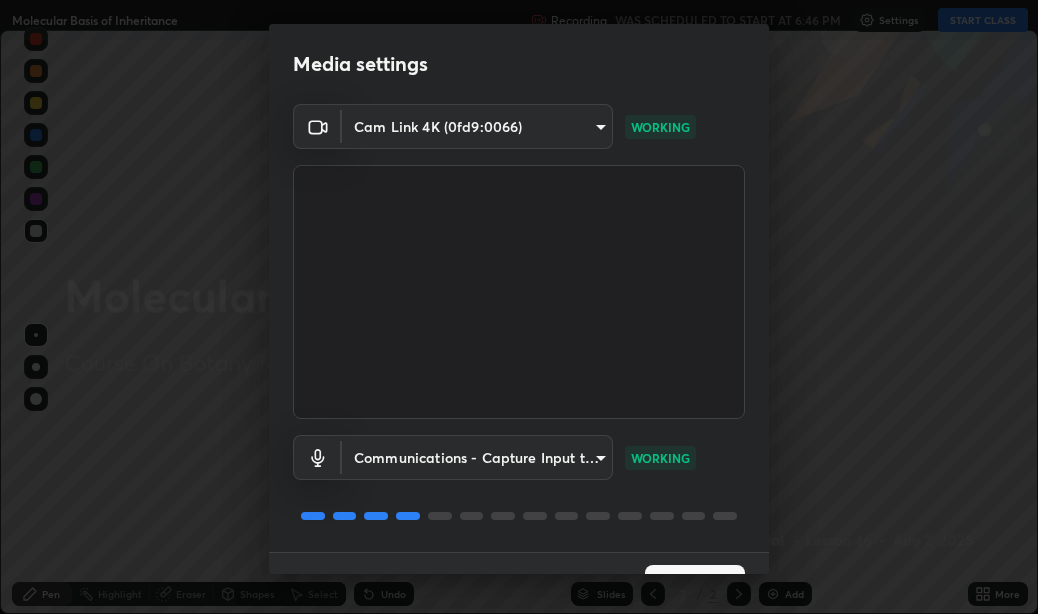 scroll, scrollTop: 42, scrollLeft: 0, axis: vertical 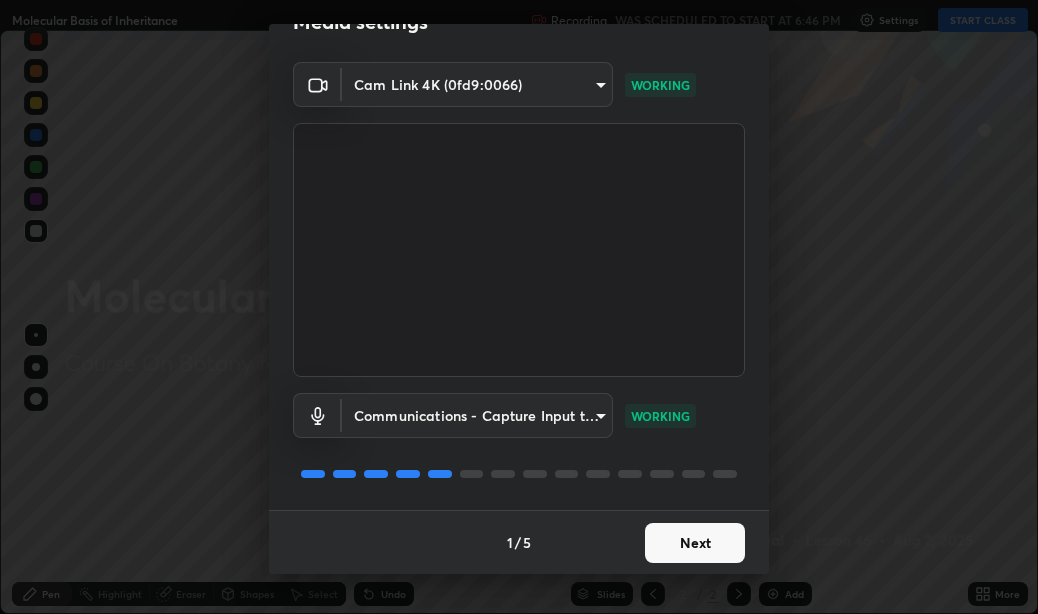 click on "Next" at bounding box center [695, 543] 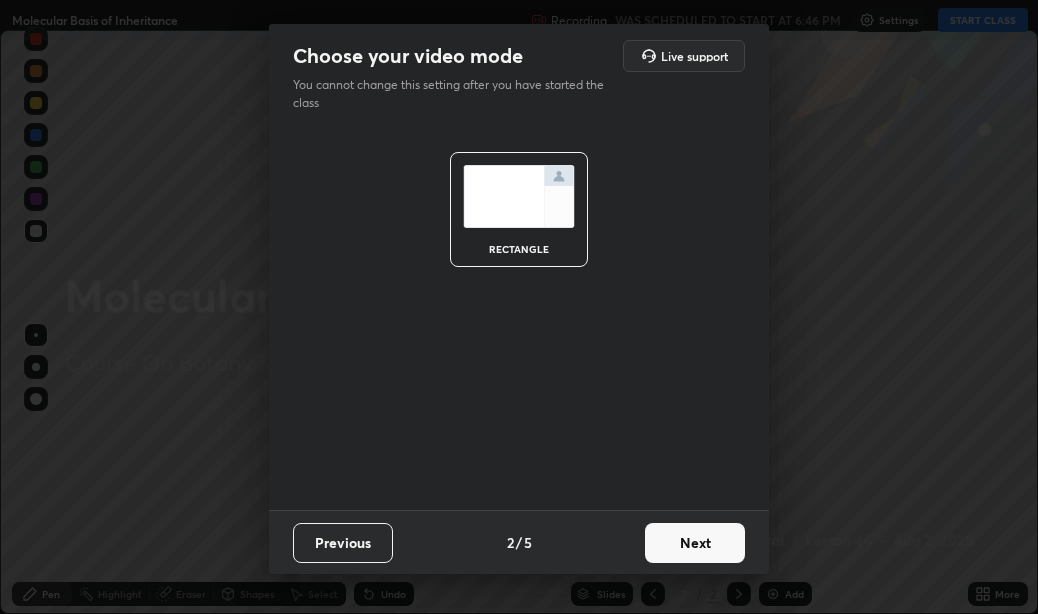 scroll, scrollTop: 0, scrollLeft: 0, axis: both 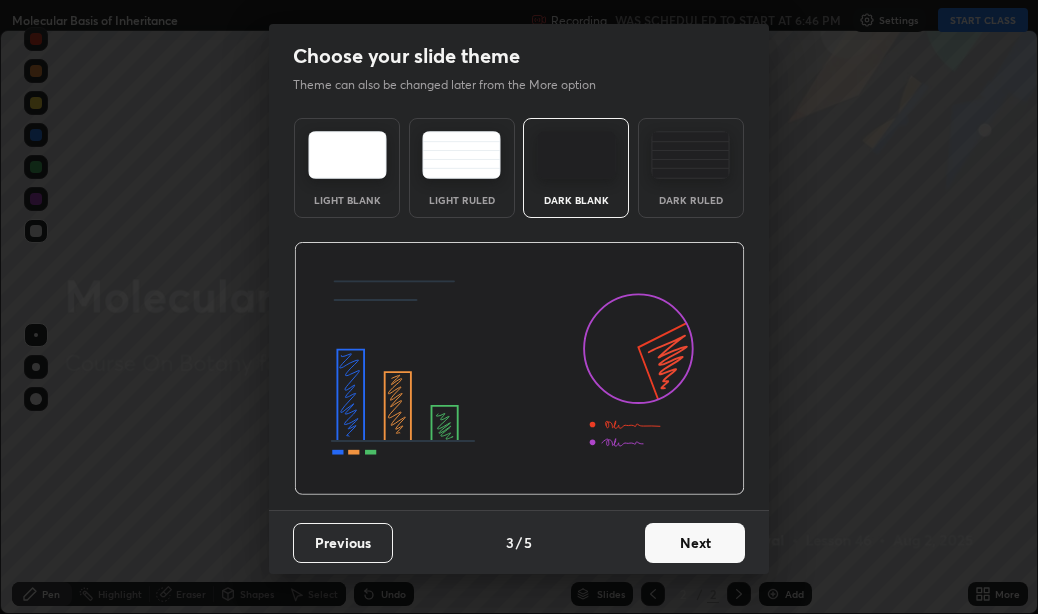 click on "Next" at bounding box center (695, 543) 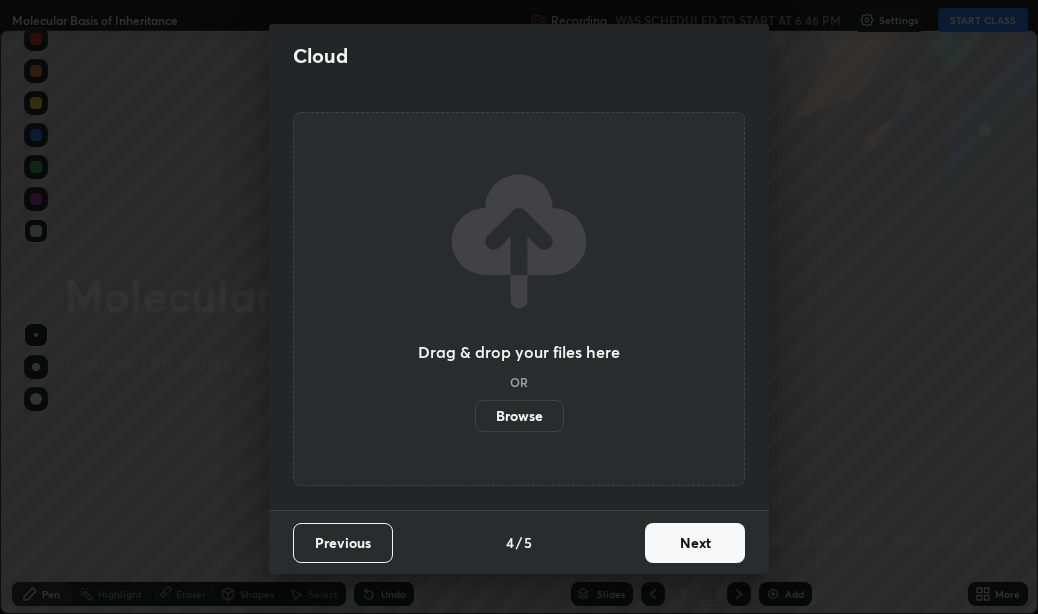 click on "Next" at bounding box center (695, 543) 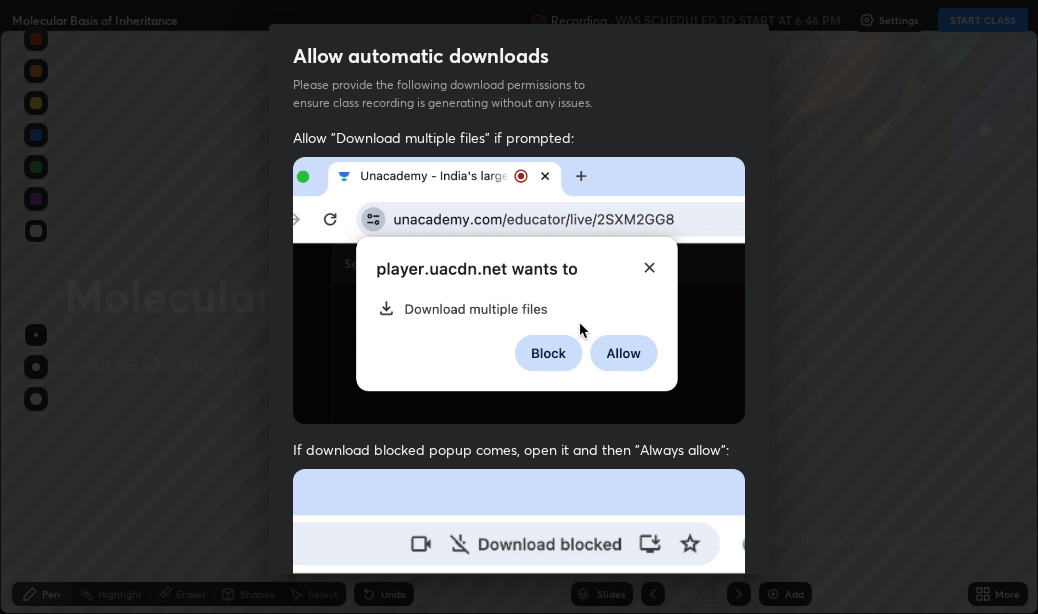 click at bounding box center (519, 687) 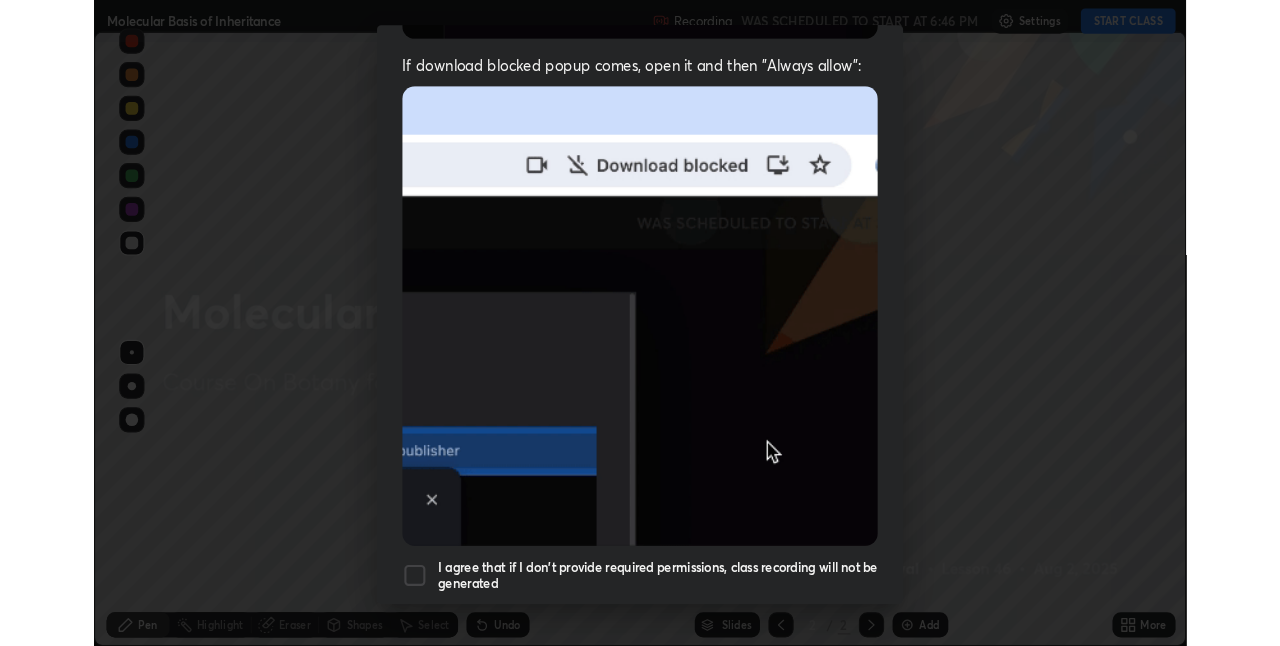 scroll, scrollTop: 450, scrollLeft: 0, axis: vertical 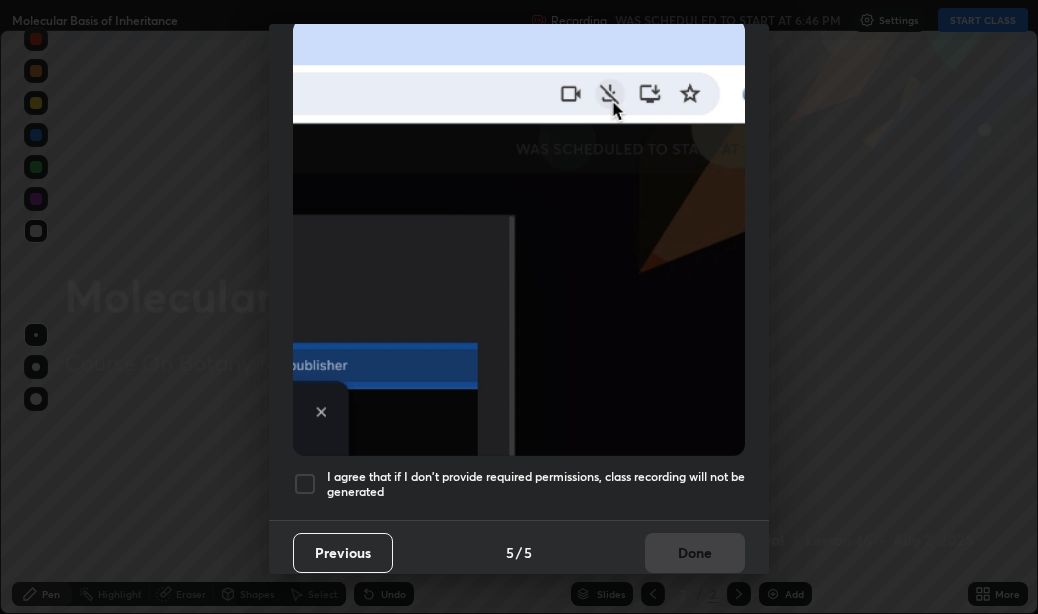 click at bounding box center (305, 484) 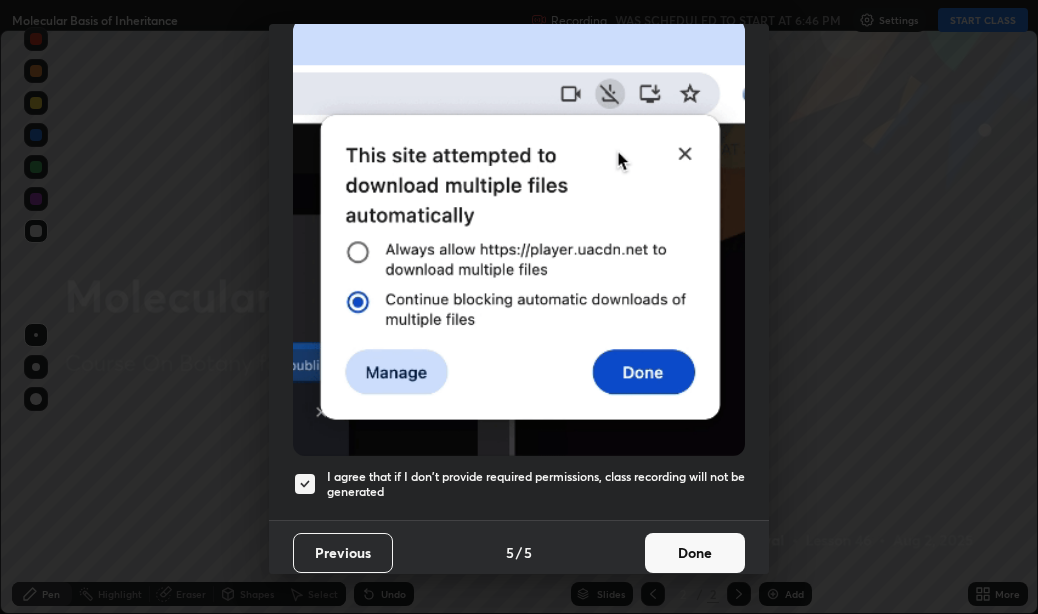 click on "Done" at bounding box center [695, 553] 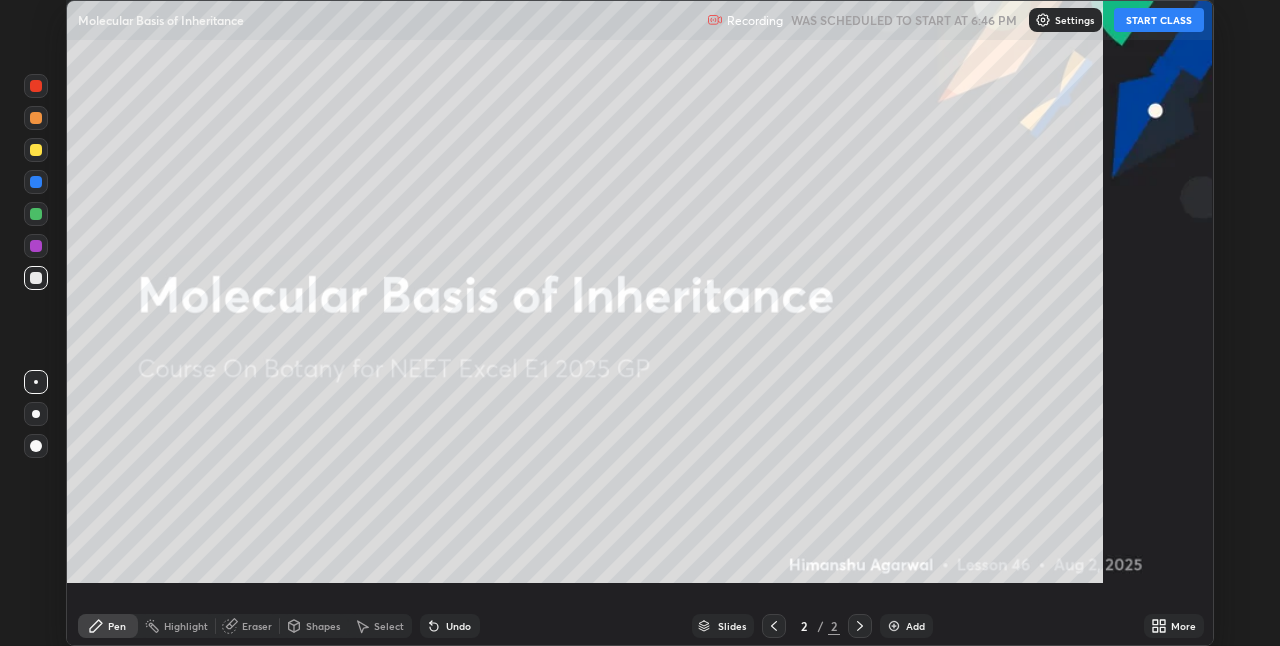 scroll, scrollTop: 99354, scrollLeft: 98720, axis: both 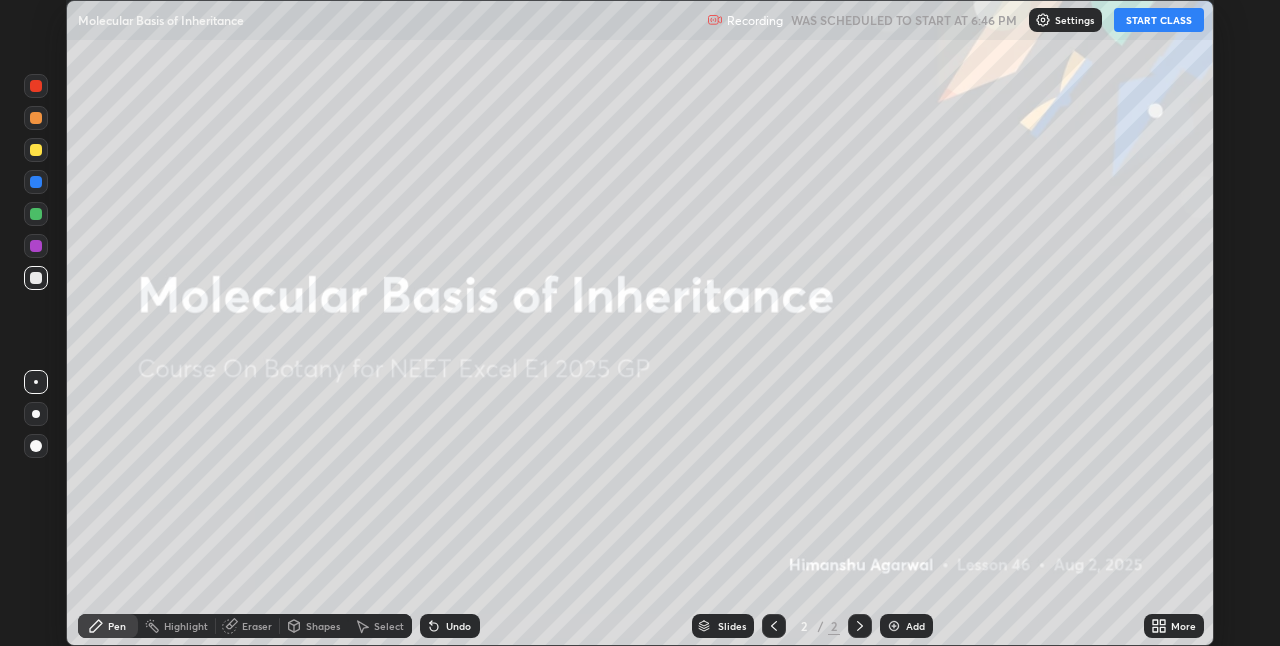 click on "START CLASS" at bounding box center [1159, 20] 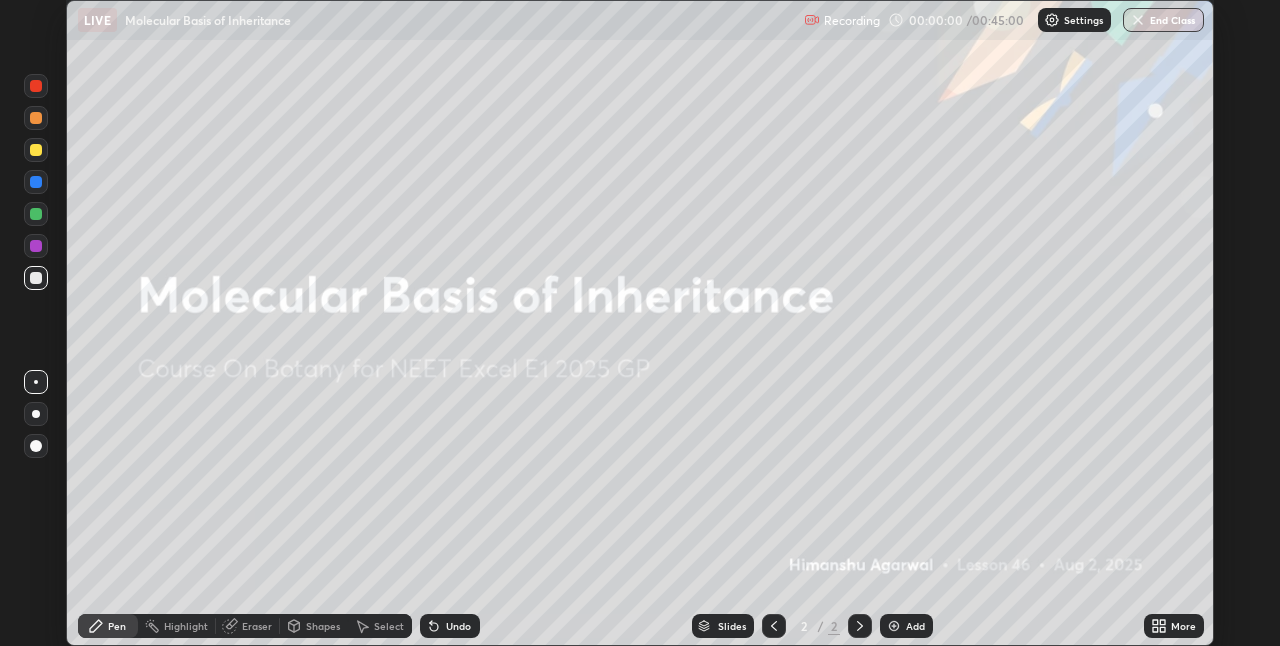 click 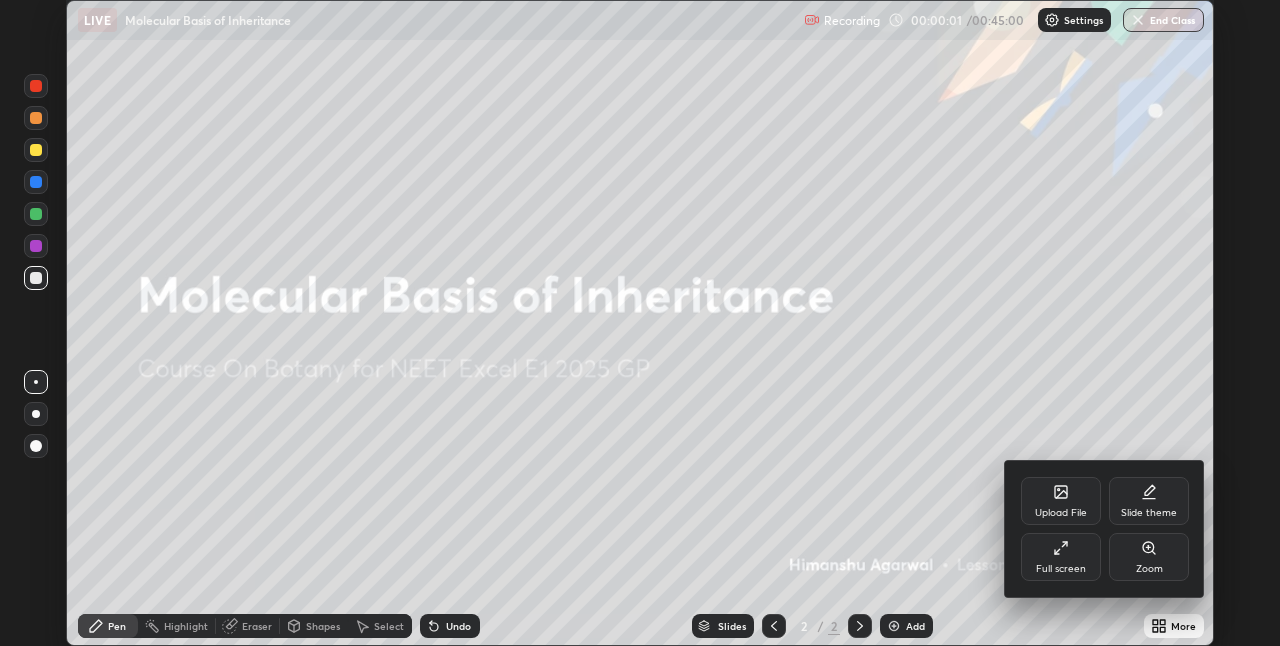 click 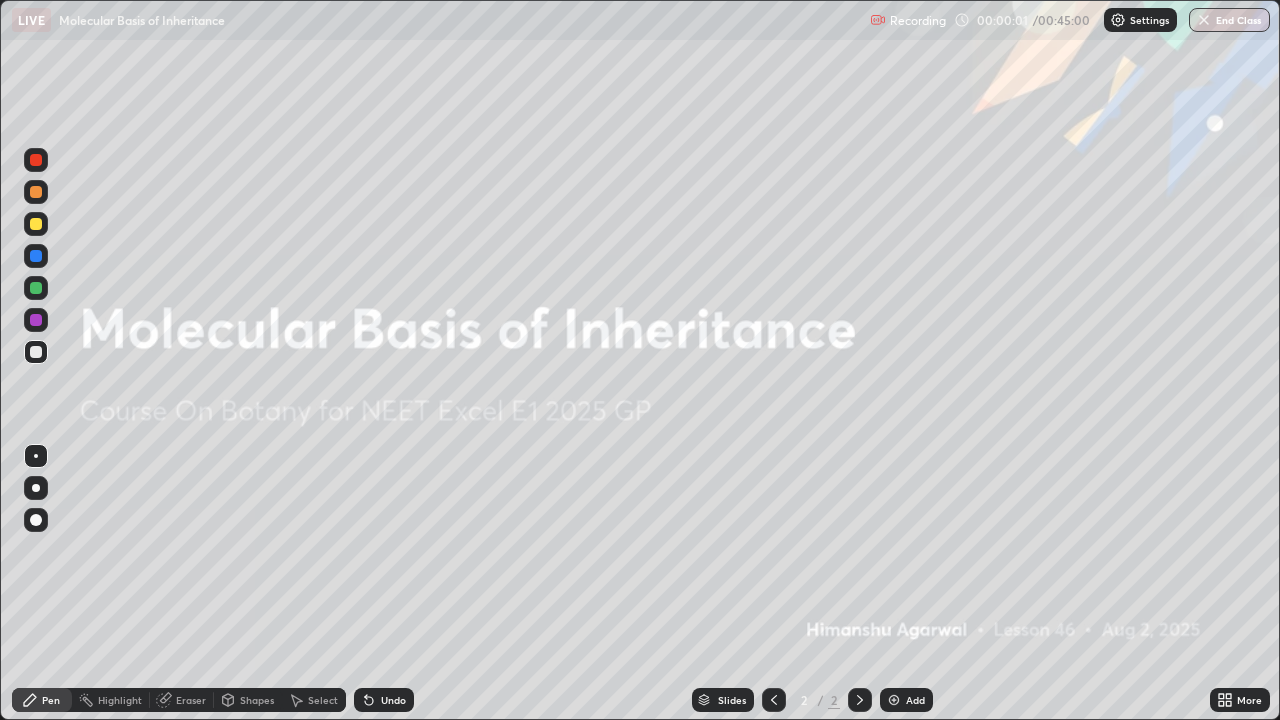 scroll, scrollTop: 99280, scrollLeft: 98720, axis: both 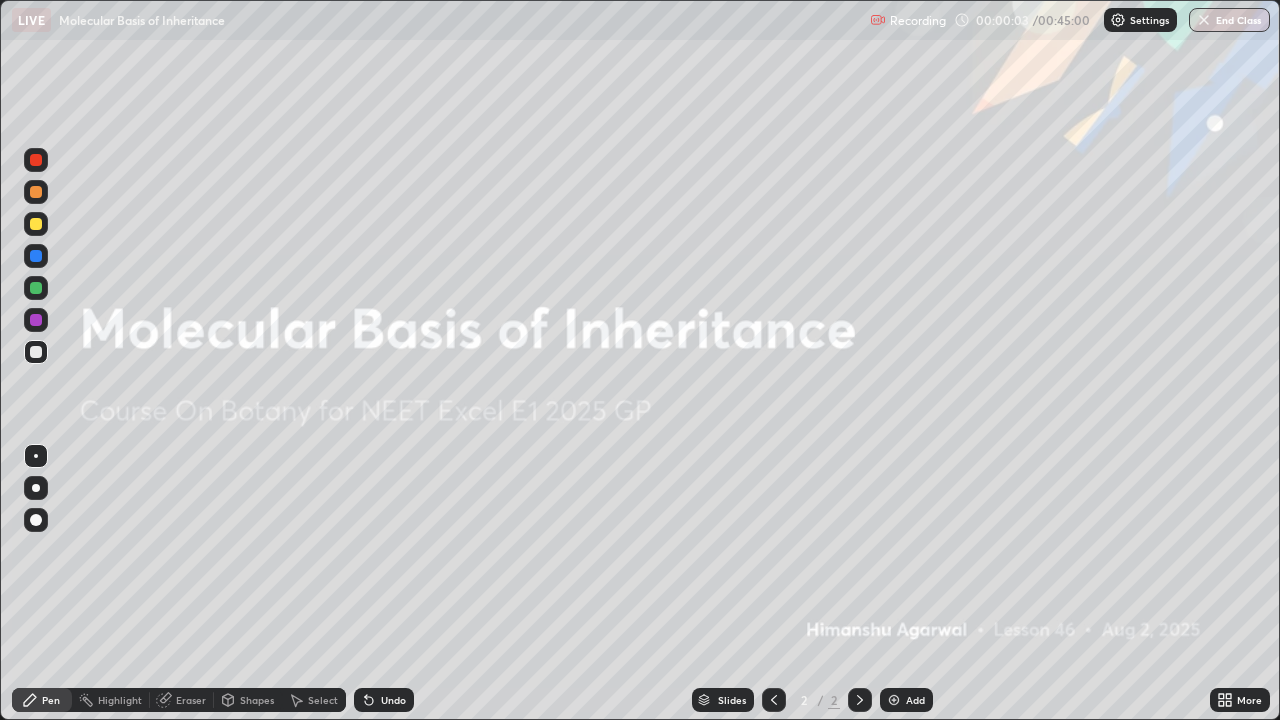 click on "Add" at bounding box center [915, 700] 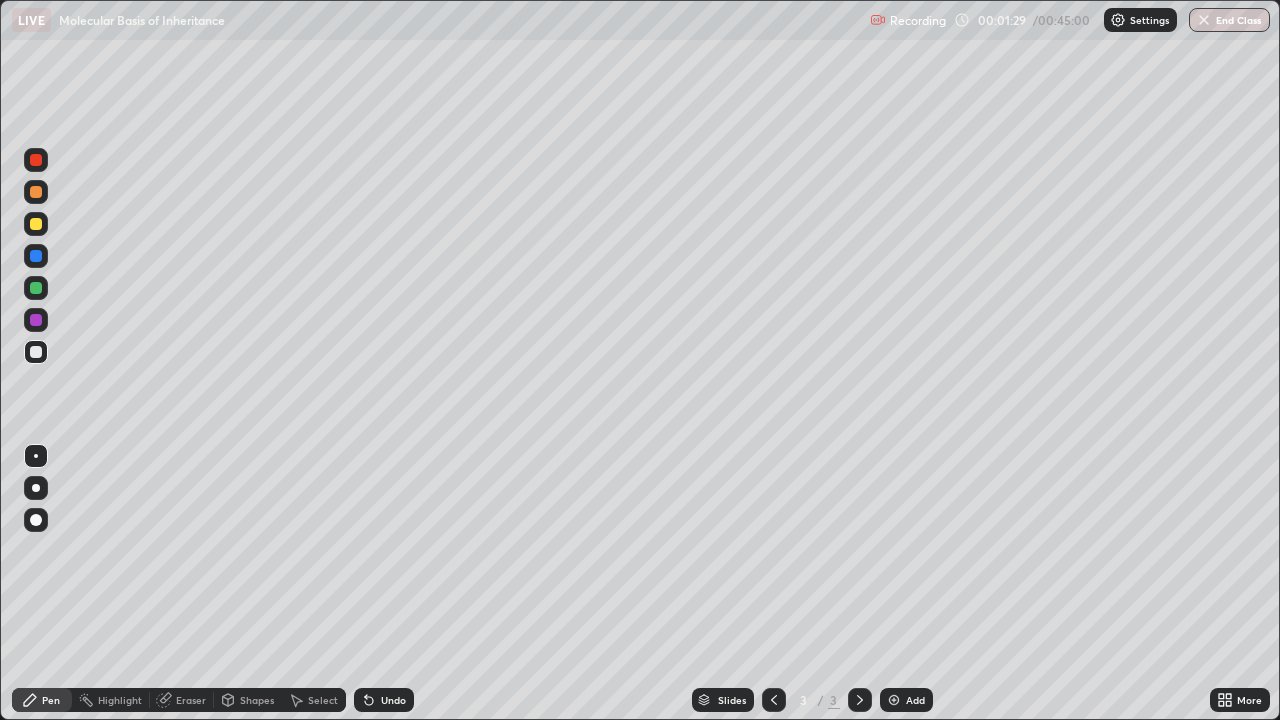 click at bounding box center (36, 224) 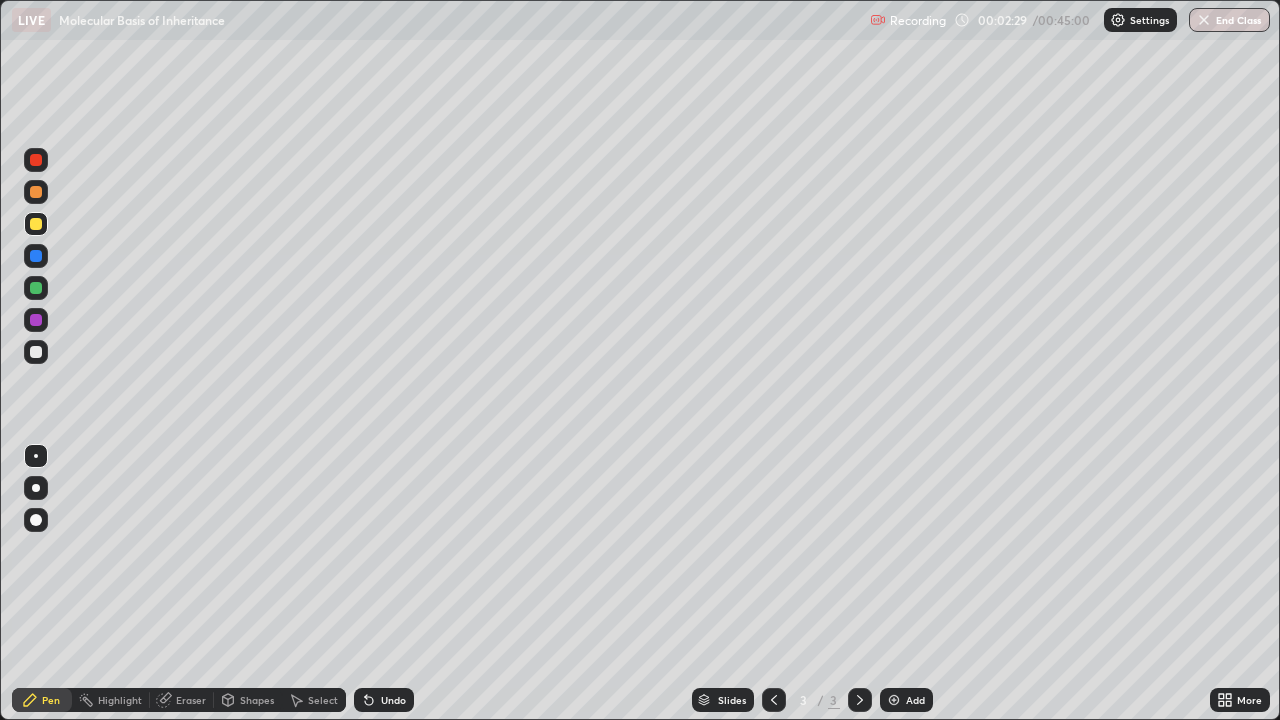 click at bounding box center [36, 192] 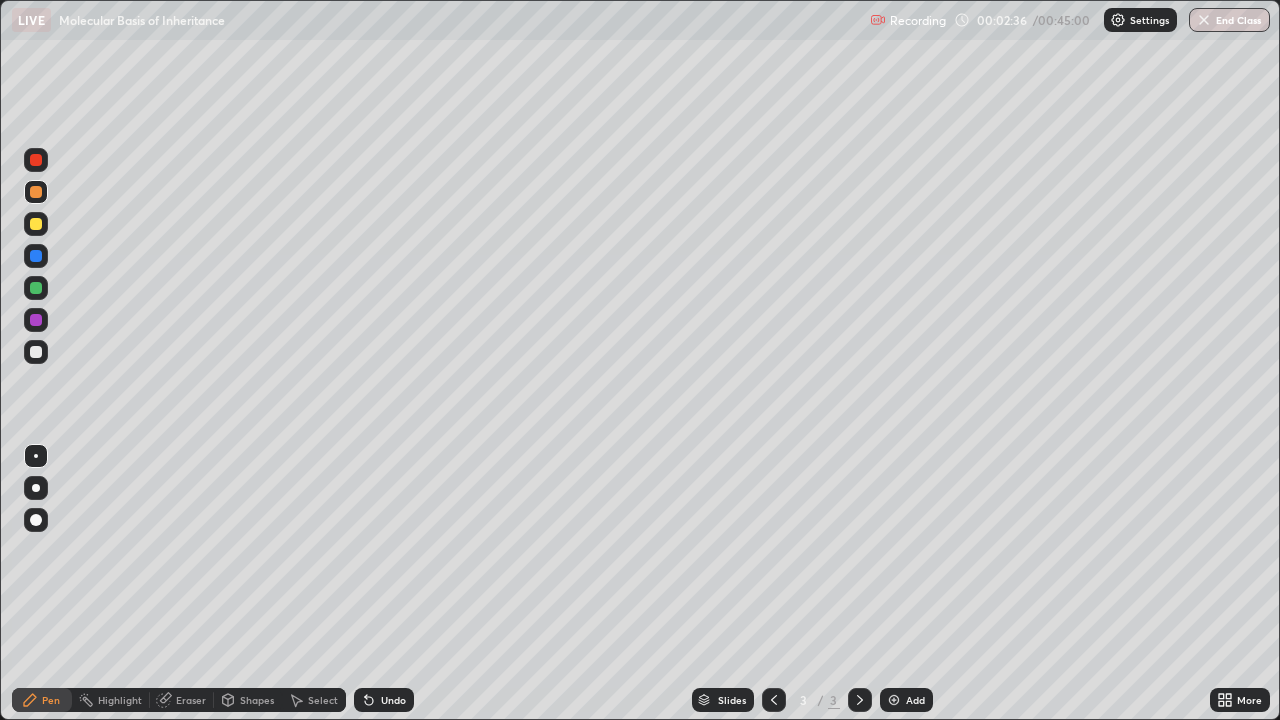click 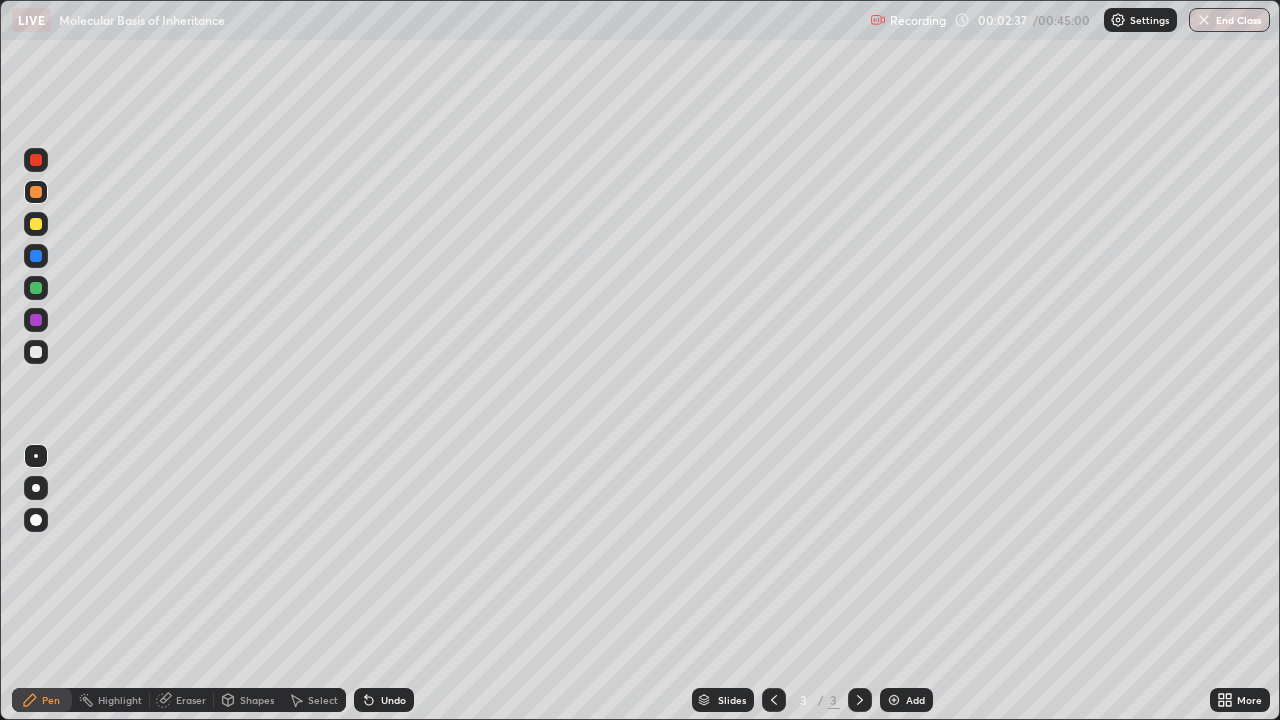click on "Undo" at bounding box center [384, 700] 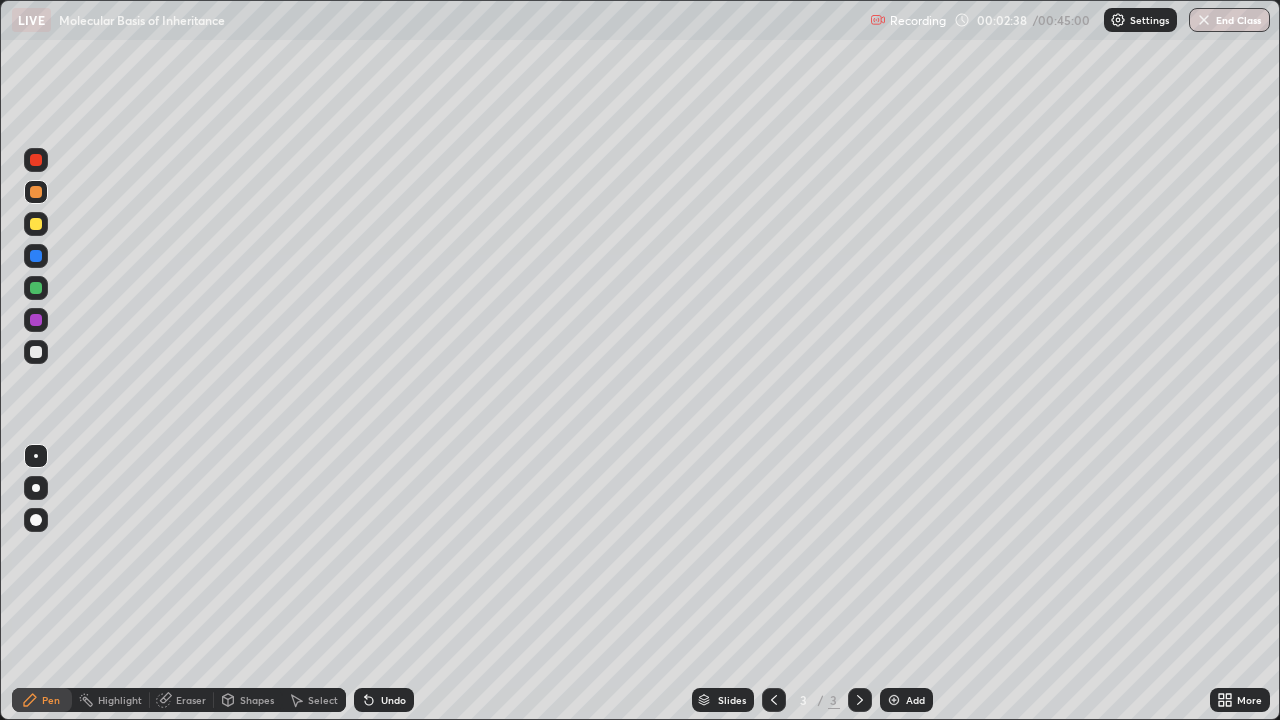 click on "Undo" at bounding box center (393, 700) 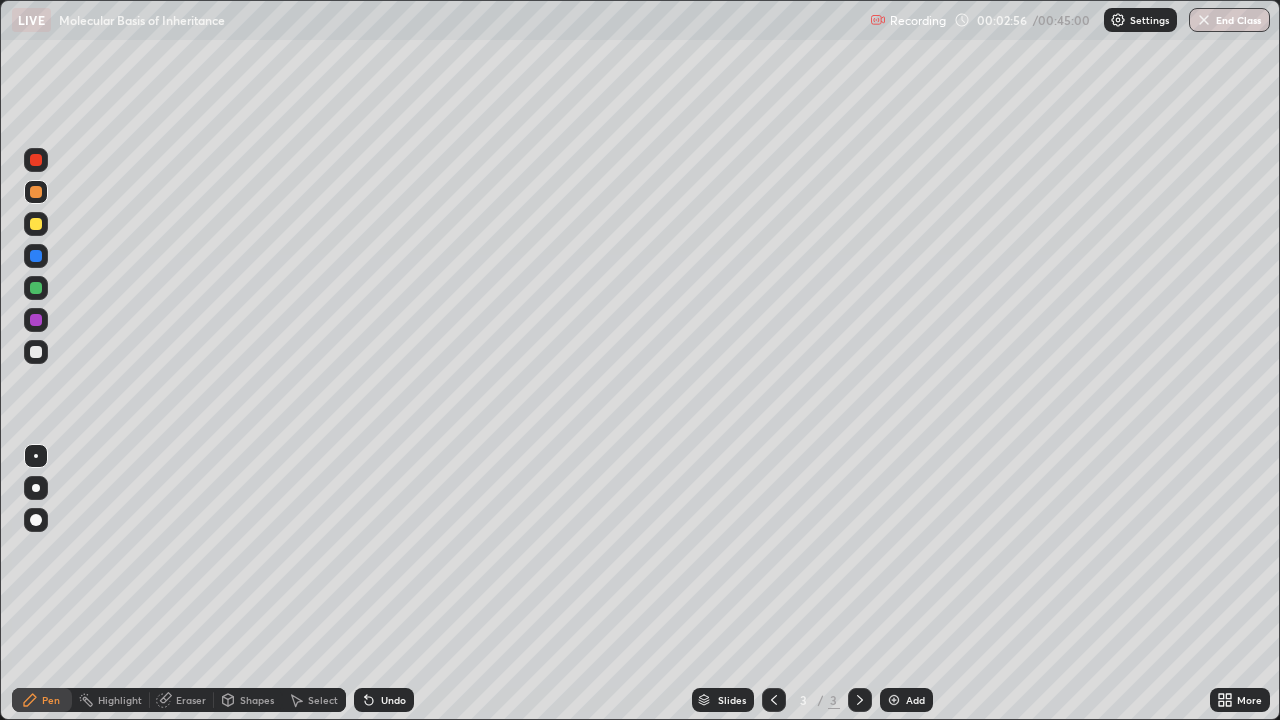 click on "Undo" at bounding box center [393, 700] 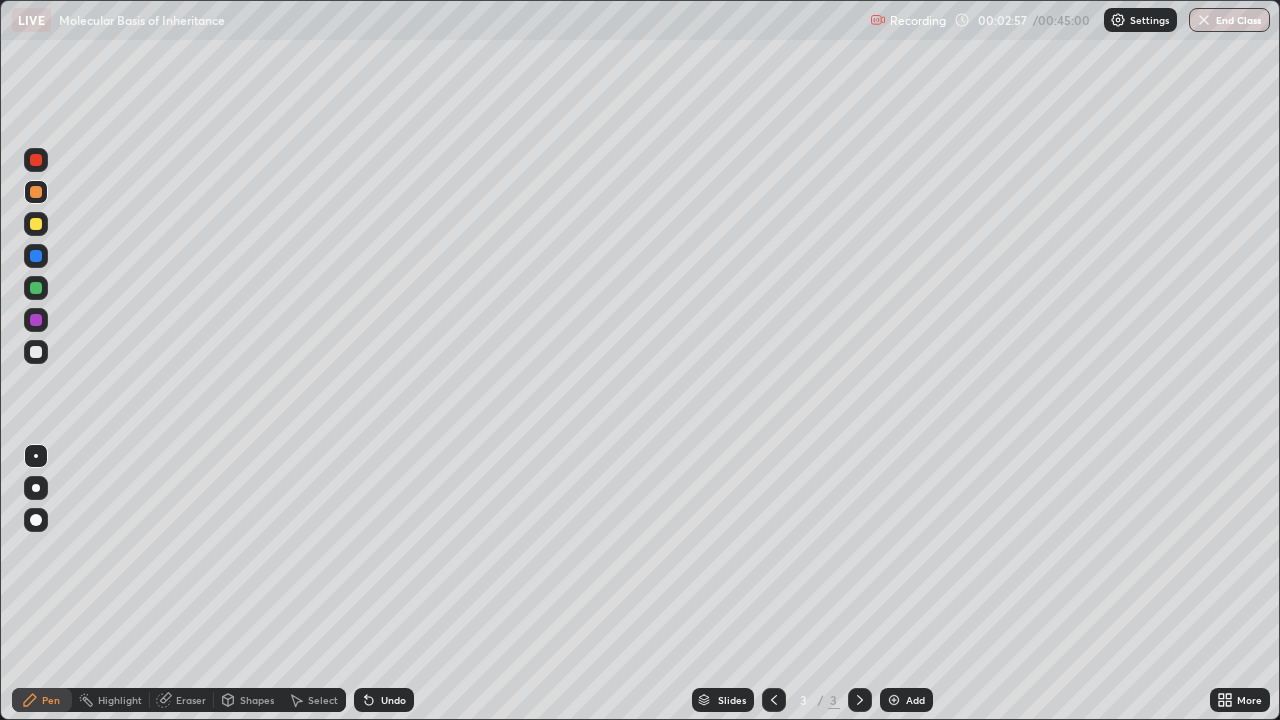 click on "Undo" at bounding box center (393, 700) 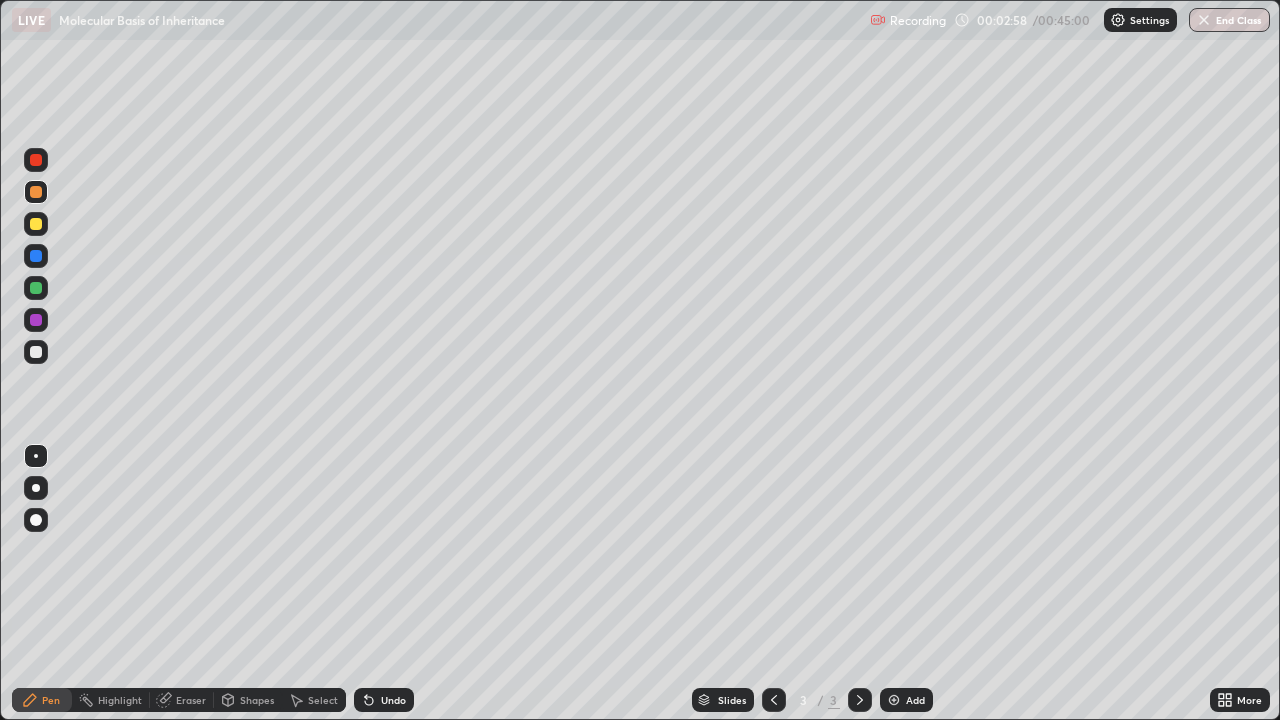click on "Undo" at bounding box center (393, 700) 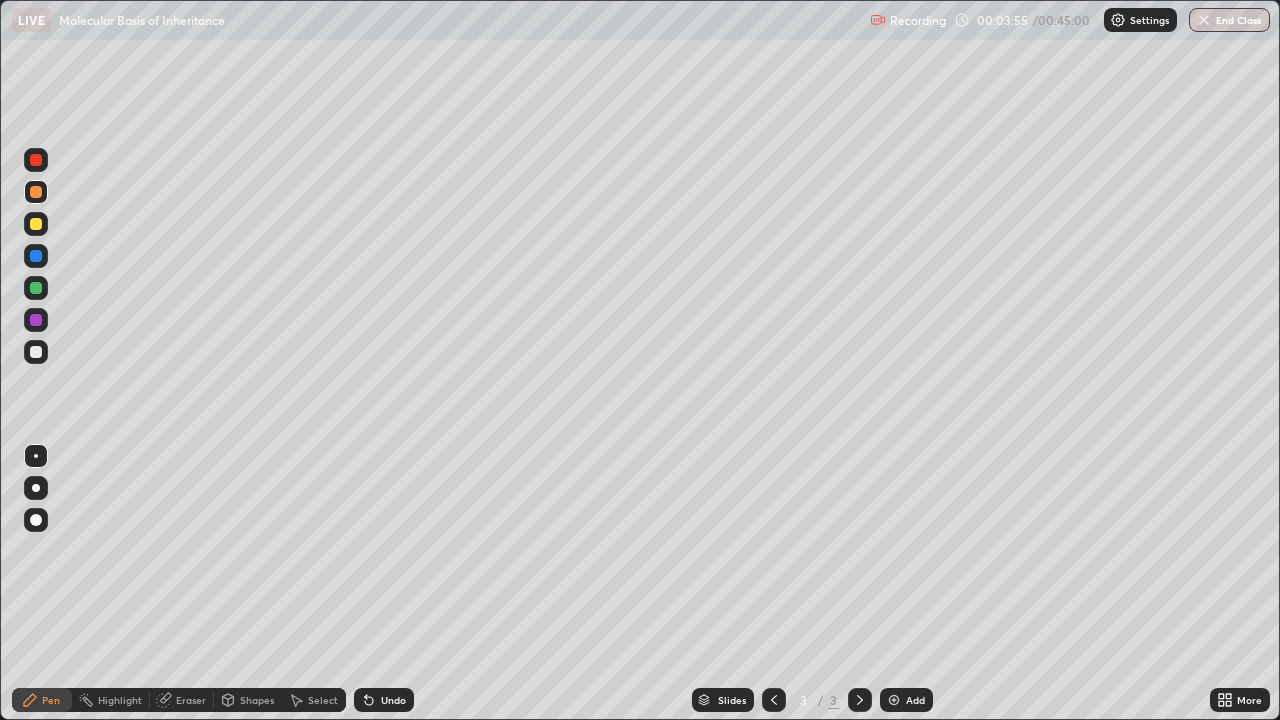 click at bounding box center (36, 352) 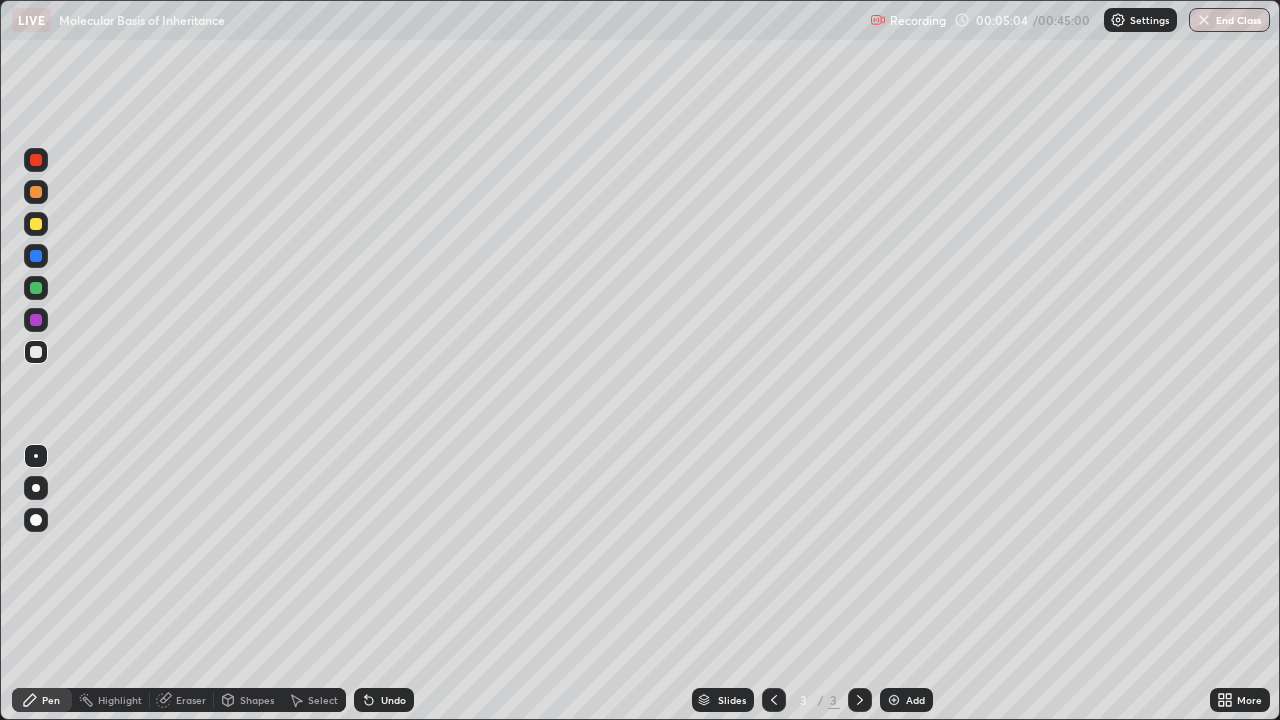 click at bounding box center (36, 224) 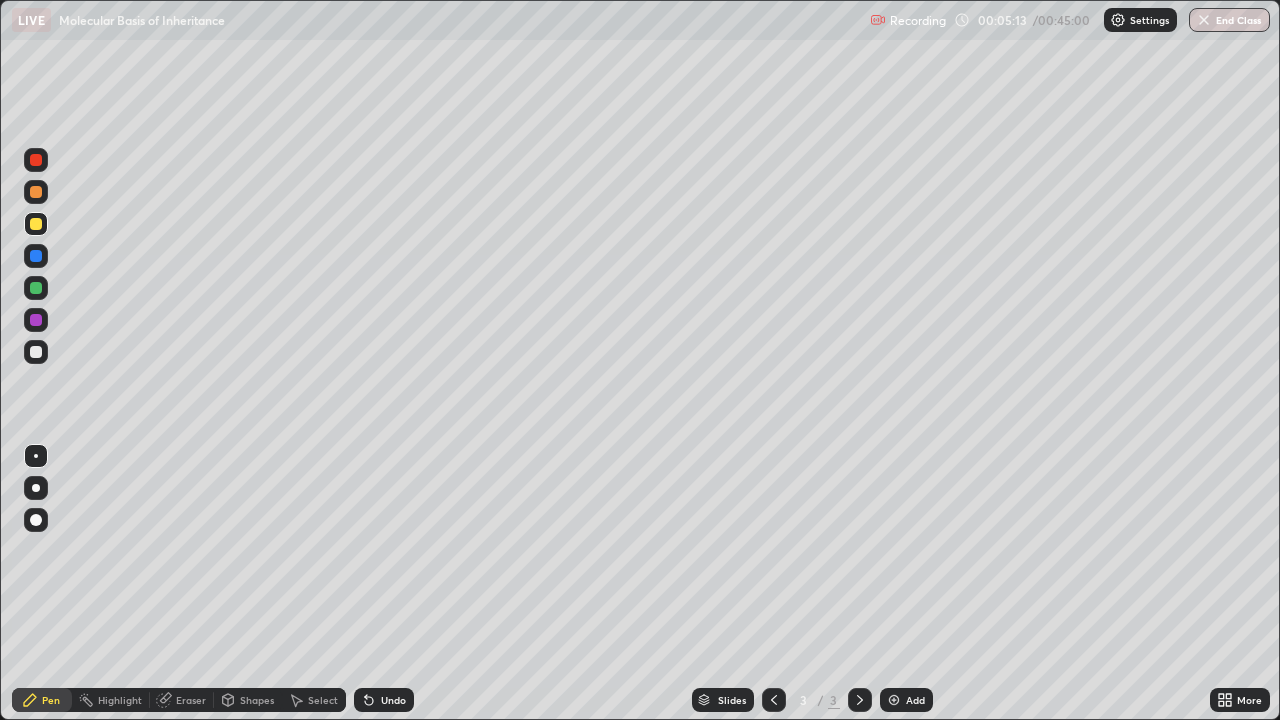 click at bounding box center [36, 288] 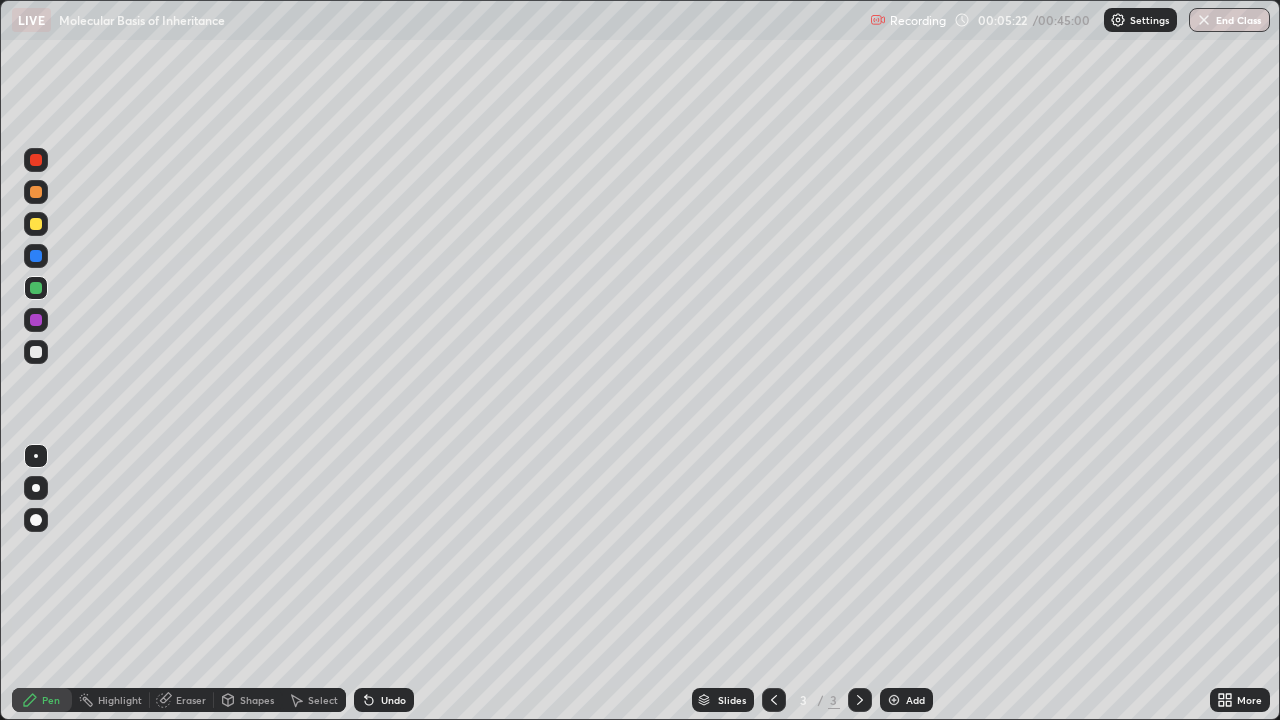 click at bounding box center (36, 224) 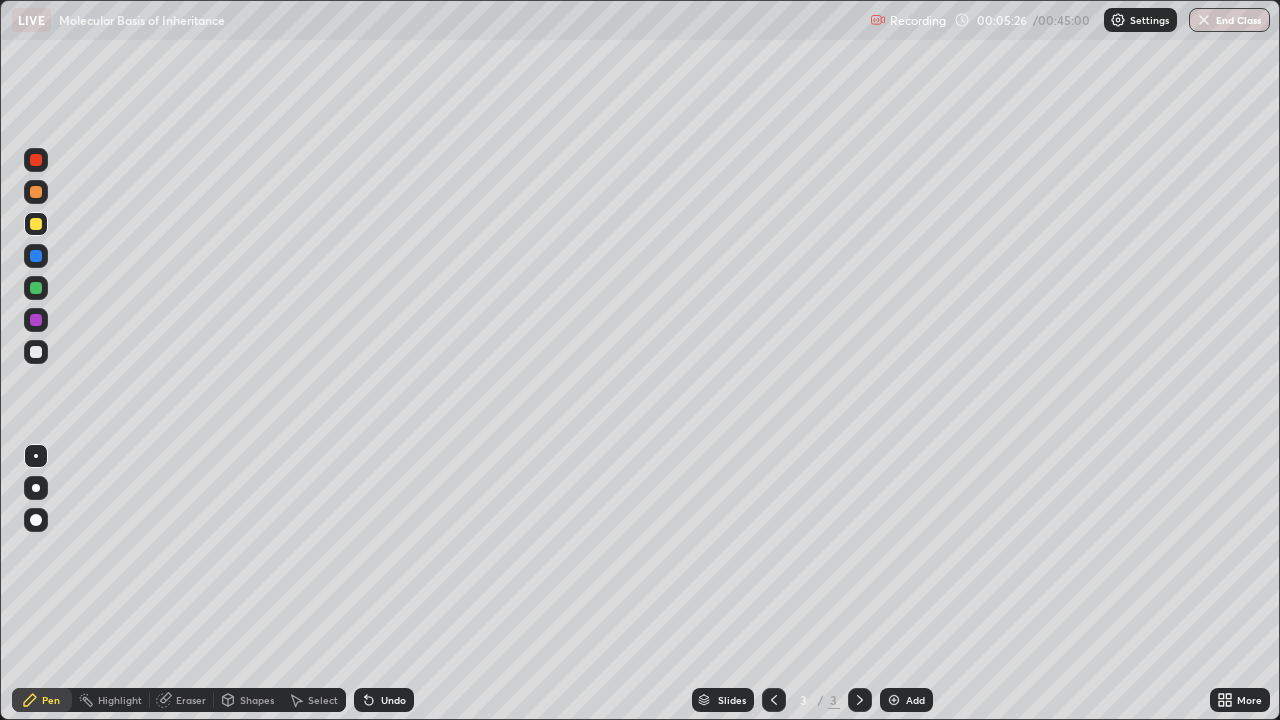 click at bounding box center [36, 288] 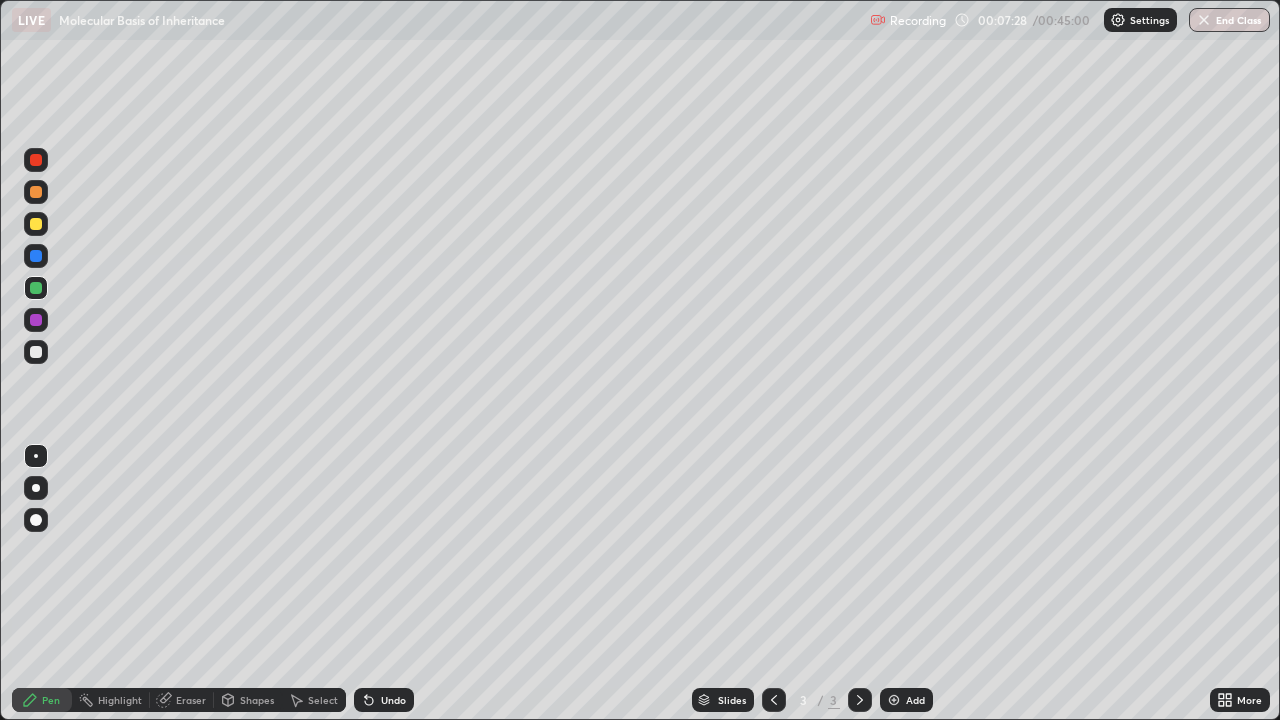 click at bounding box center [36, 352] 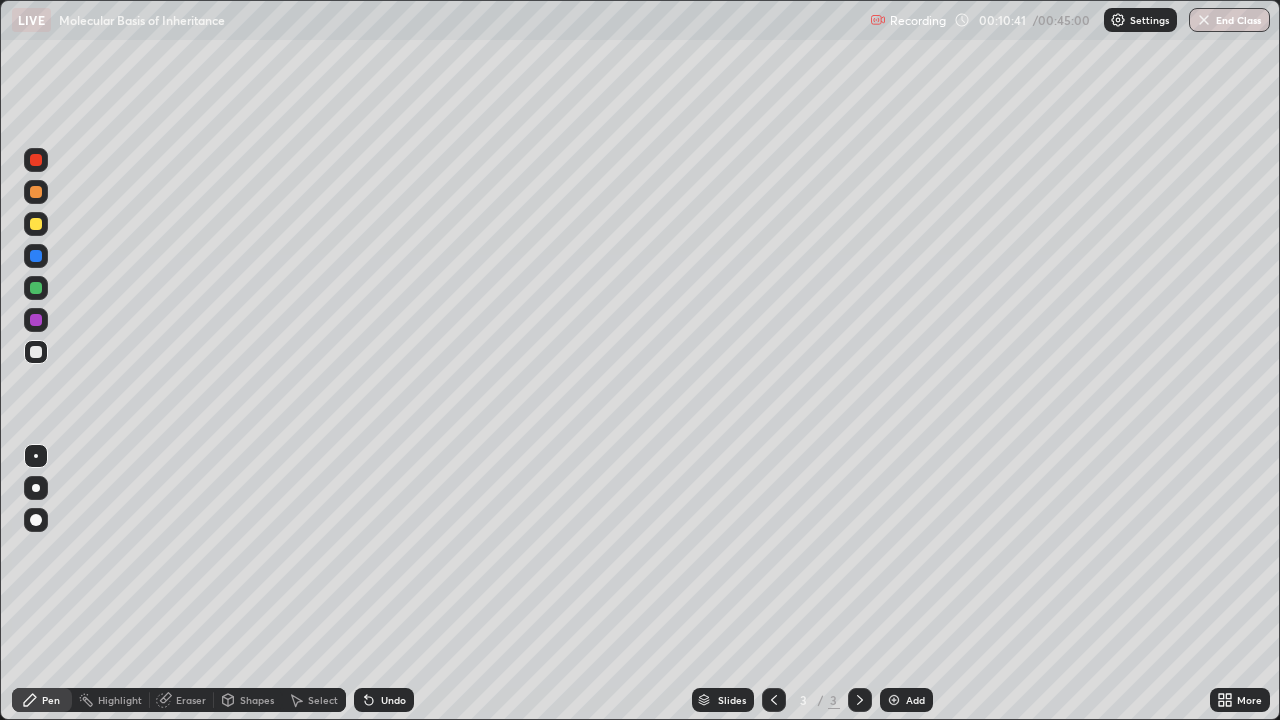click at bounding box center (36, 224) 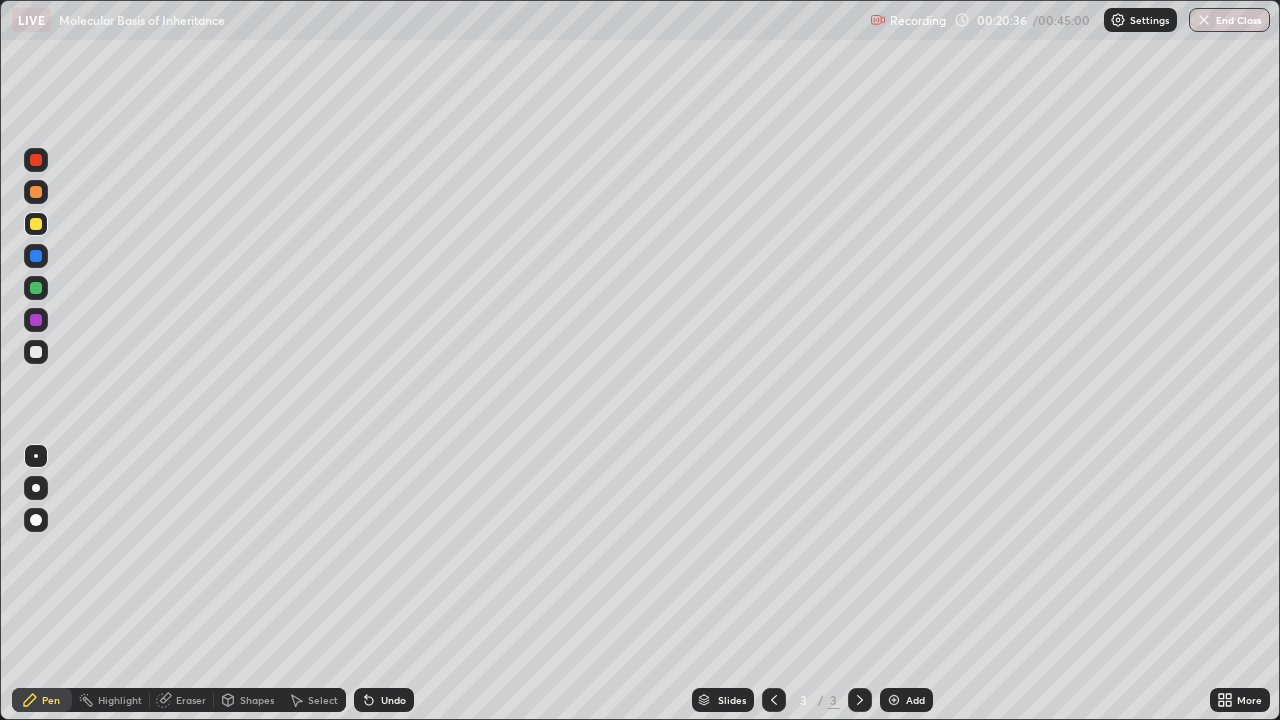 click on "Add" at bounding box center [906, 700] 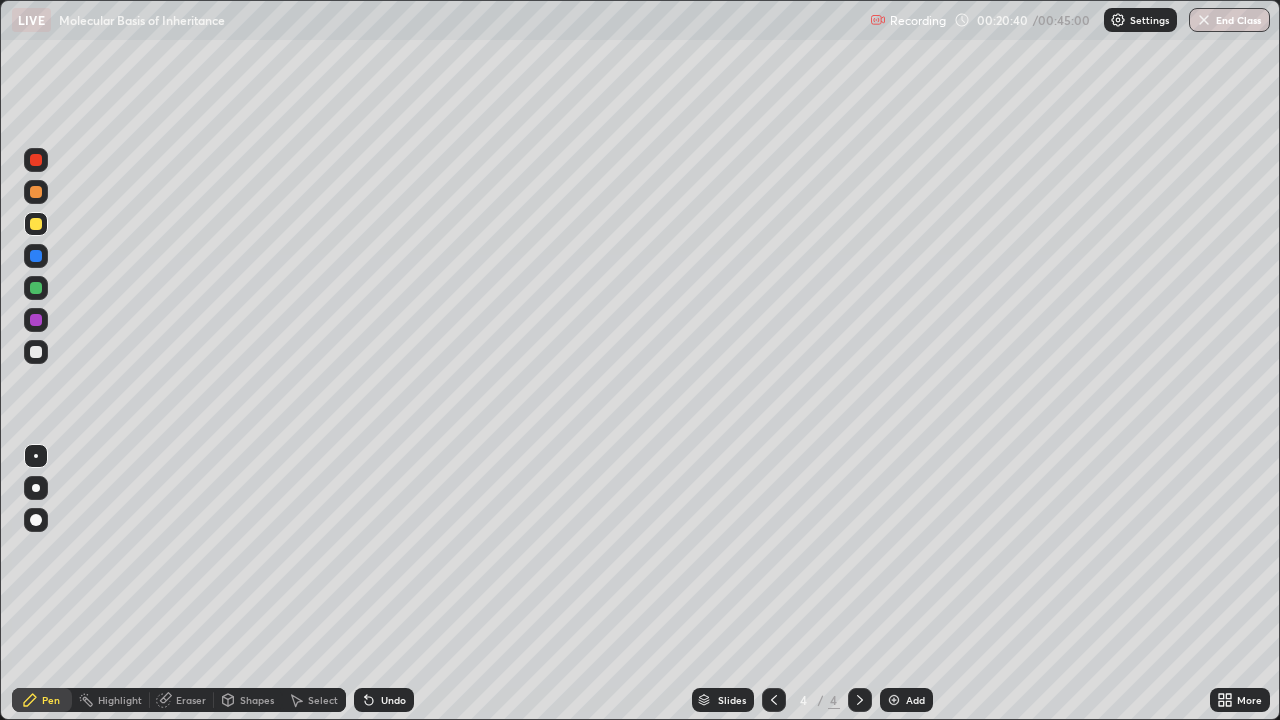 click at bounding box center [36, 352] 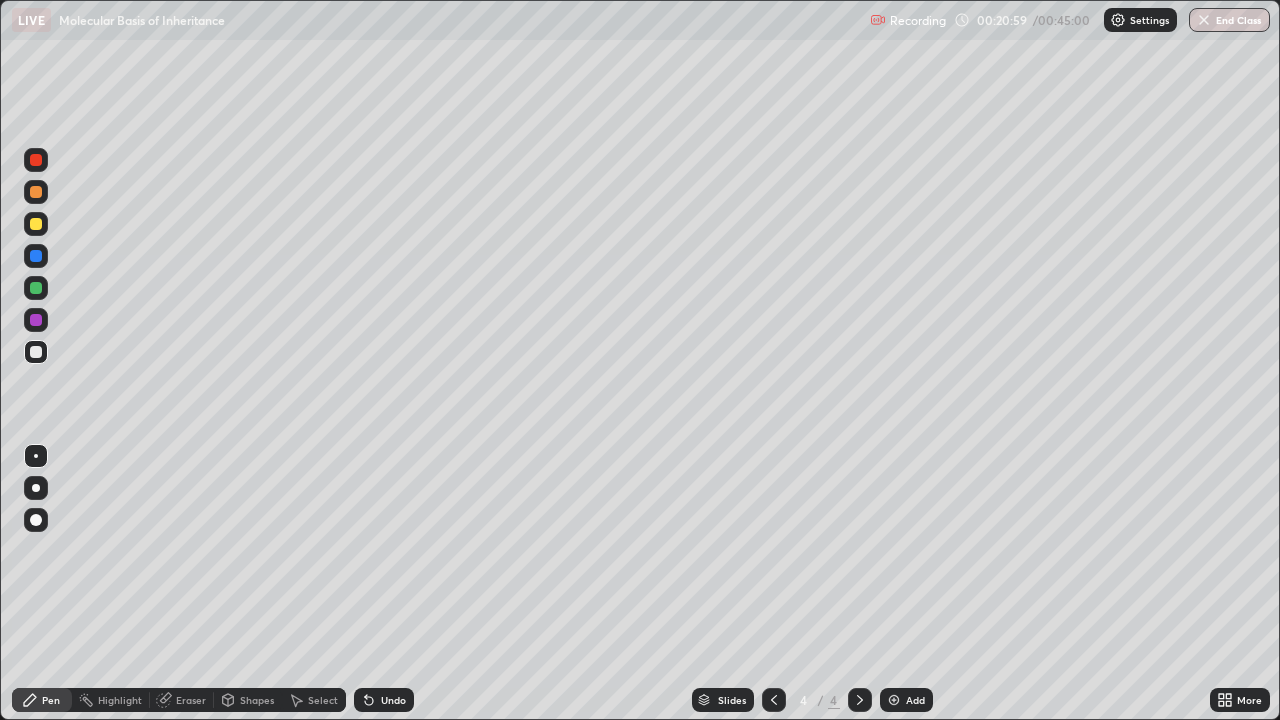 click on "Shapes" at bounding box center (257, 700) 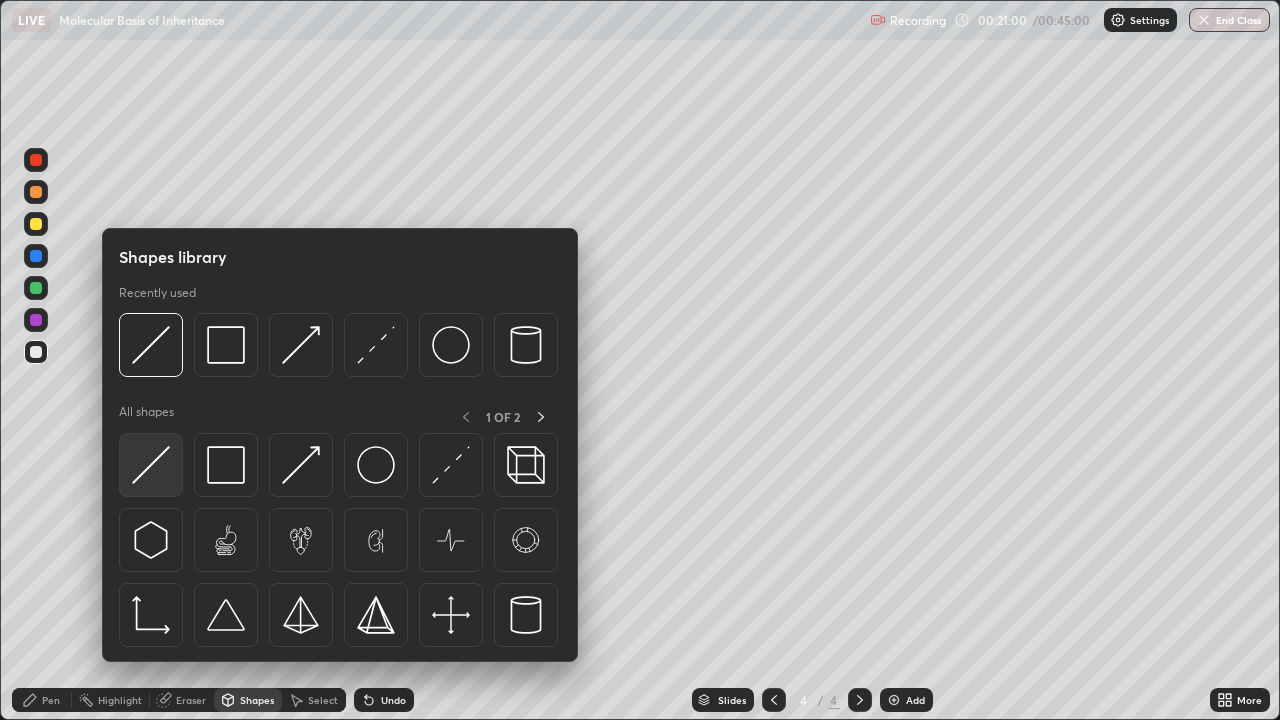 click at bounding box center [151, 465] 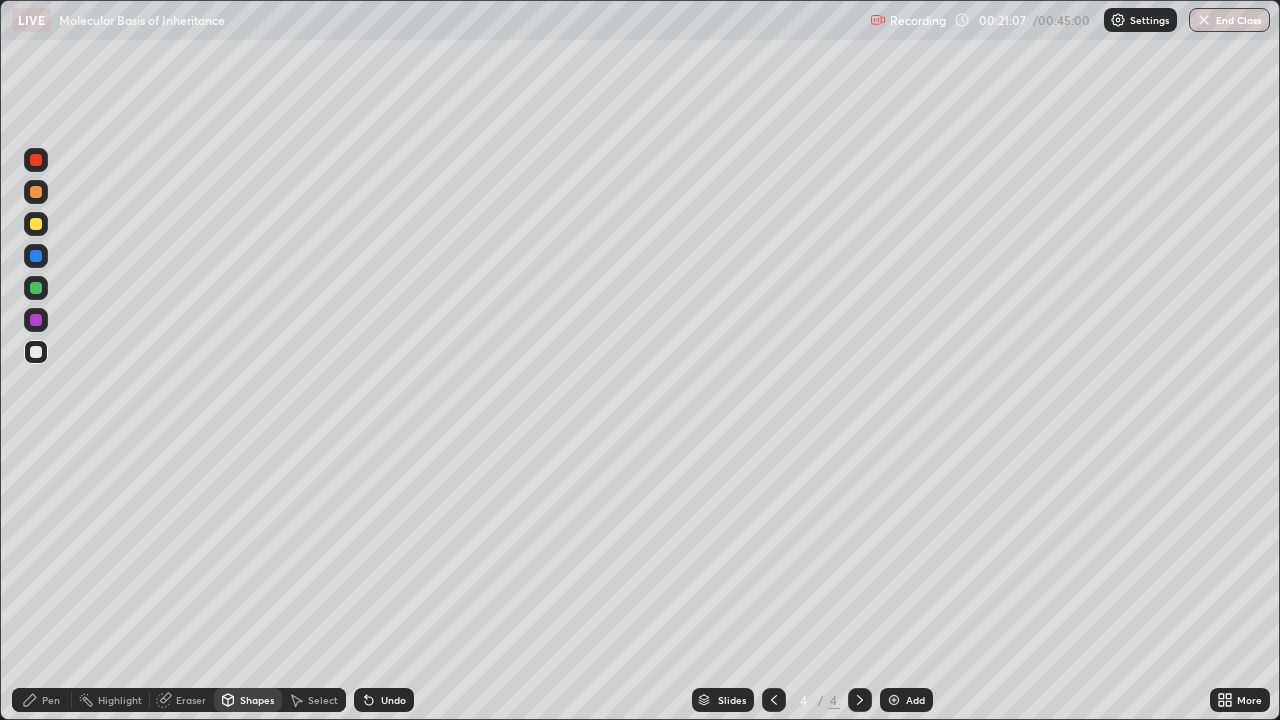 click at bounding box center [36, 192] 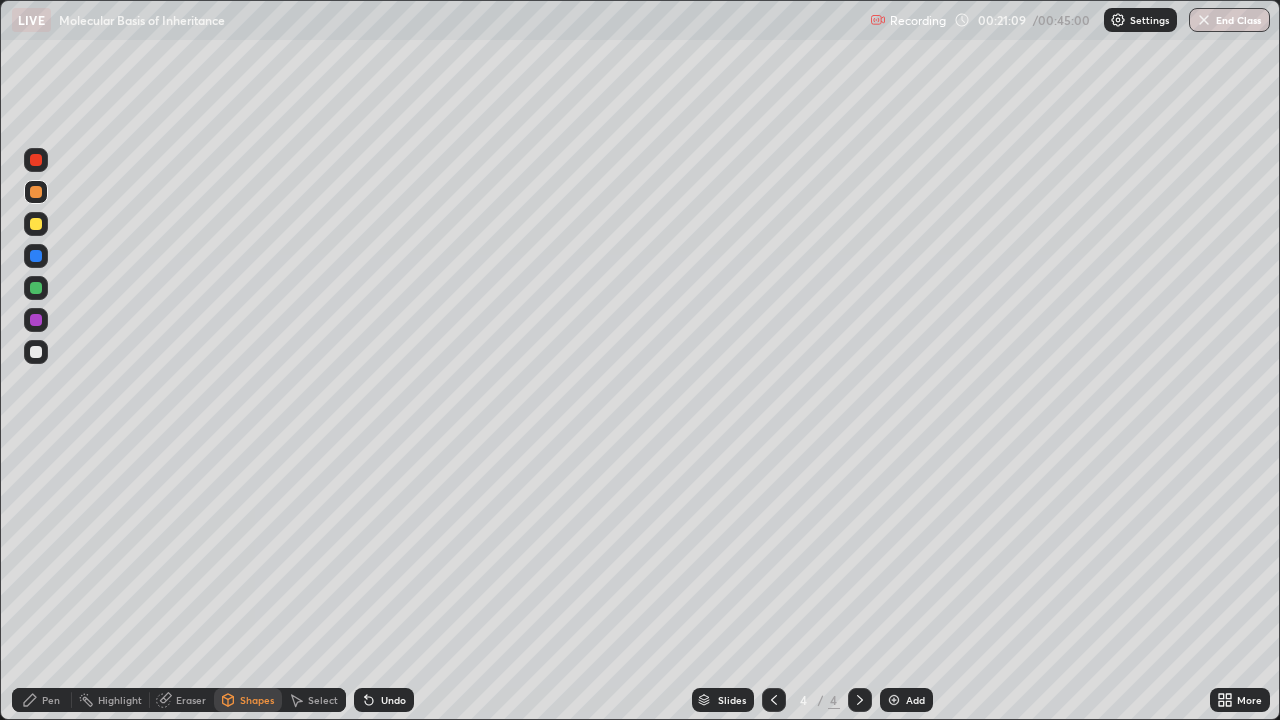 click 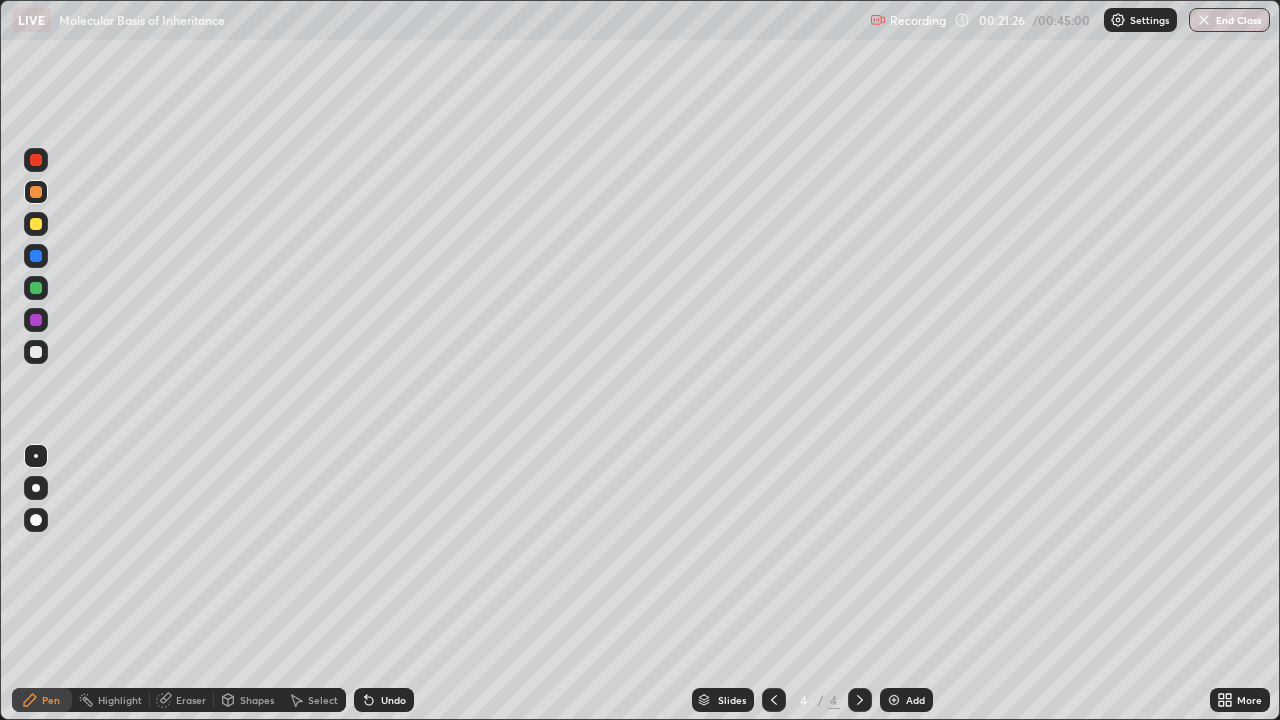 click on "Shapes" at bounding box center [257, 700] 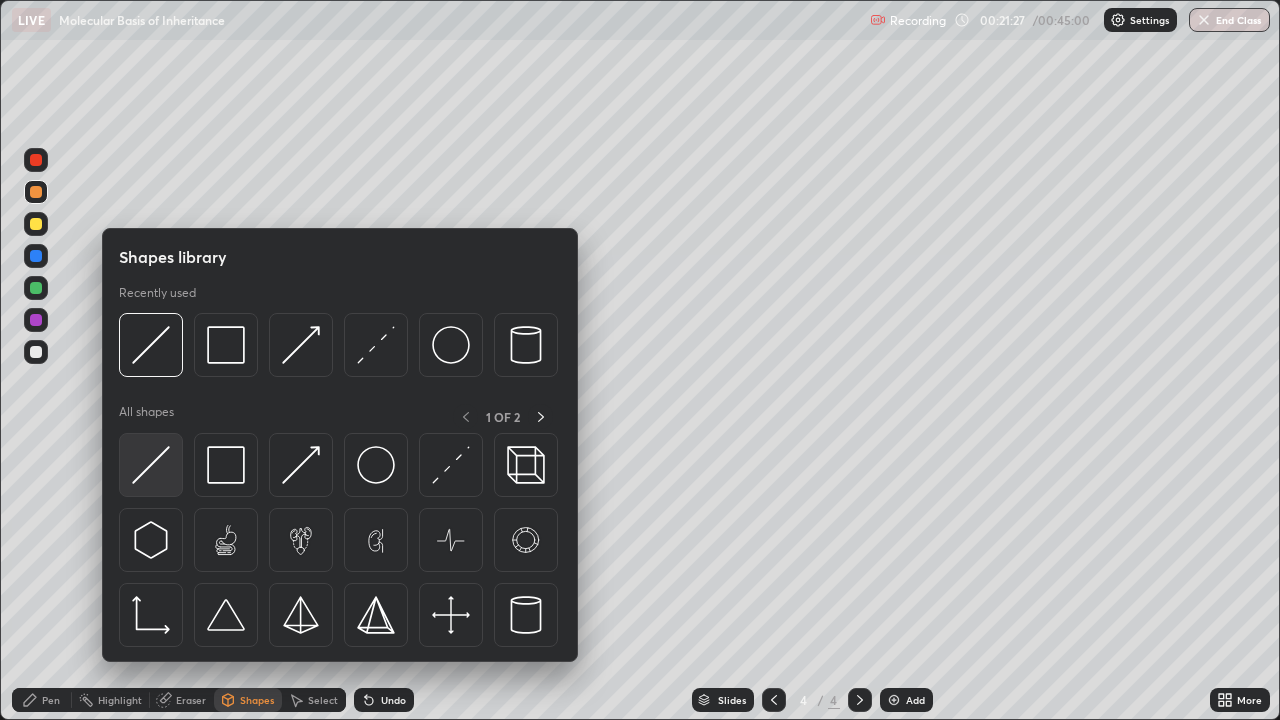 click at bounding box center (151, 465) 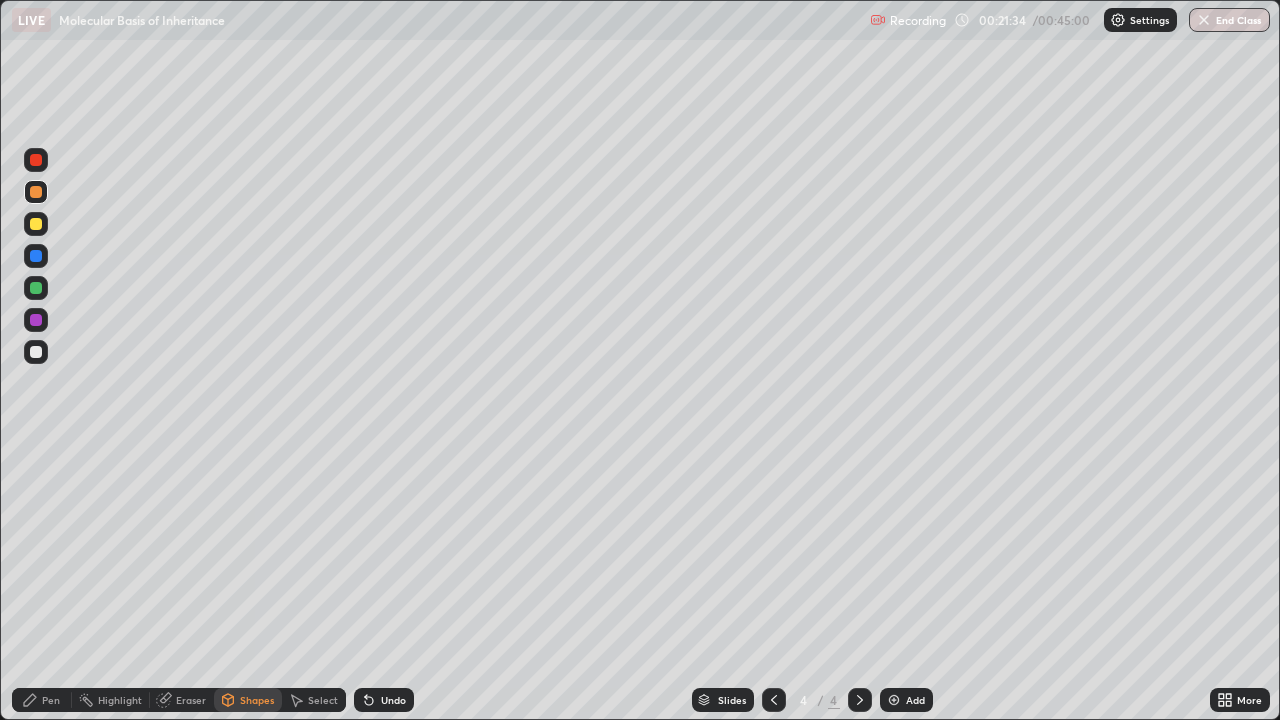 click at bounding box center [36, 224] 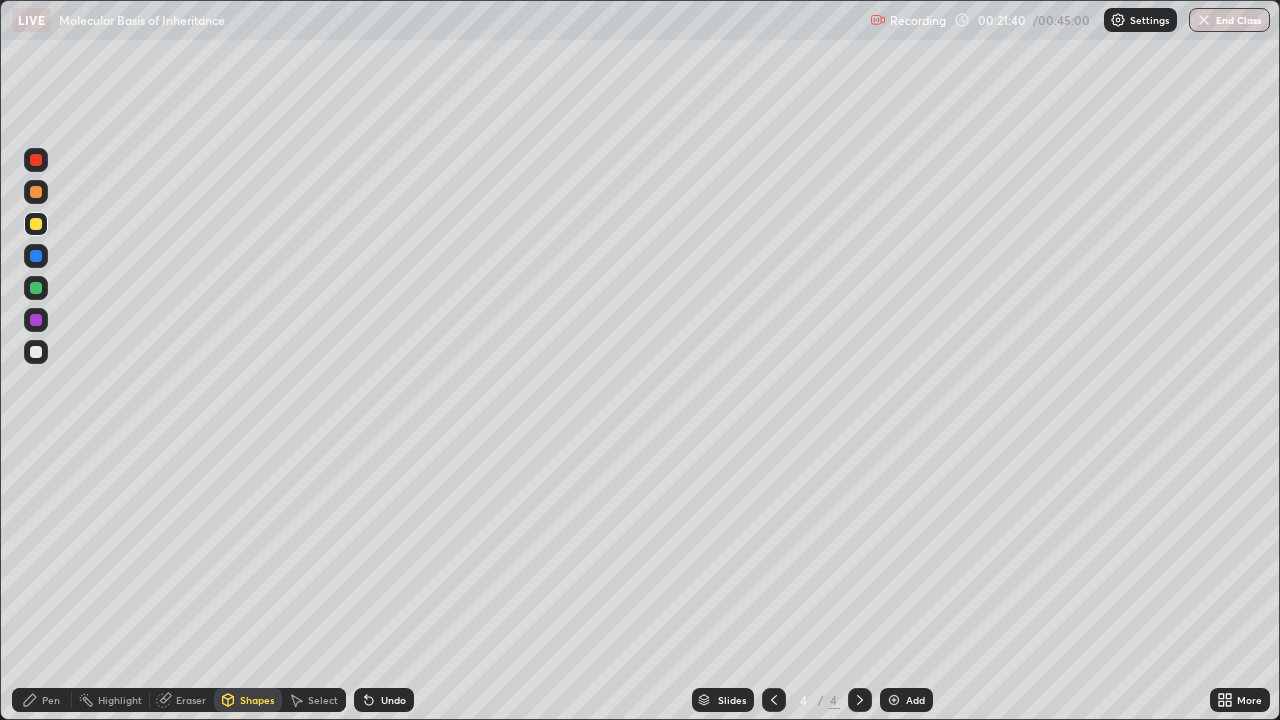click 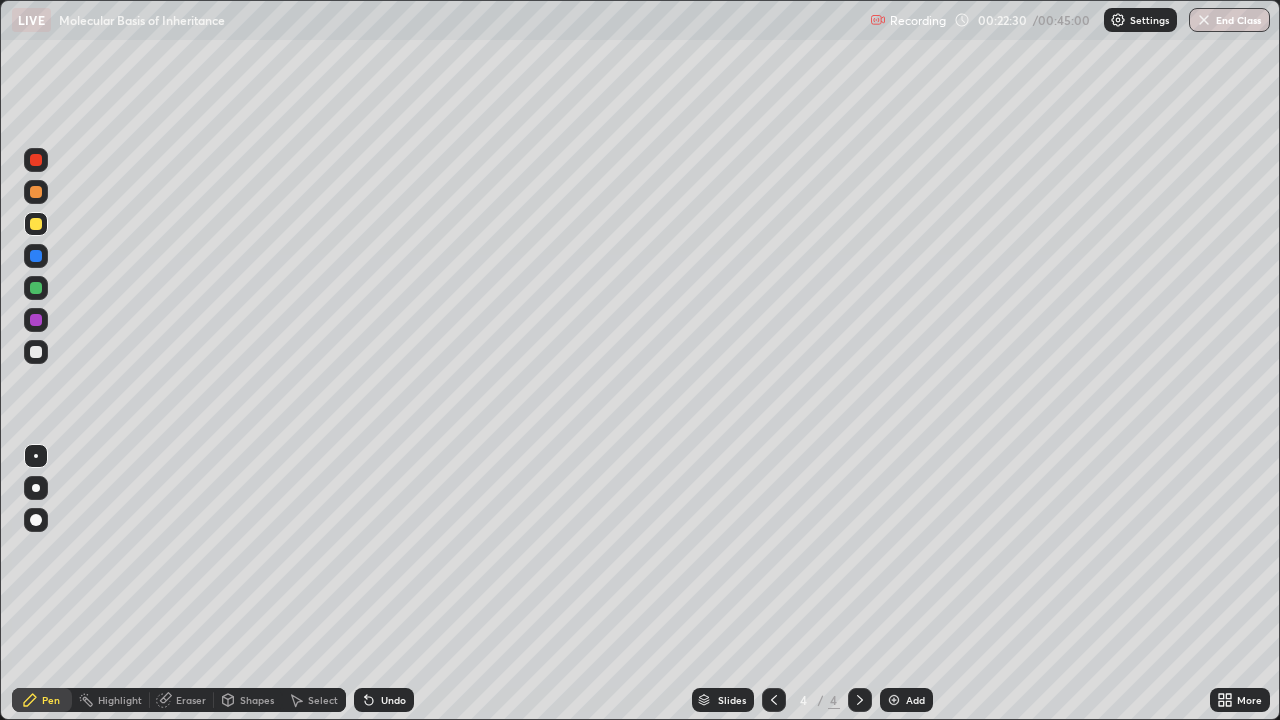 click at bounding box center [36, 288] 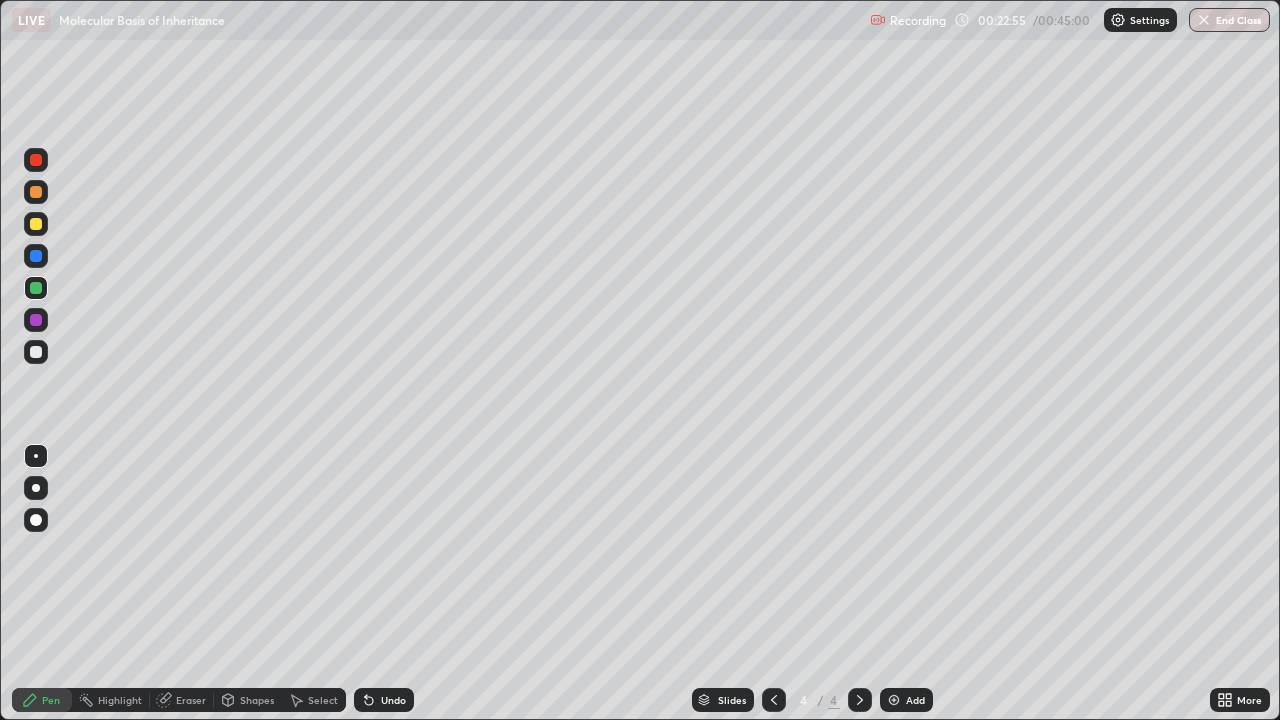 click on "Shapes" at bounding box center (248, 700) 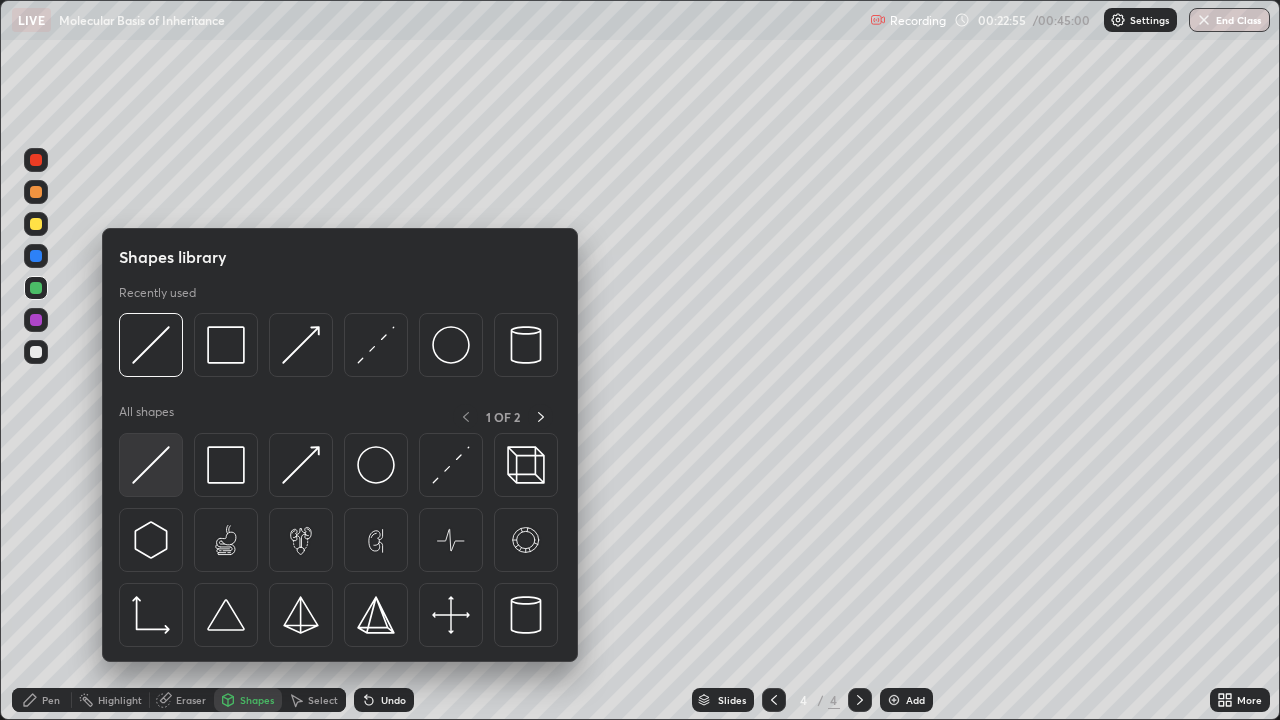 click at bounding box center [151, 465] 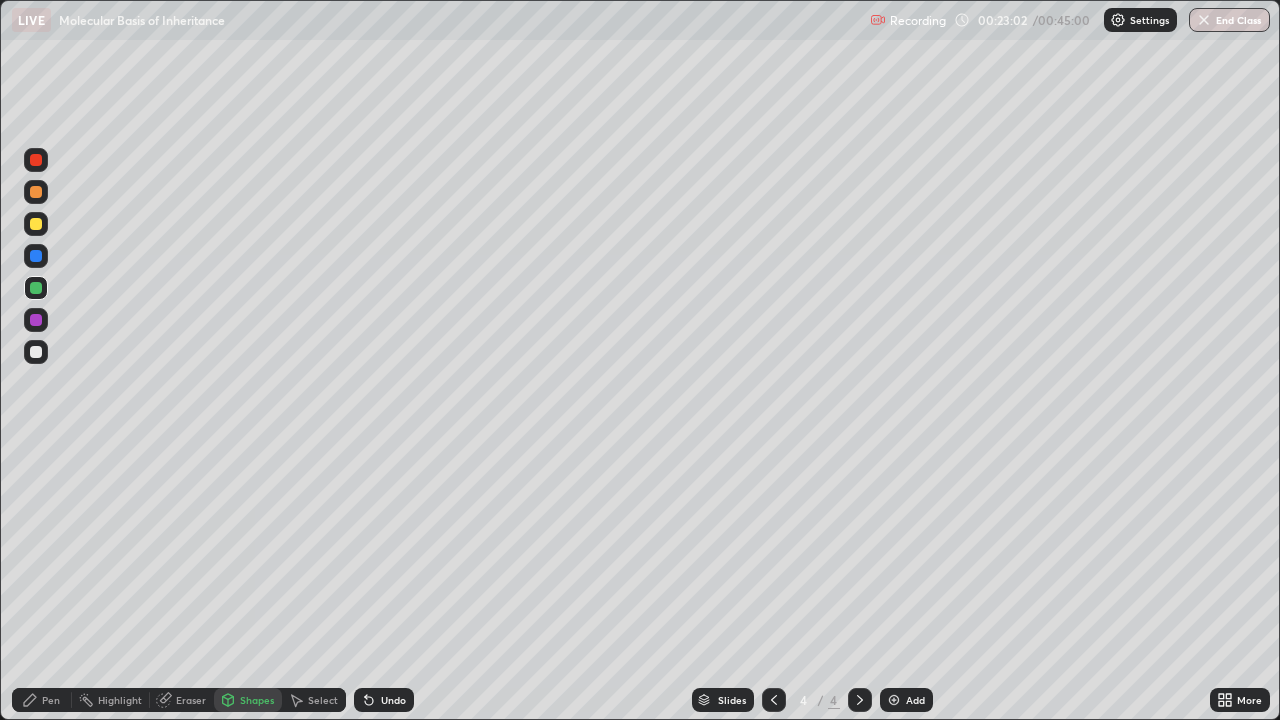 click at bounding box center (36, 224) 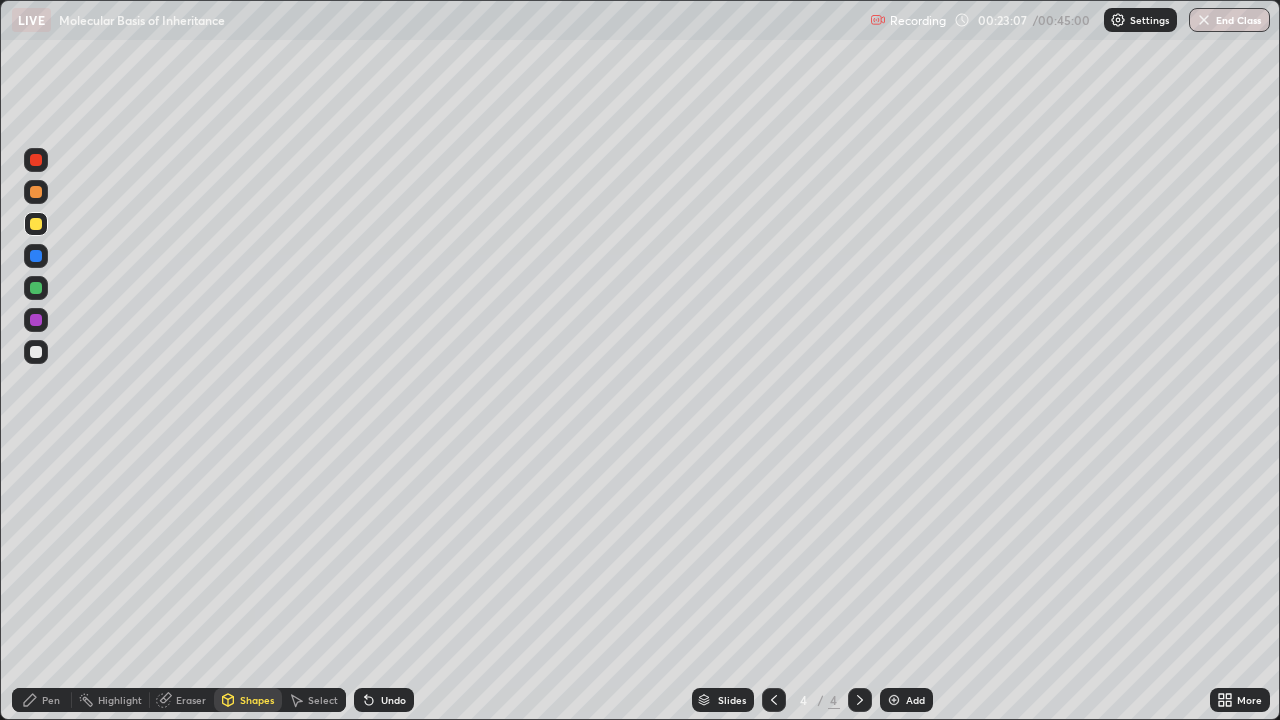 click 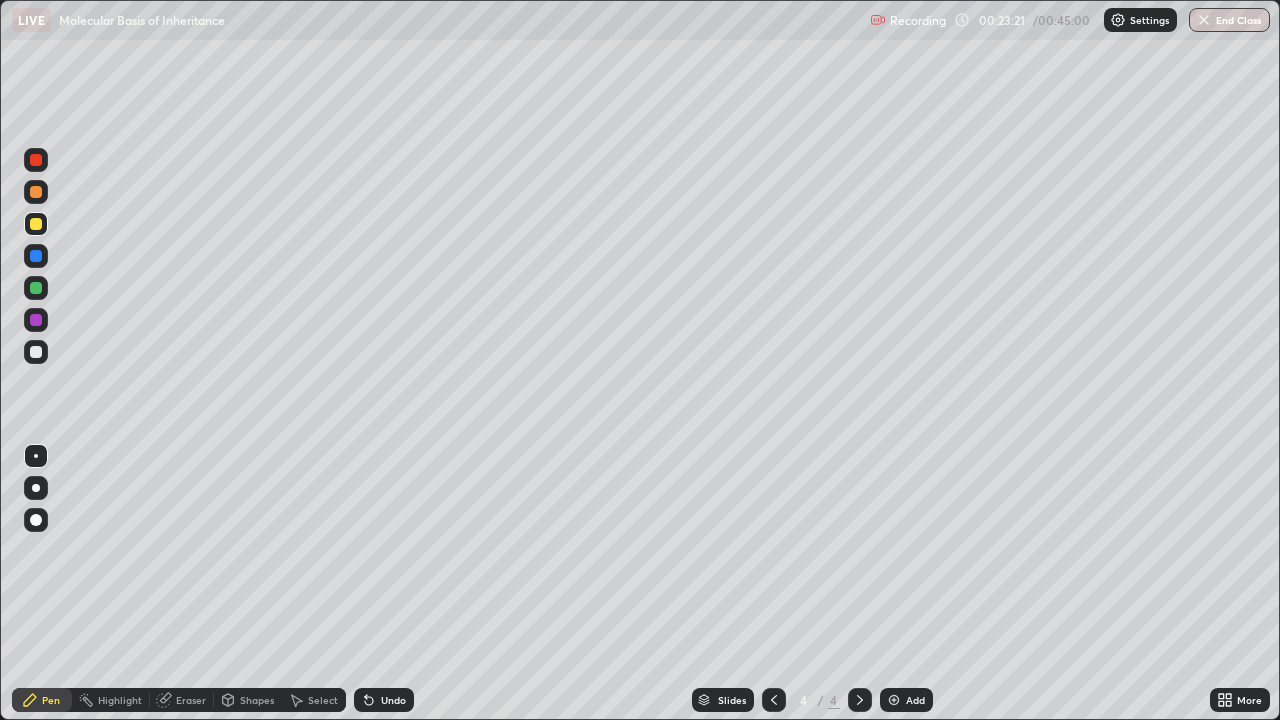 click at bounding box center (36, 224) 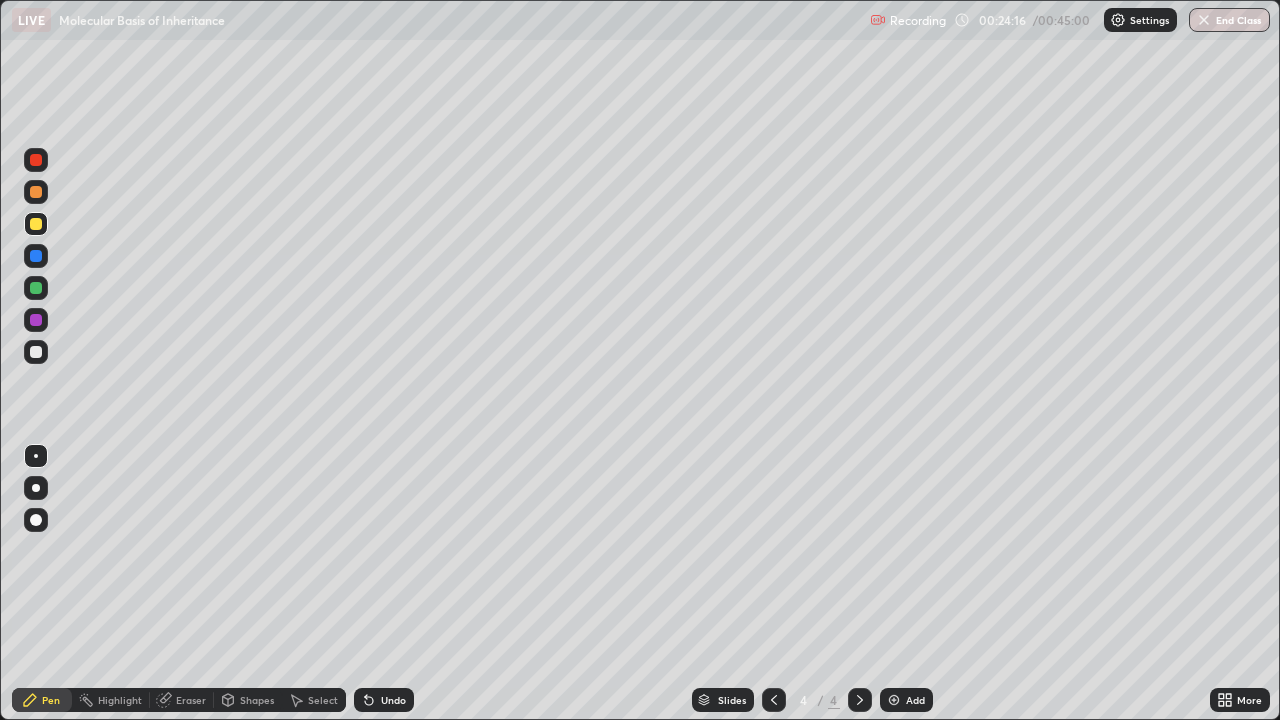 click at bounding box center [36, 160] 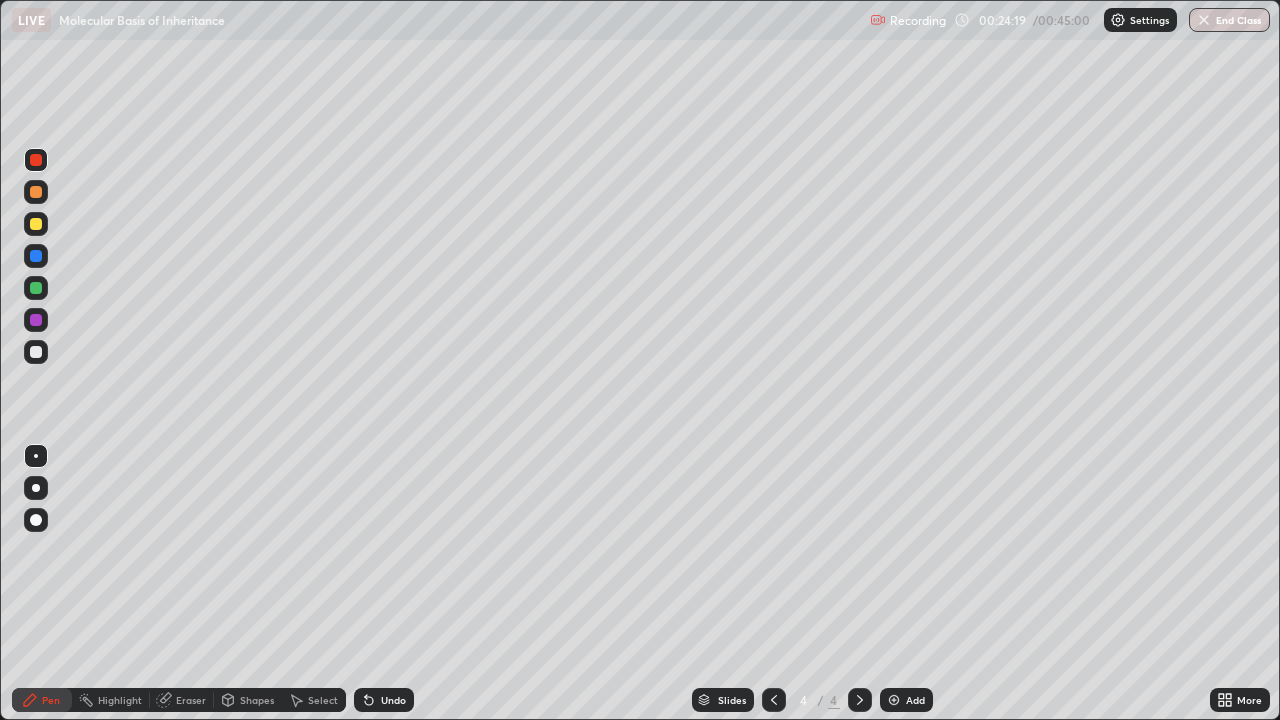 click at bounding box center [36, 288] 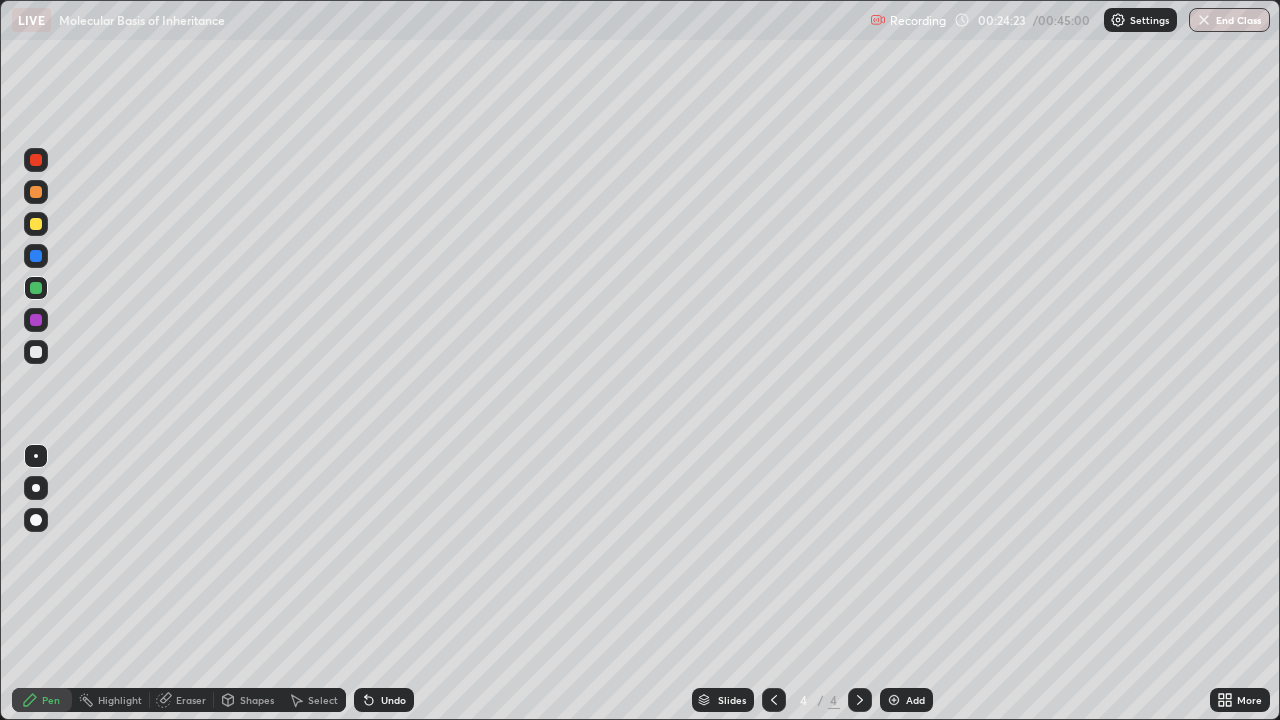 click at bounding box center (36, 352) 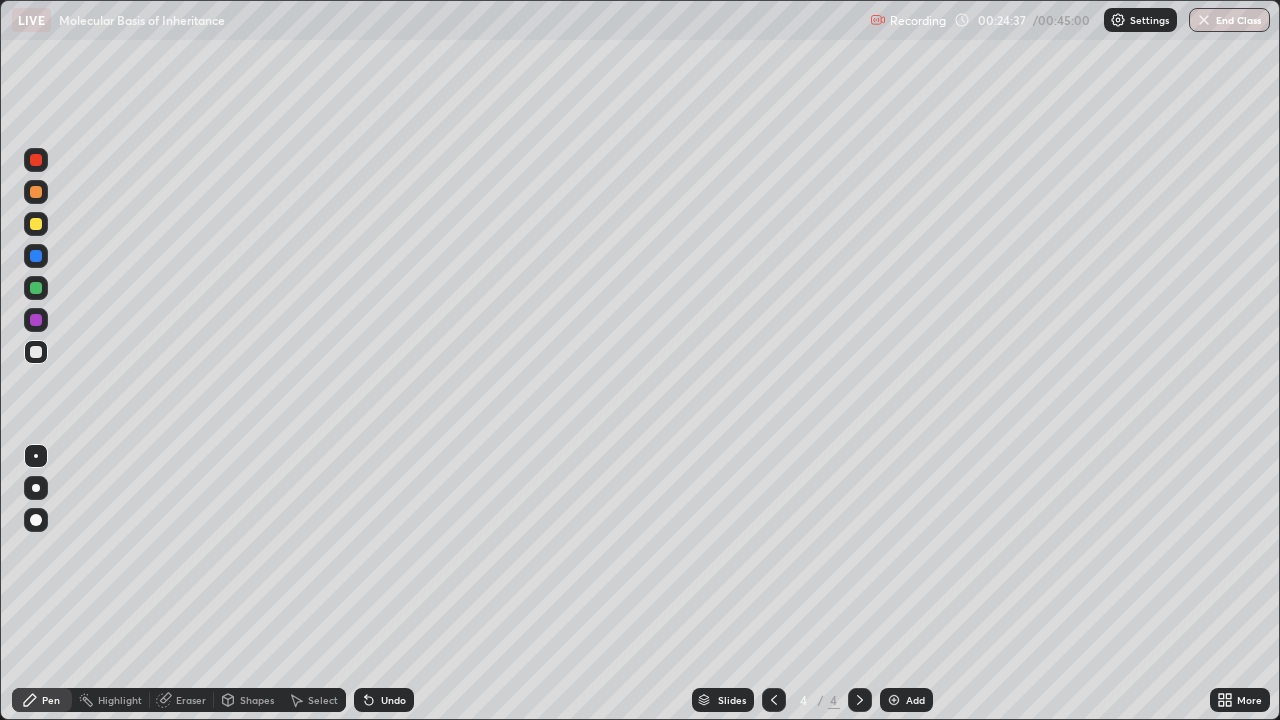 click on "Shapes" at bounding box center [257, 700] 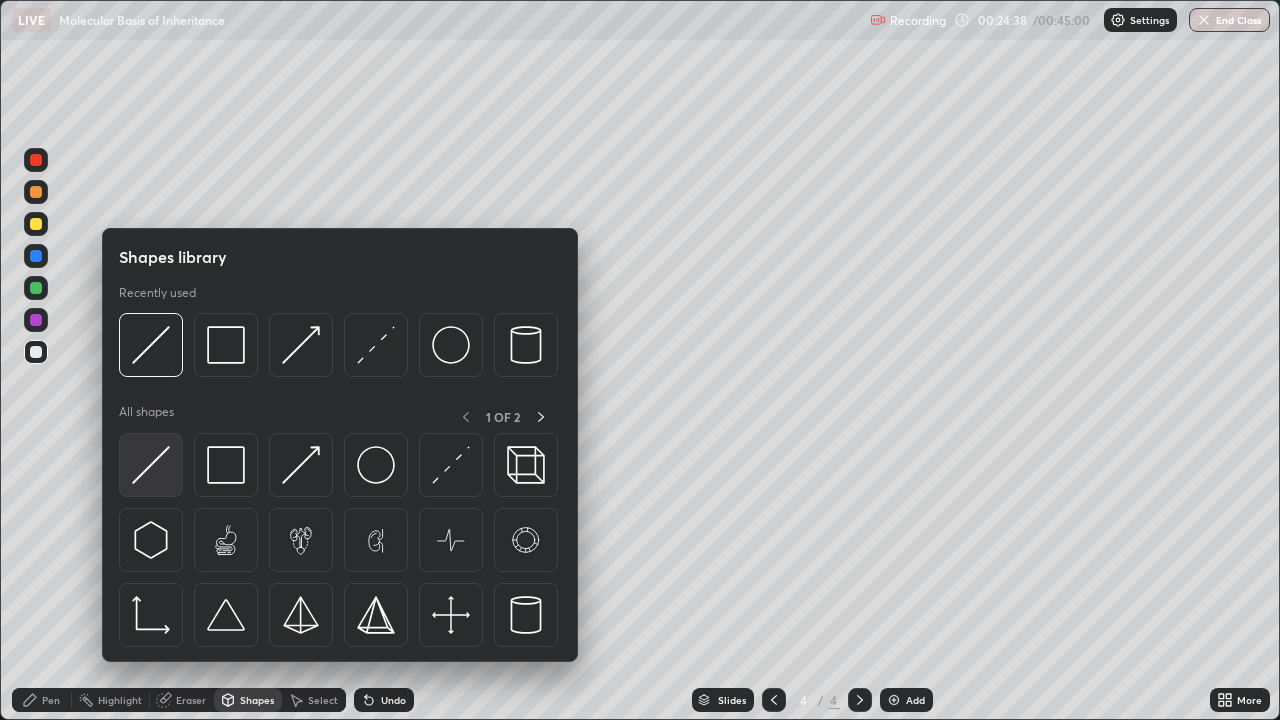 click at bounding box center (151, 465) 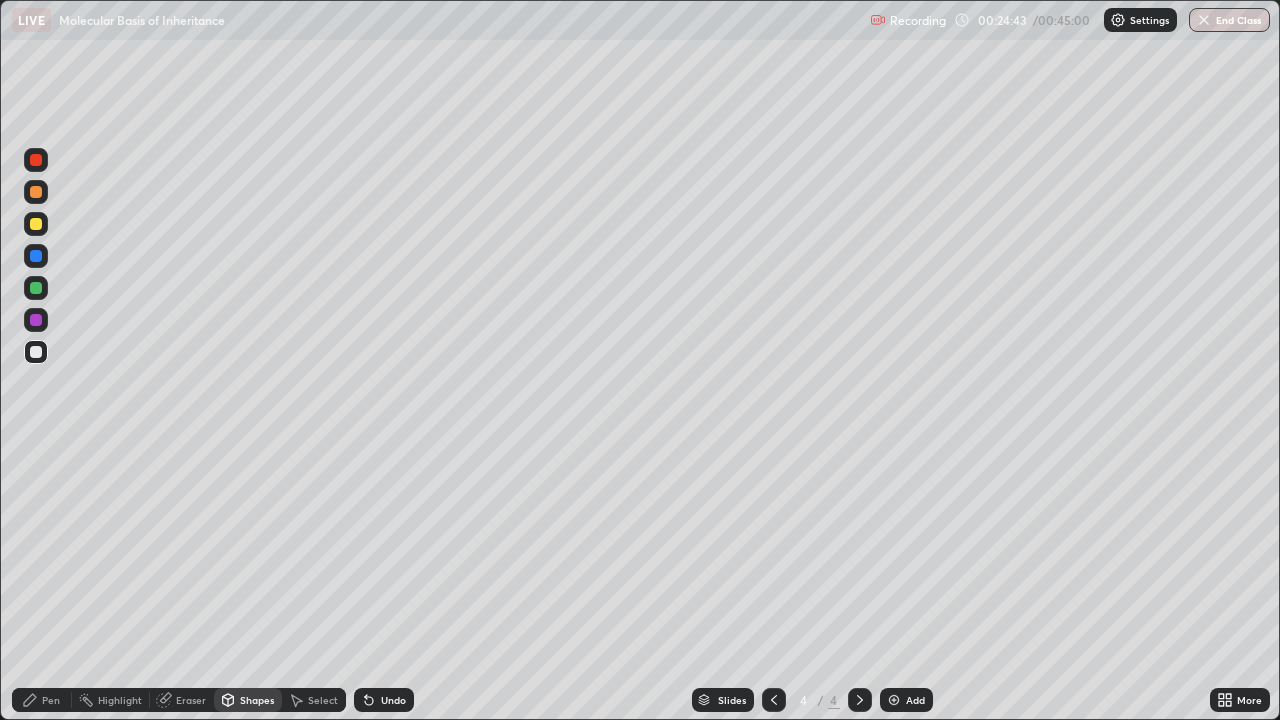 click at bounding box center (36, 224) 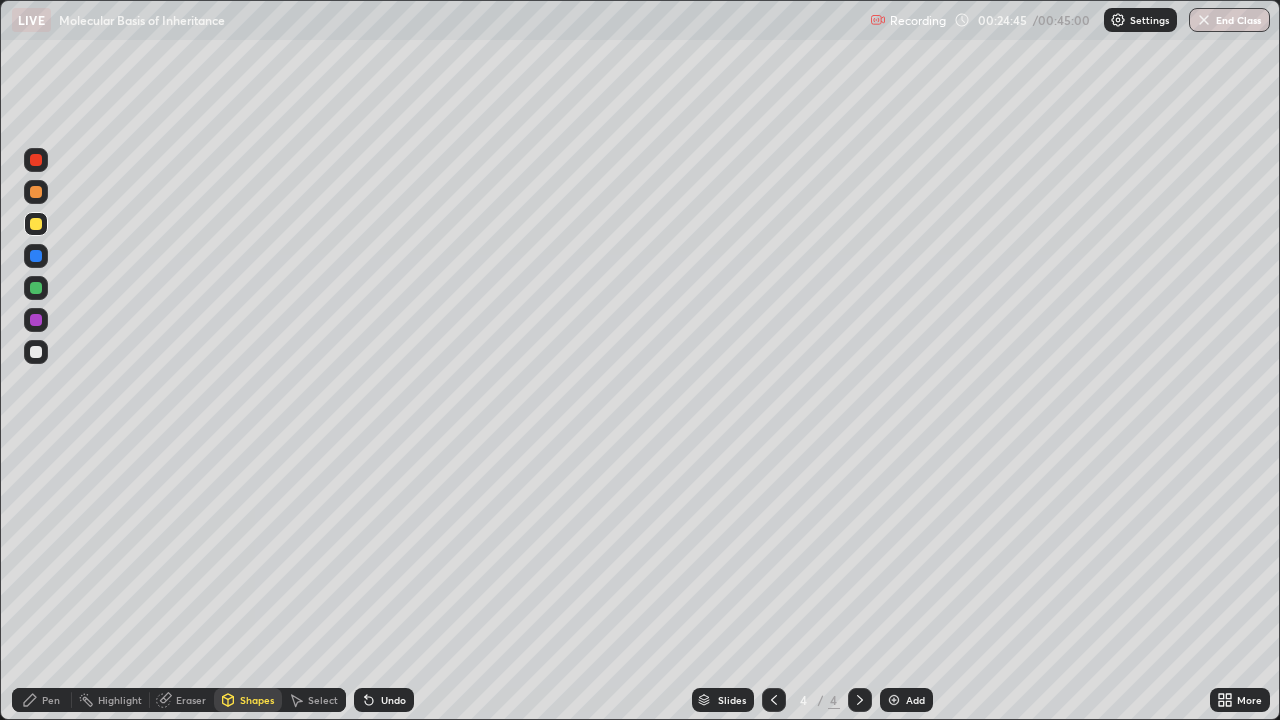 click on "Pen" at bounding box center (51, 700) 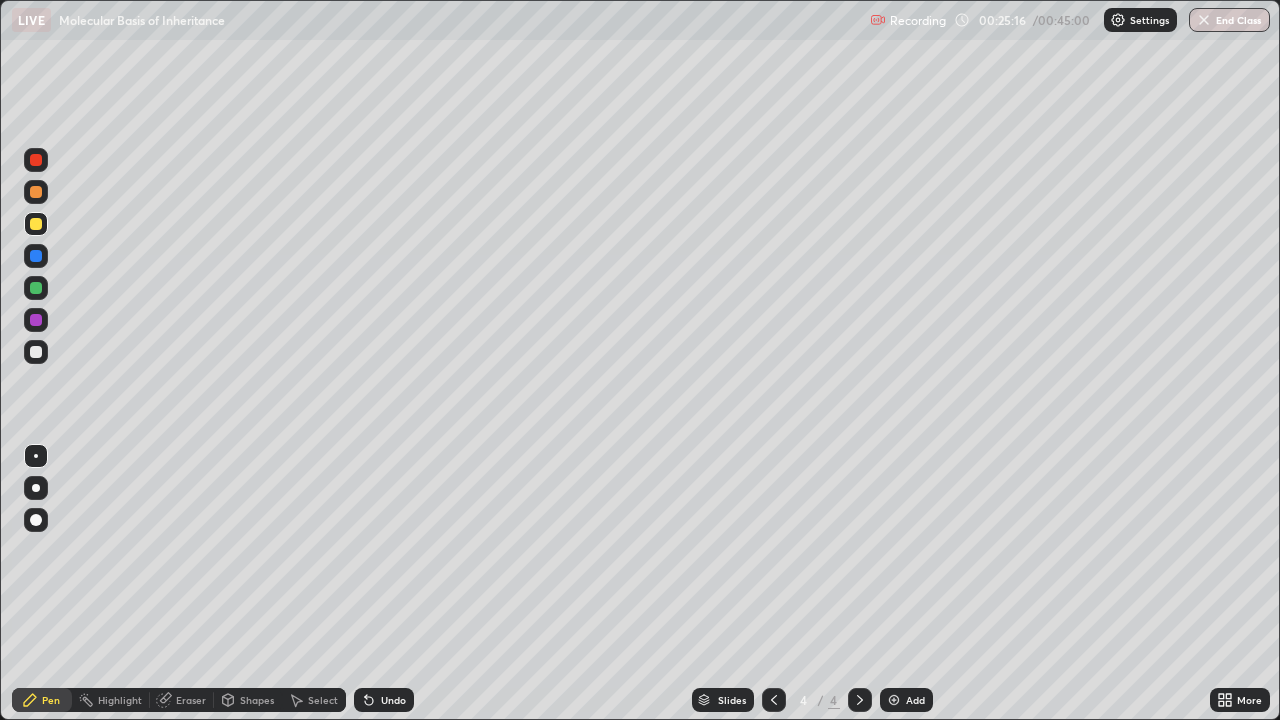 click at bounding box center (36, 192) 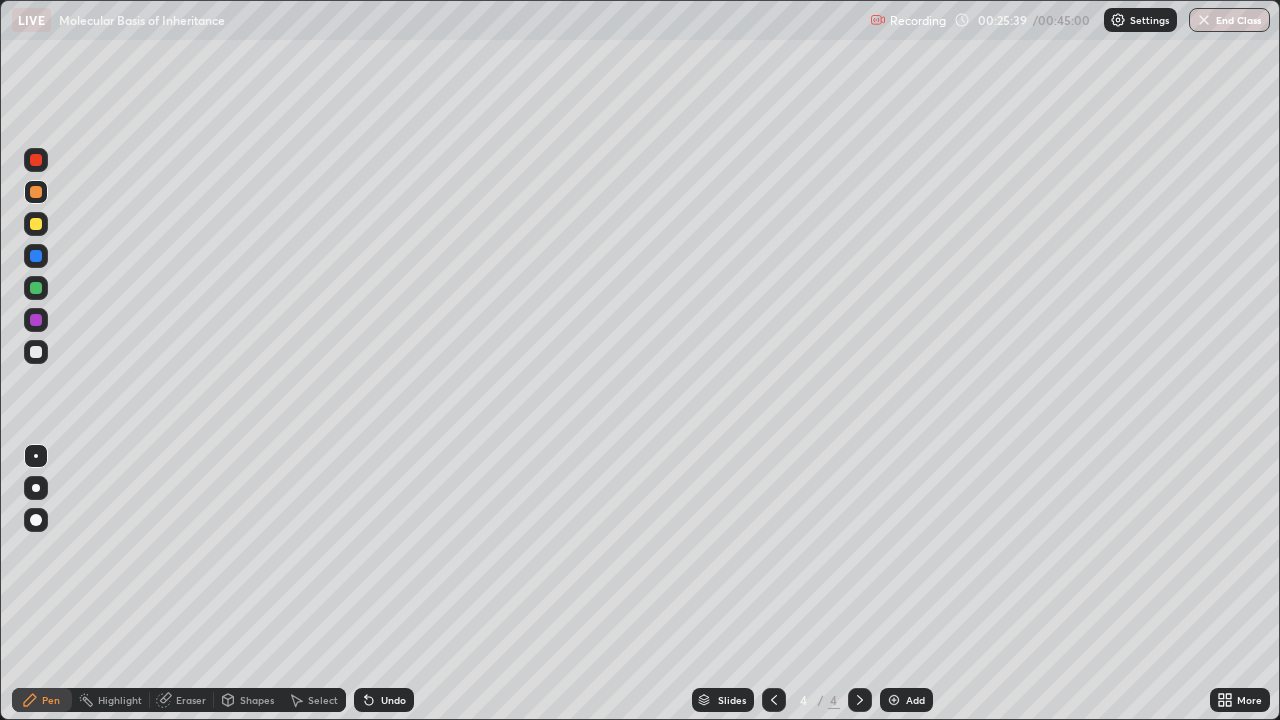 click on "Undo" at bounding box center [384, 700] 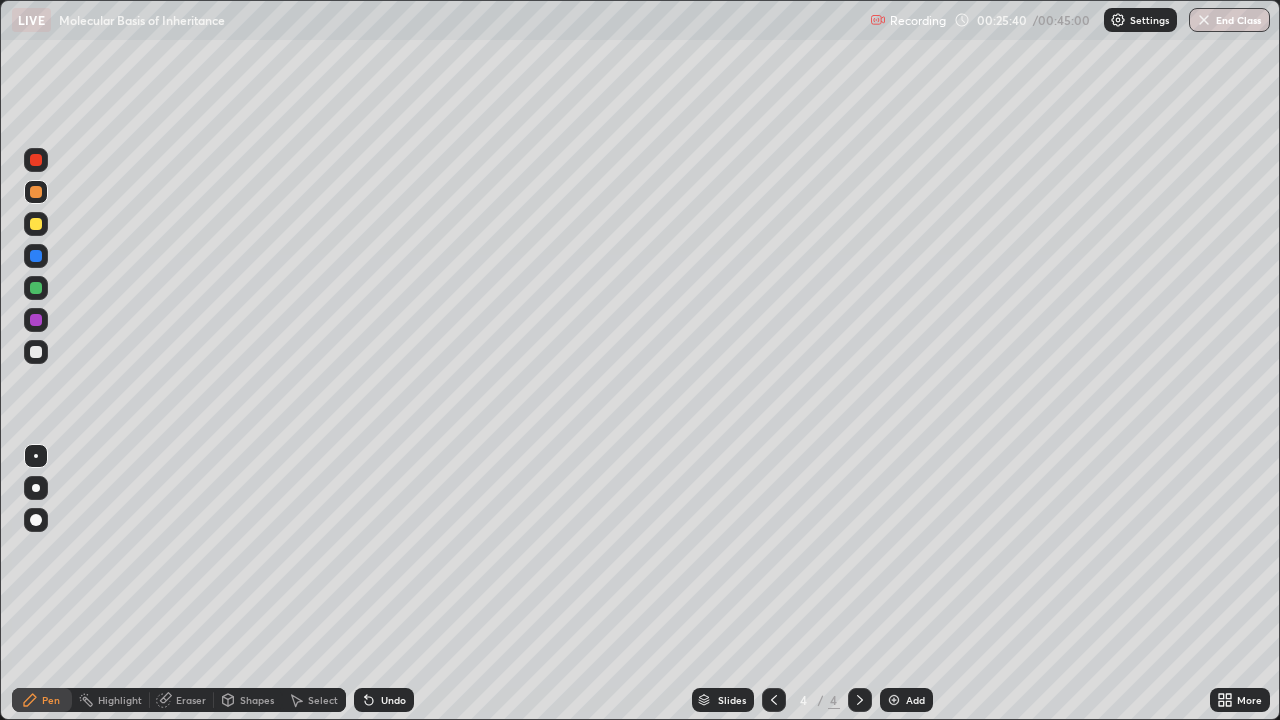 click 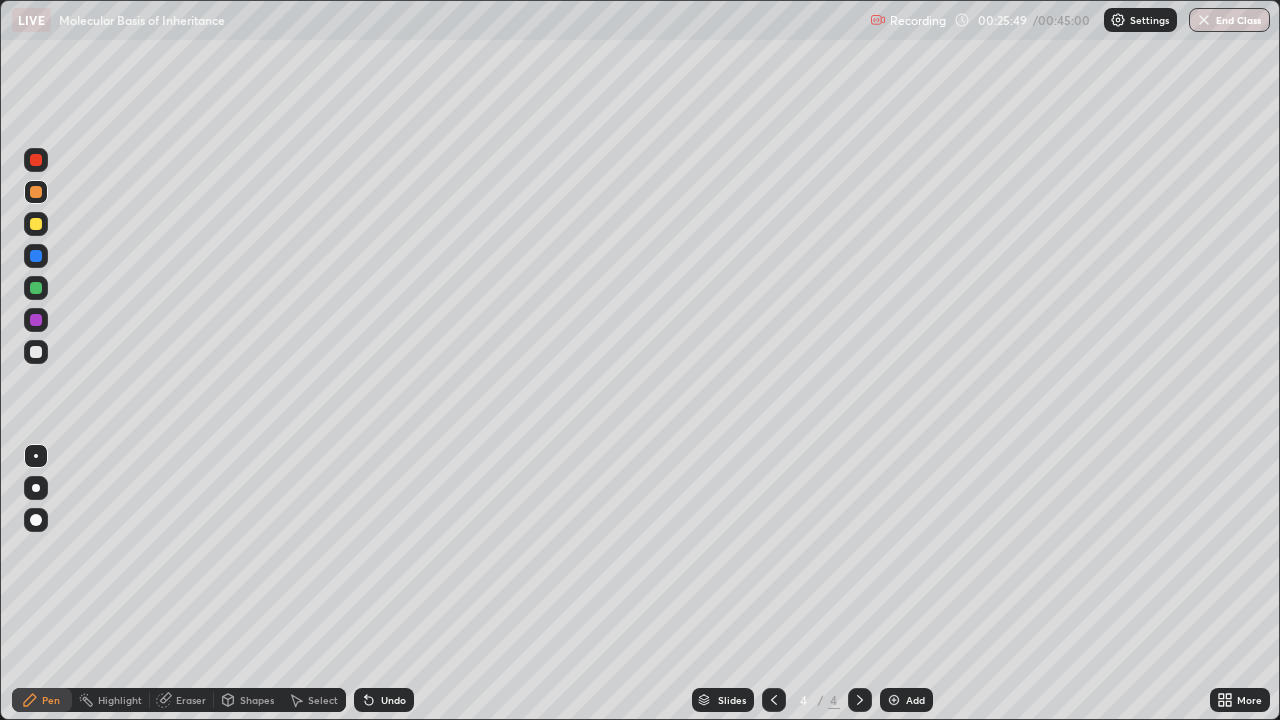 click on "Shapes" at bounding box center [257, 700] 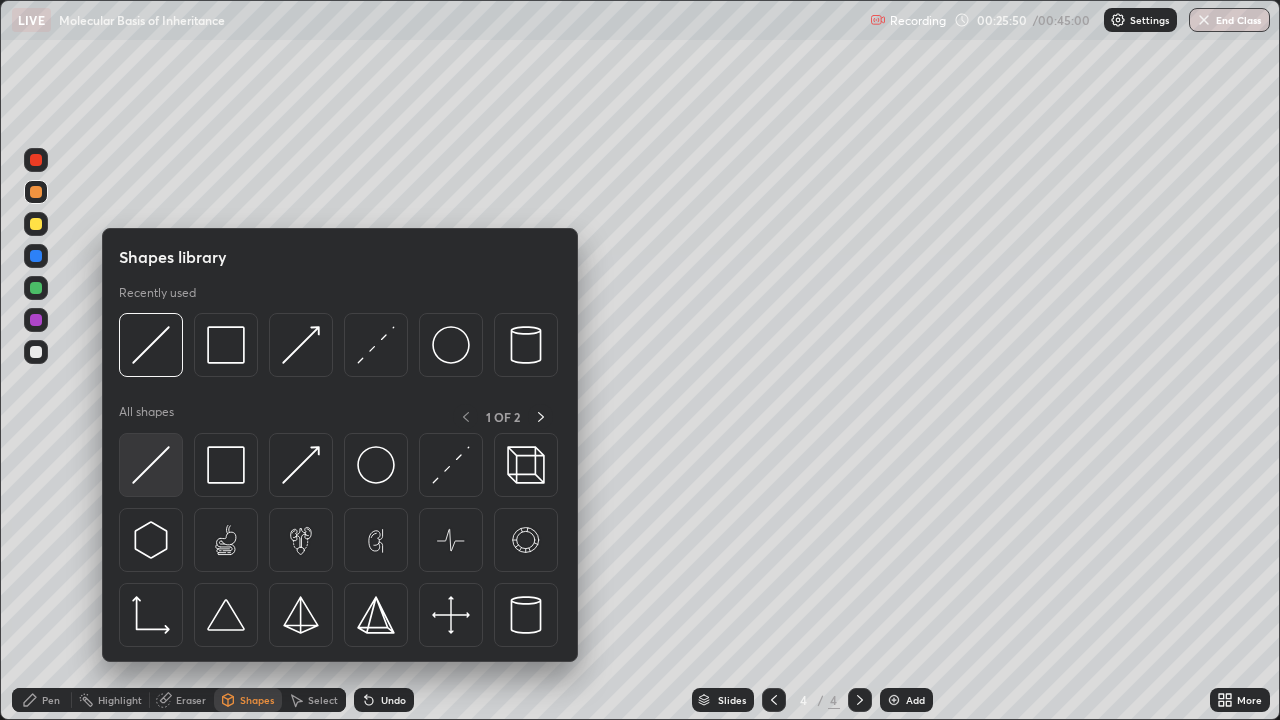 click at bounding box center [151, 465] 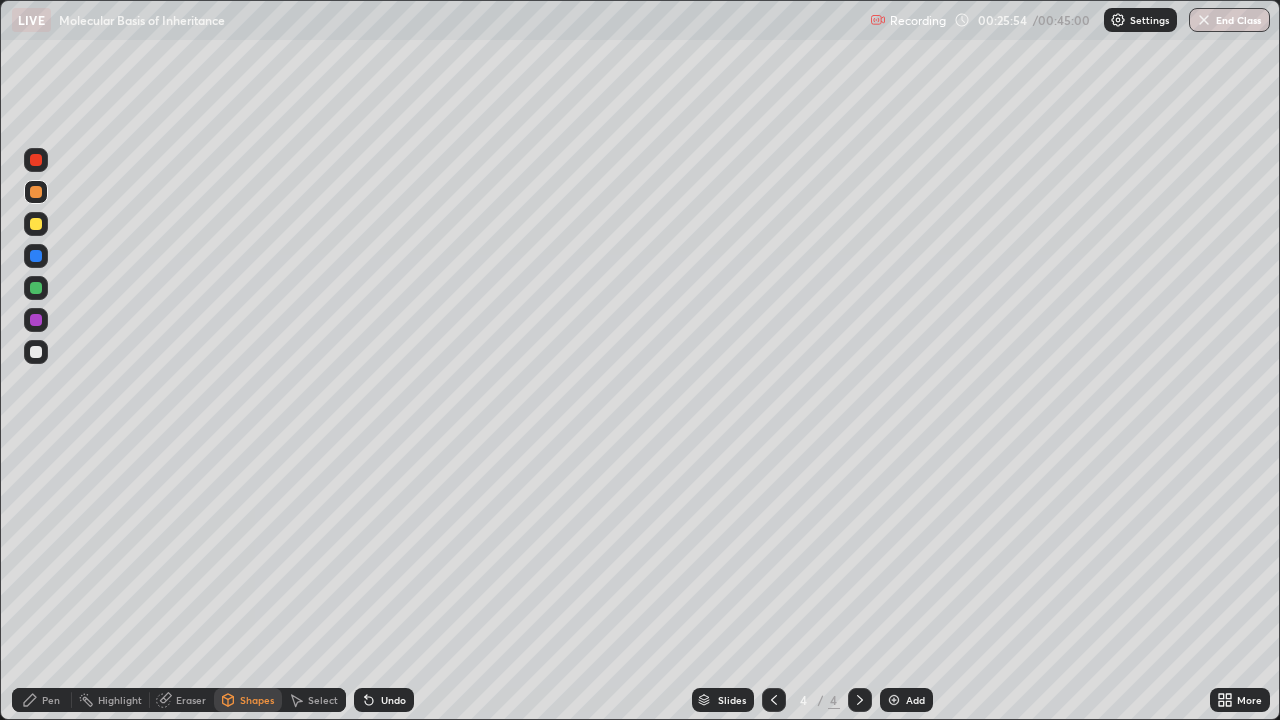 click on "Pen" at bounding box center [51, 700] 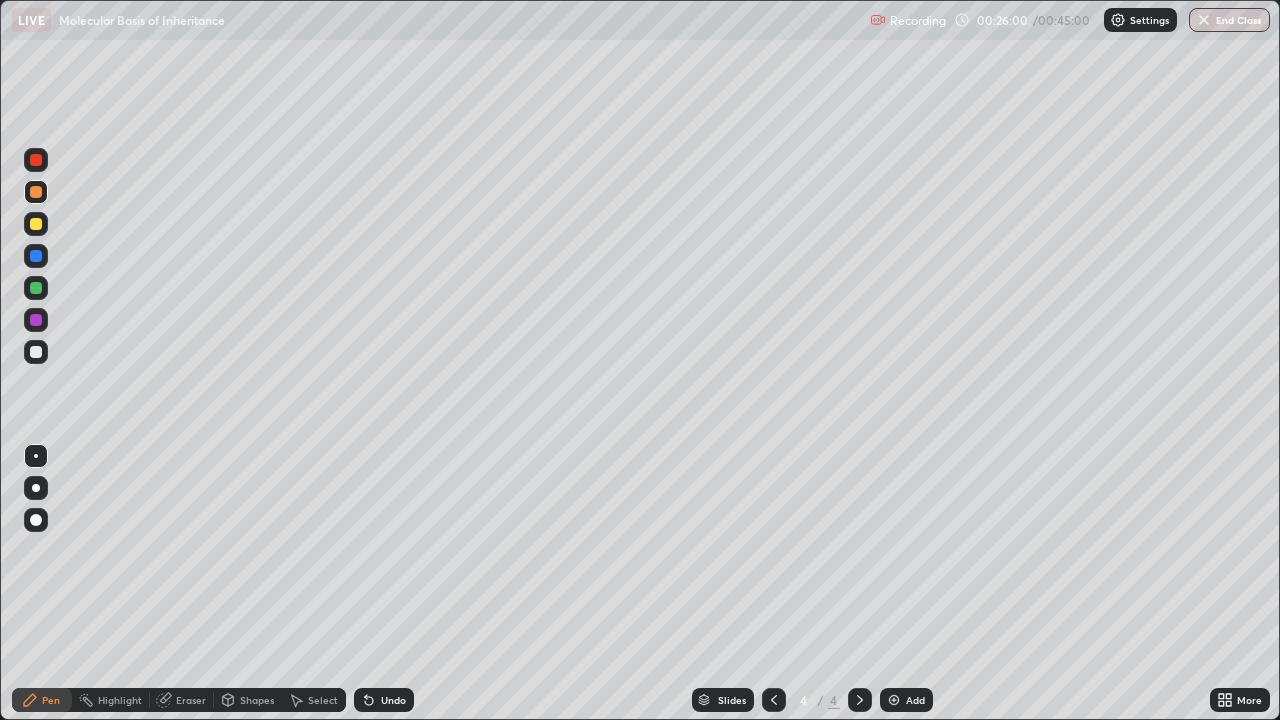 click on "Shapes" at bounding box center [248, 700] 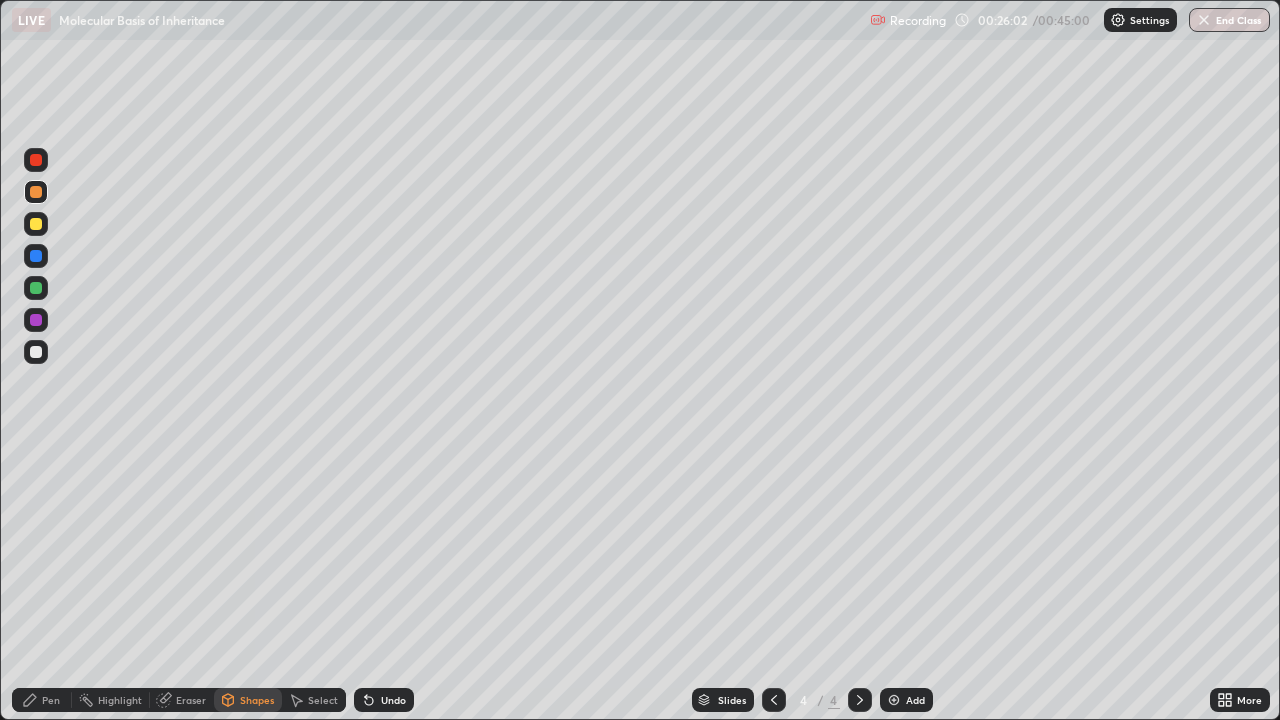 click on "Shapes" at bounding box center [248, 700] 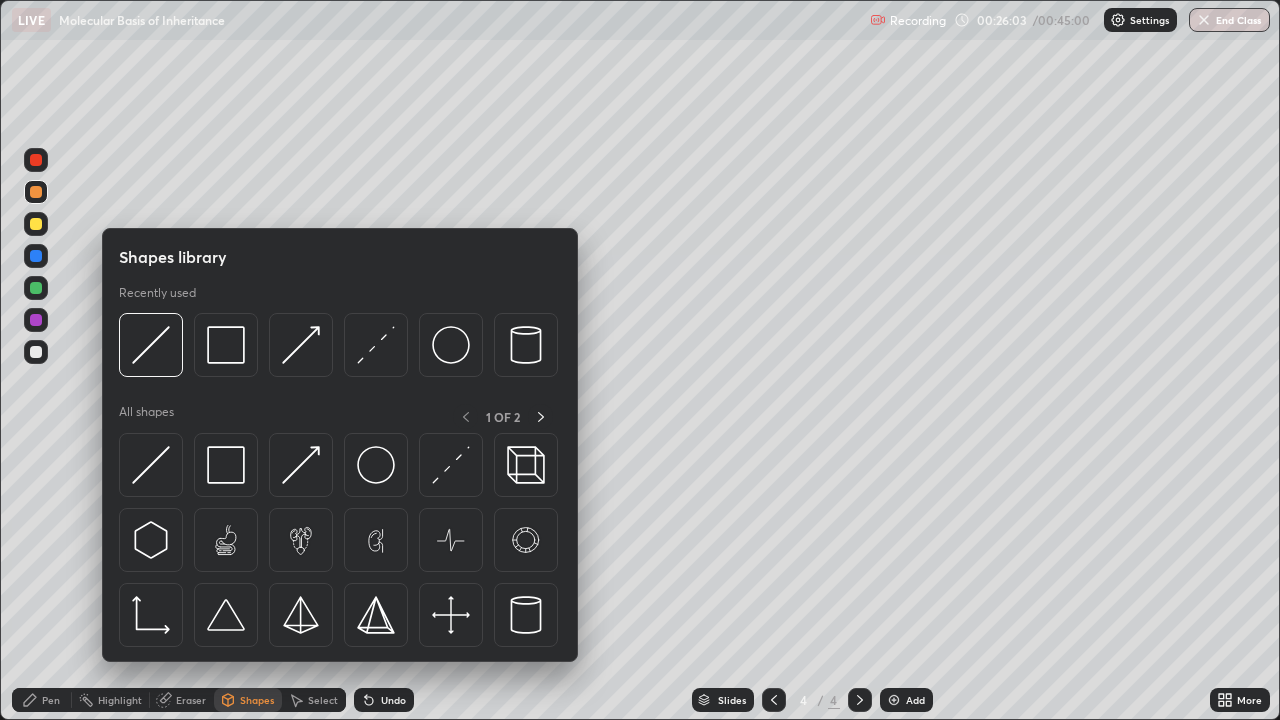 click on "Shapes" at bounding box center [248, 700] 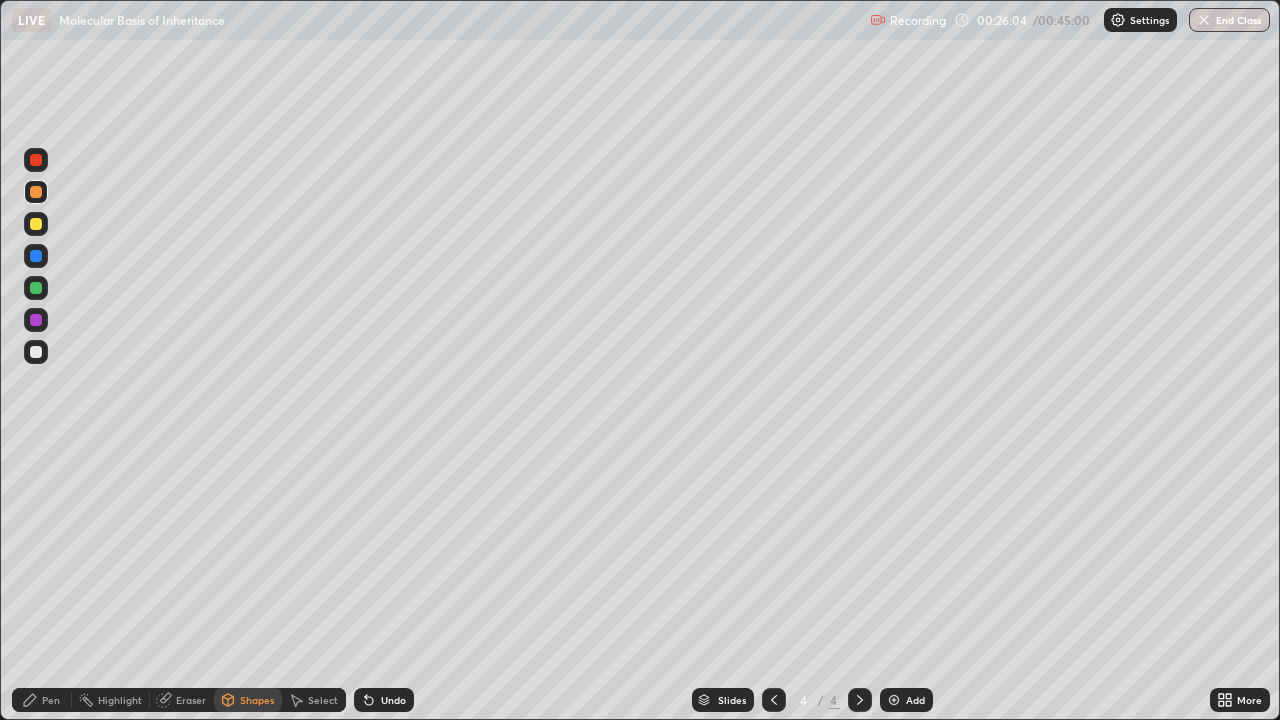 click at bounding box center [36, 224] 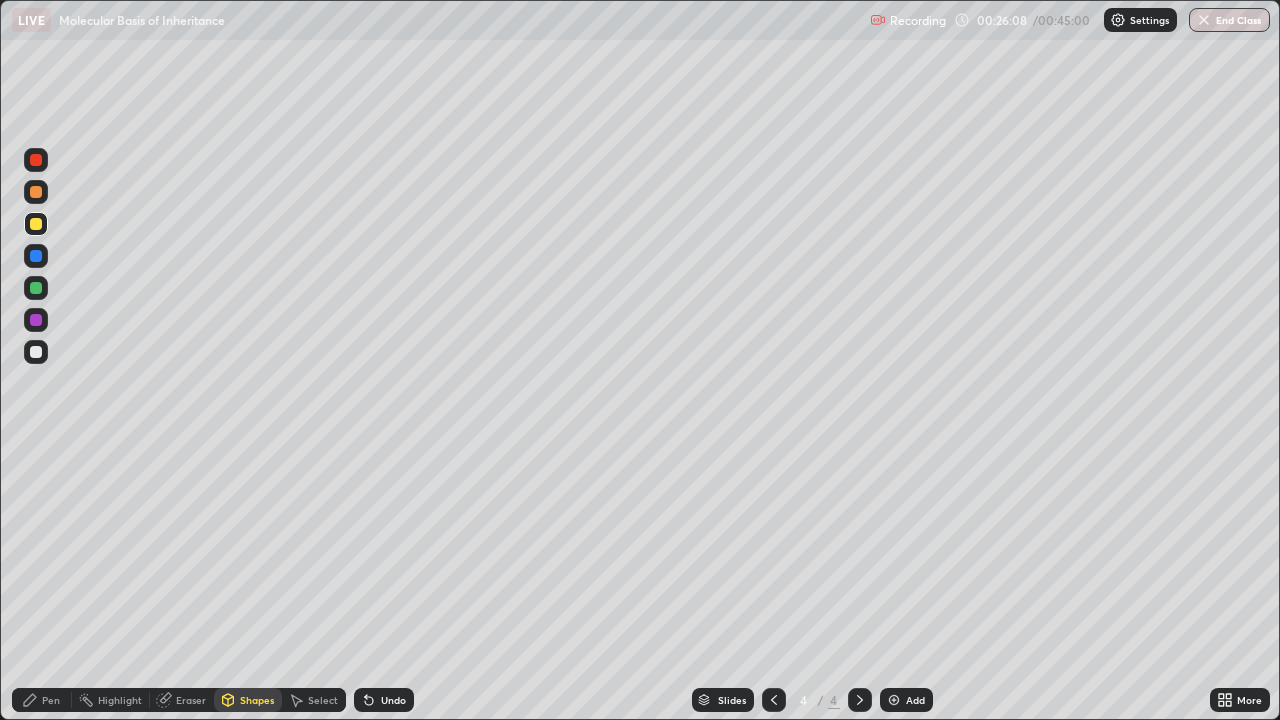 click 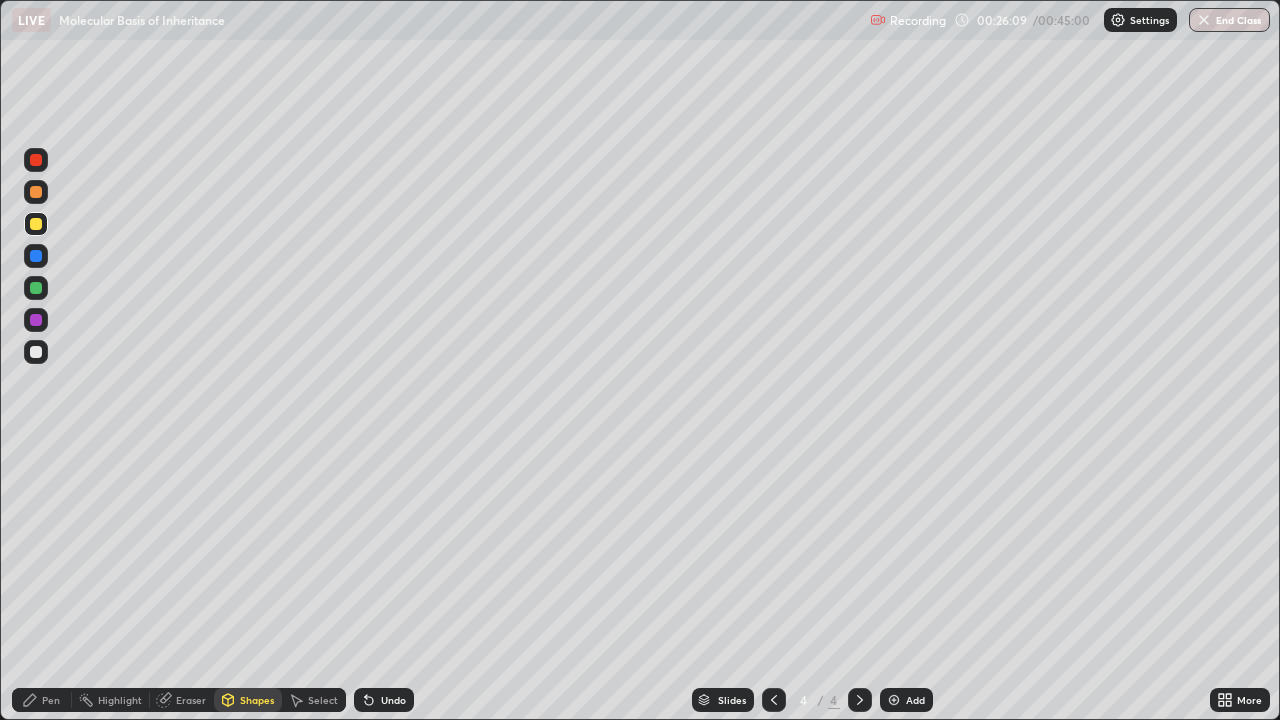 click 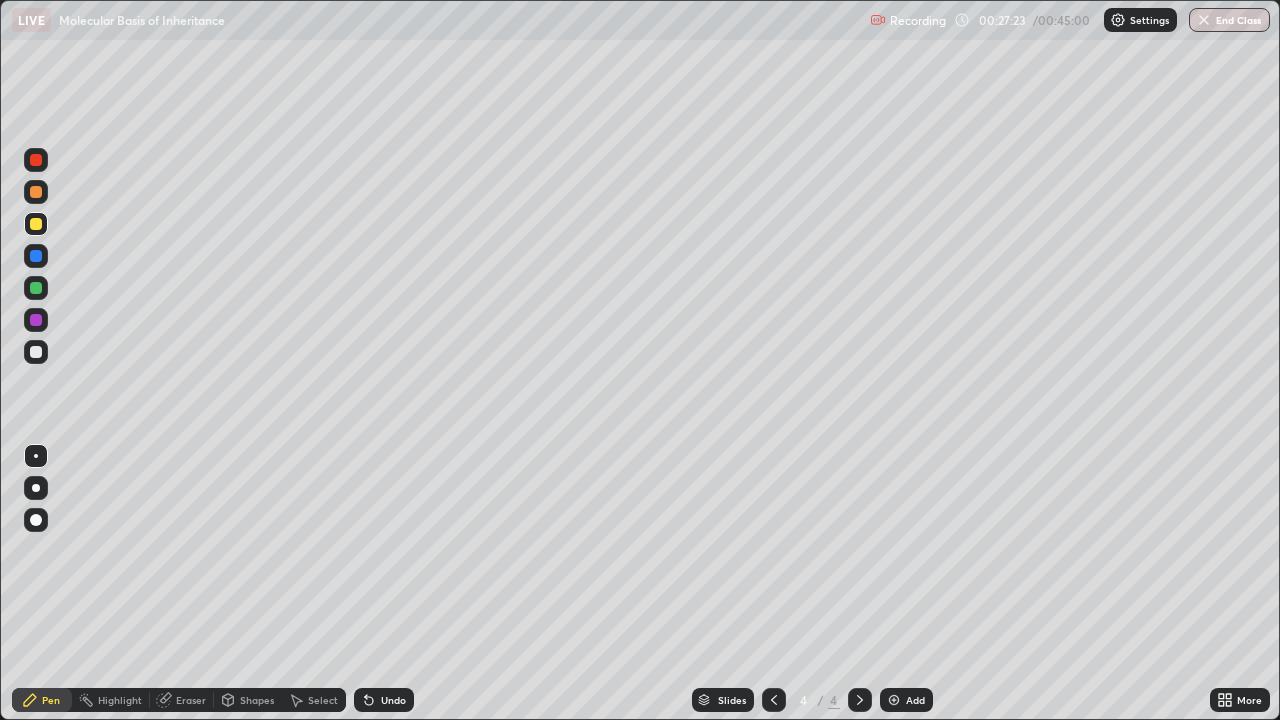 click at bounding box center [36, 352] 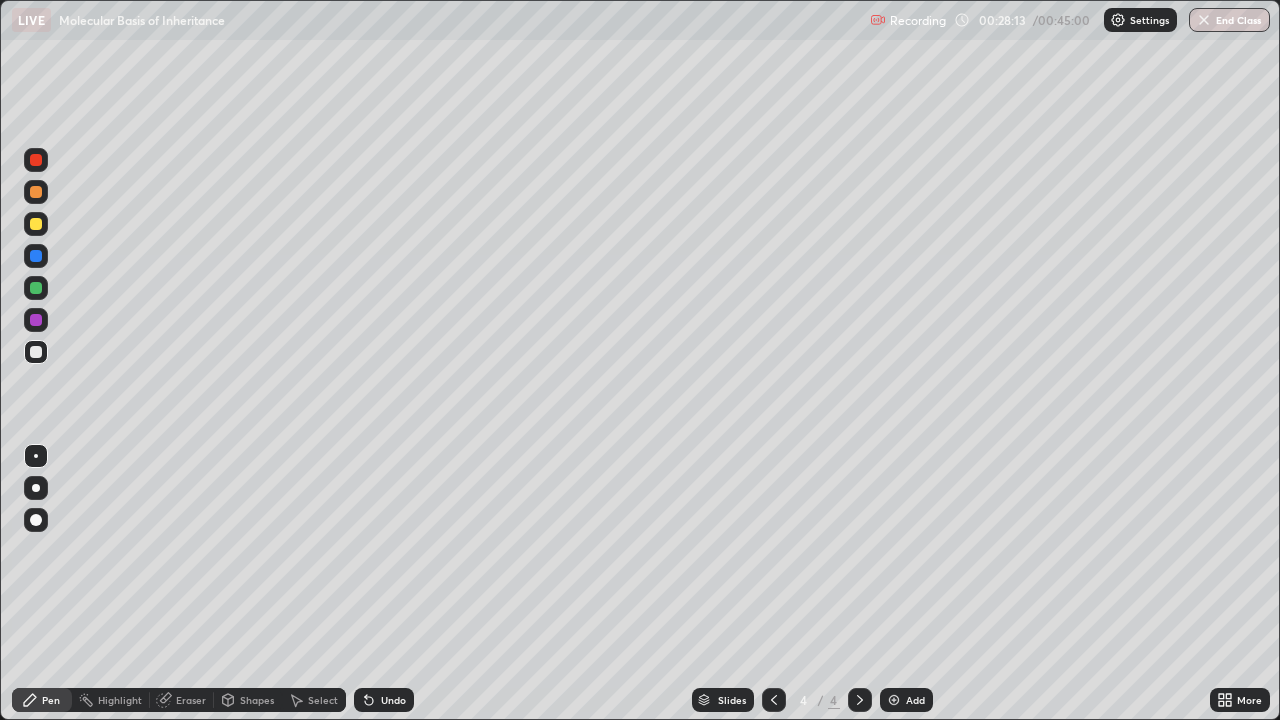 click at bounding box center (36, 224) 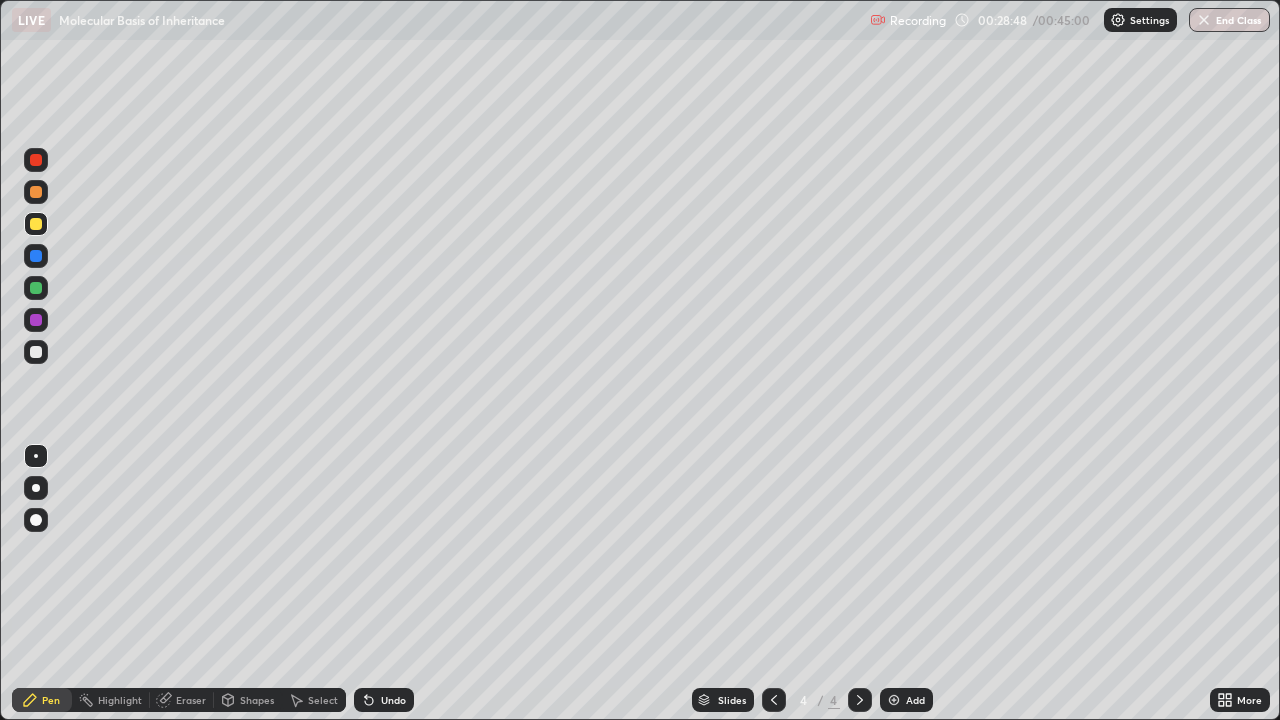 click on "Undo" at bounding box center [384, 700] 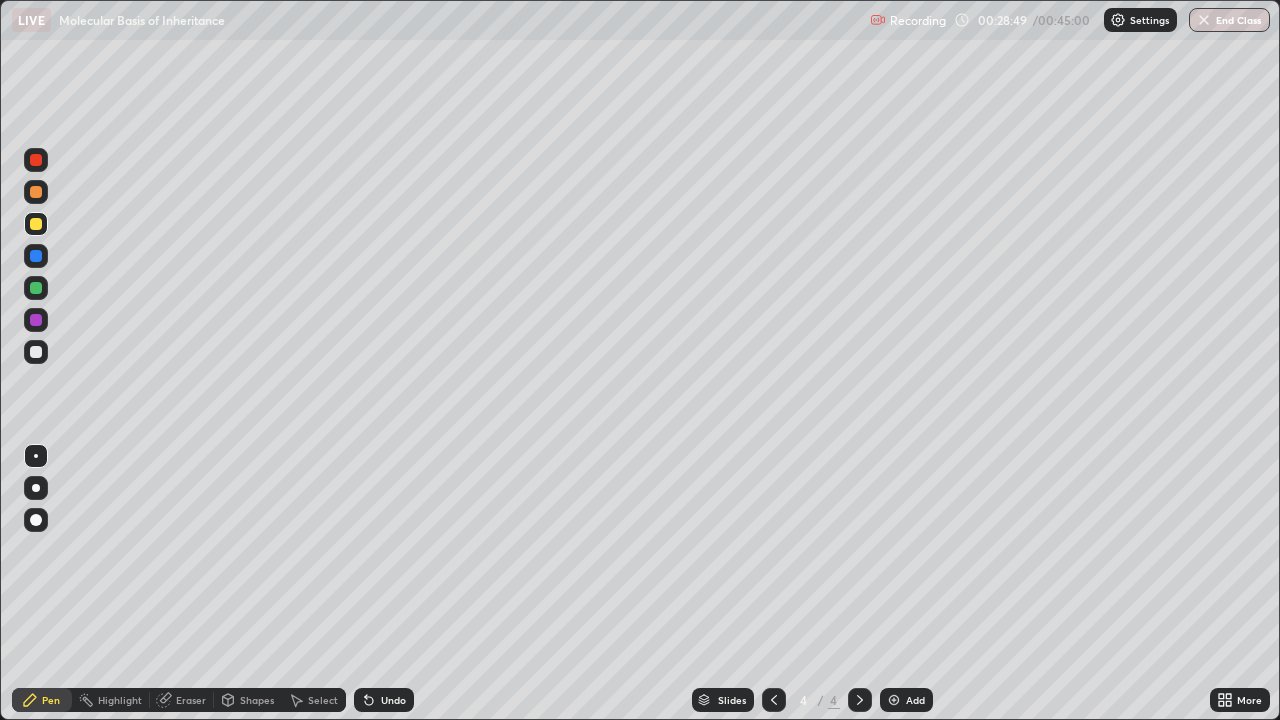 click on "Undo" at bounding box center (384, 700) 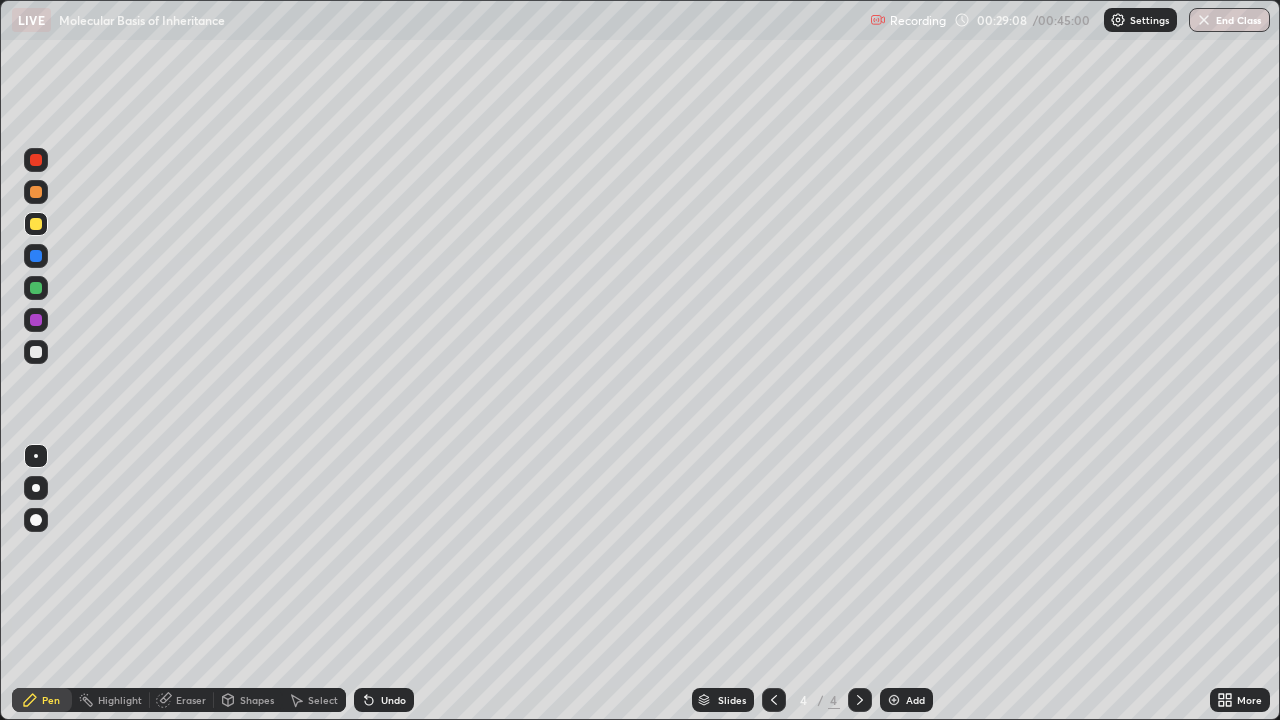 click at bounding box center [36, 352] 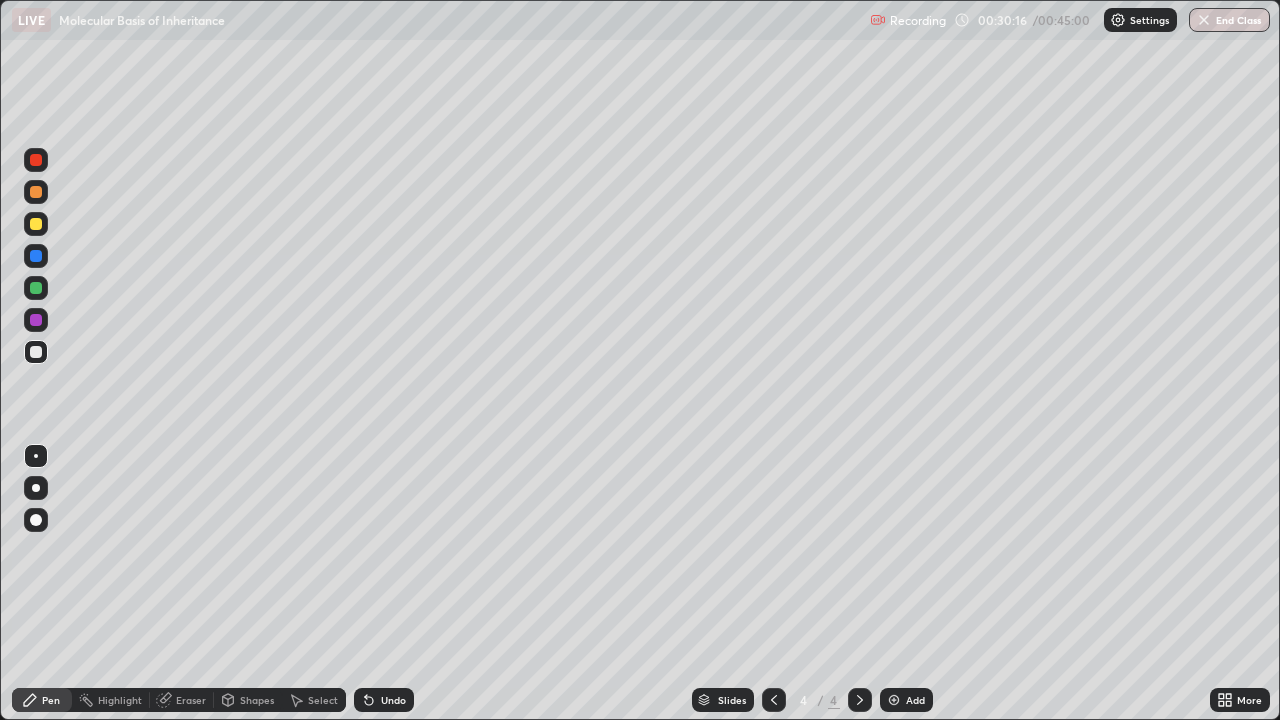 click on "Shapes" at bounding box center [257, 700] 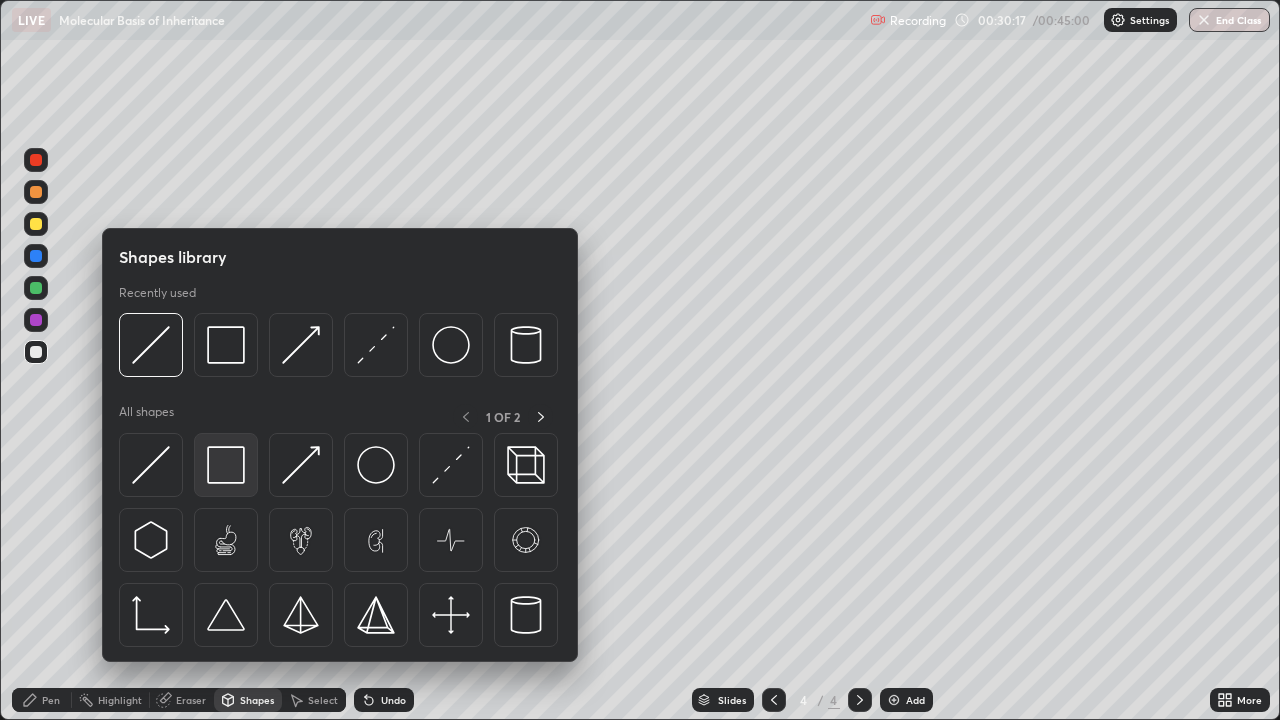 click at bounding box center [226, 465] 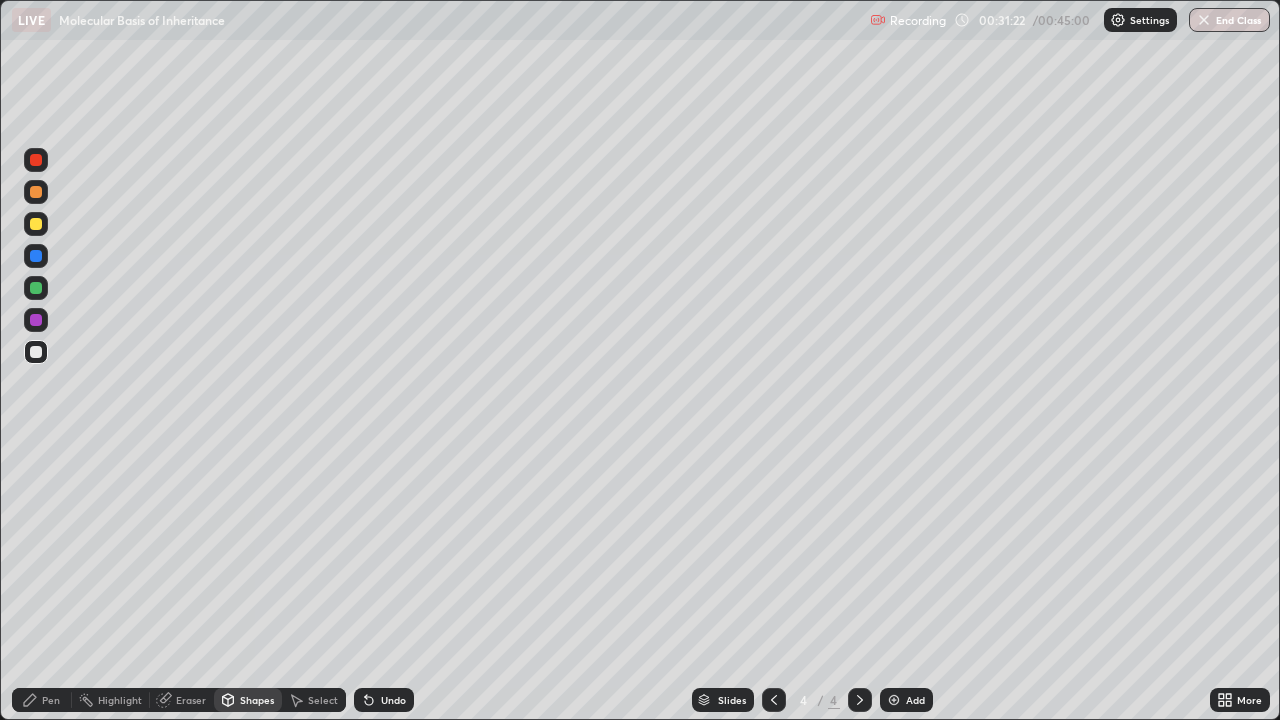 click at bounding box center [36, 352] 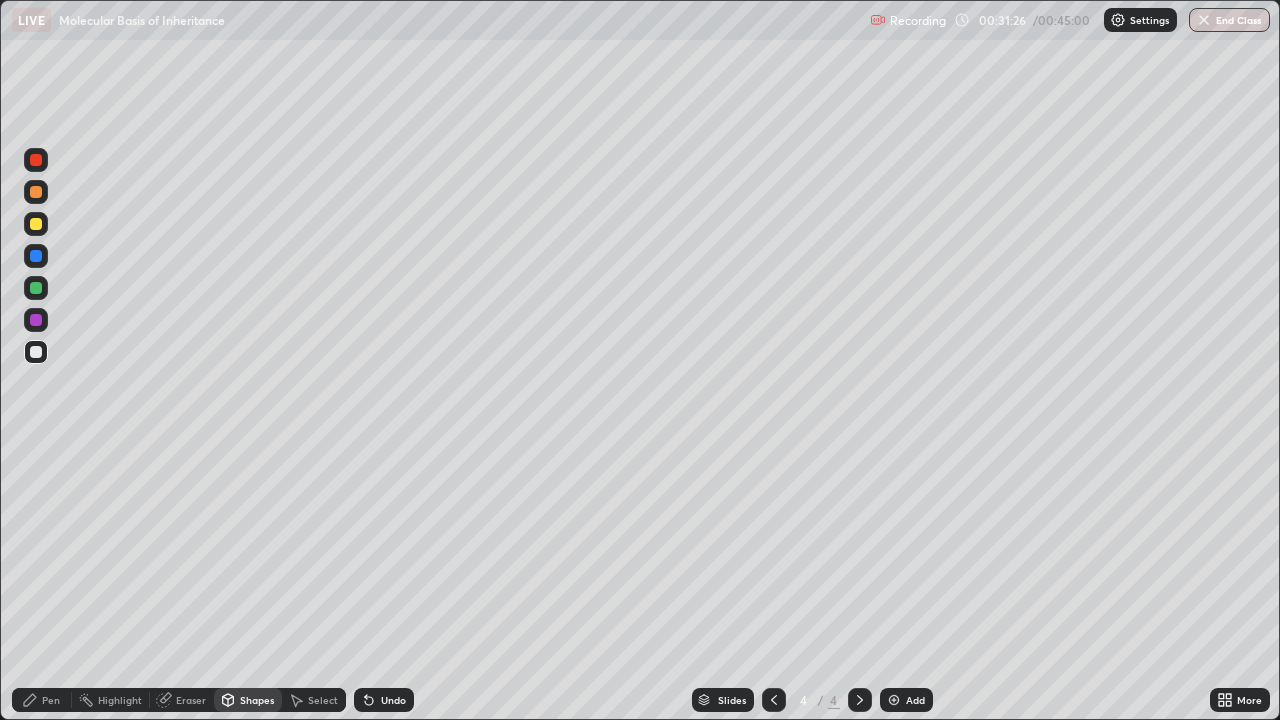 click on "Undo" at bounding box center (393, 700) 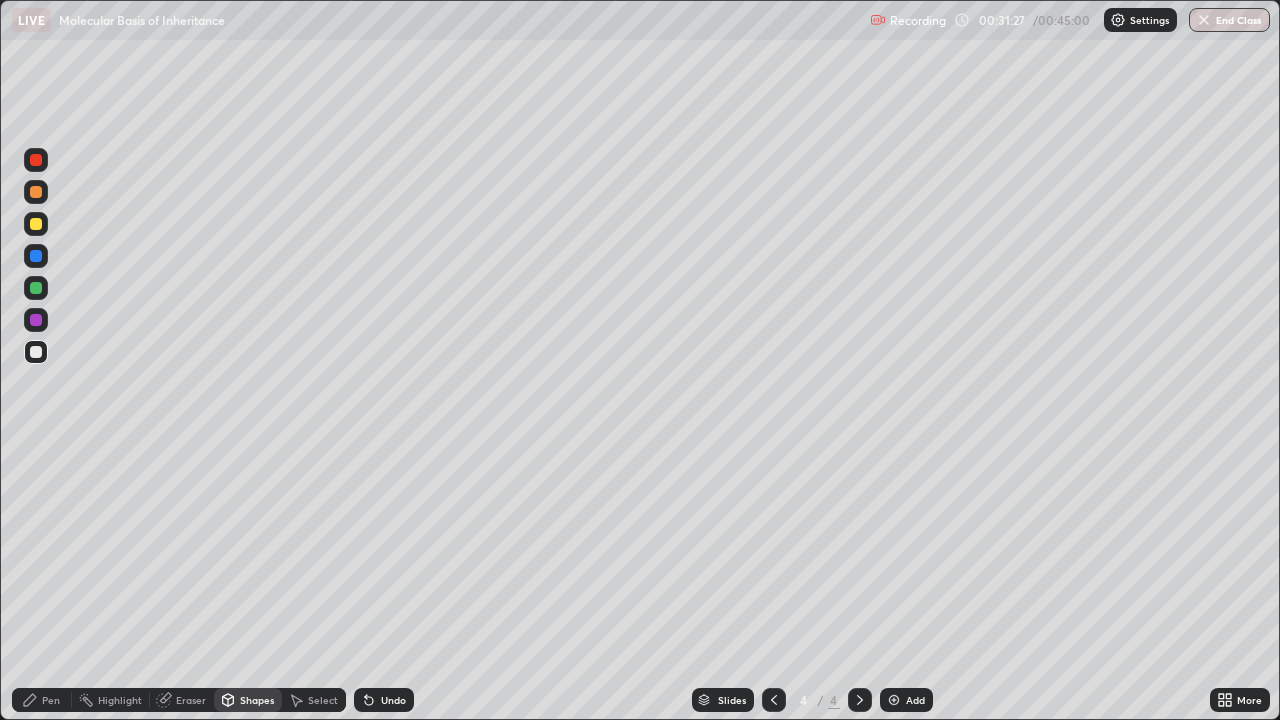 click 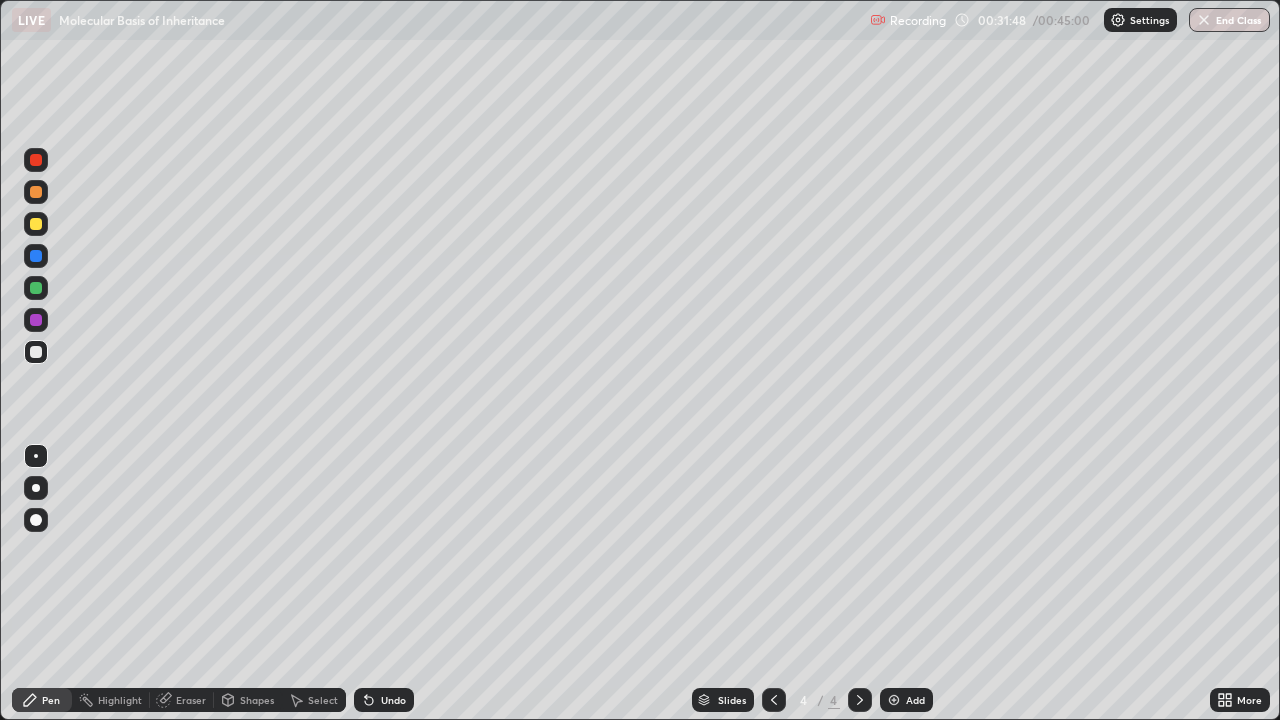 click on "Shapes" at bounding box center (257, 700) 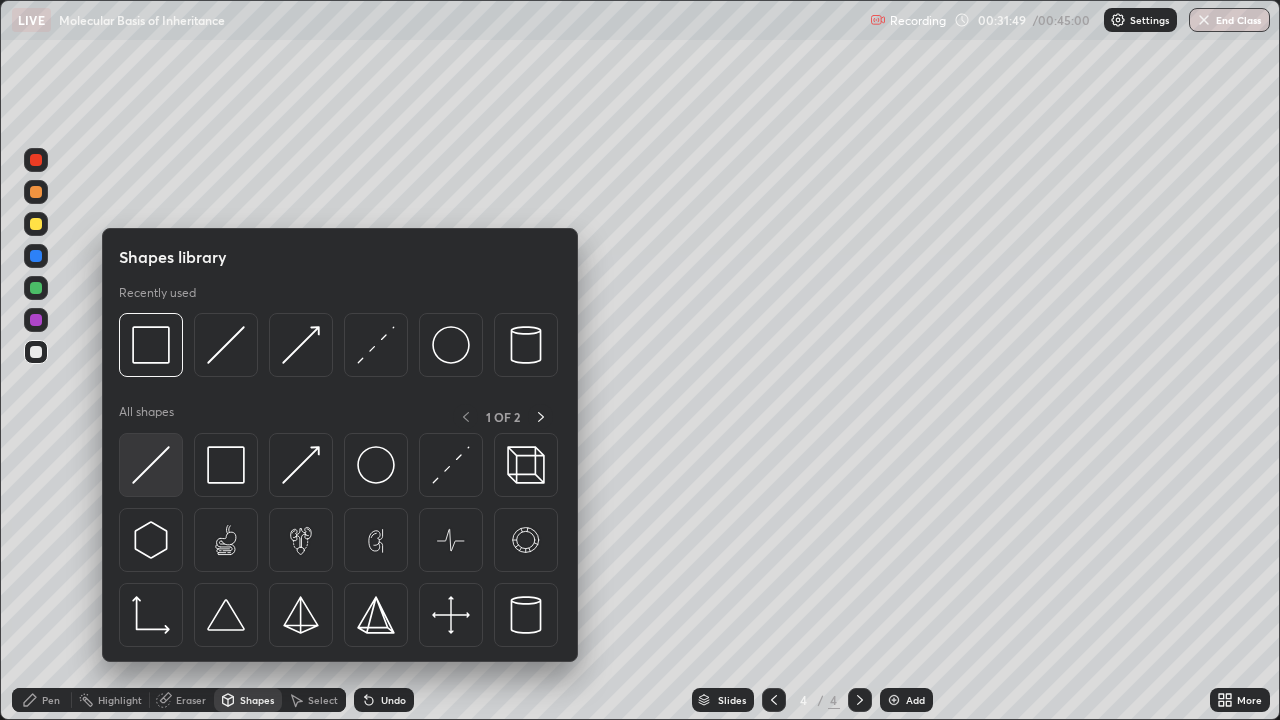 click at bounding box center [151, 465] 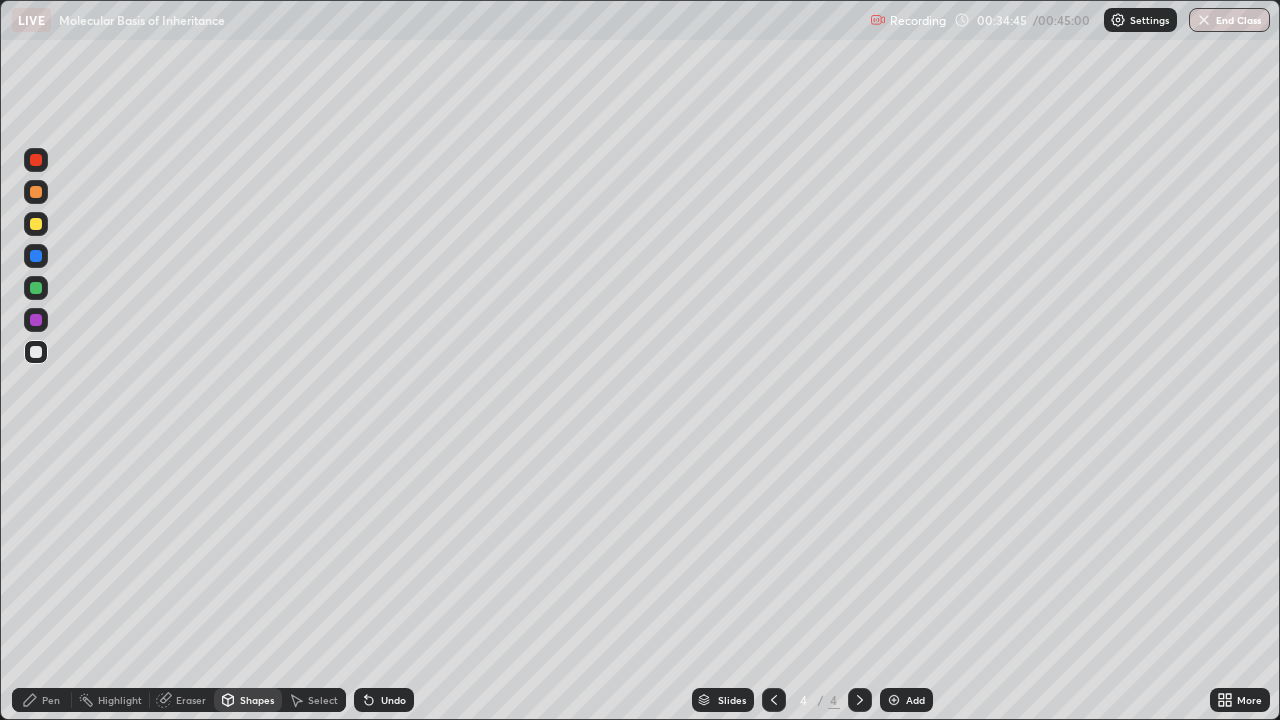 click at bounding box center [36, 224] 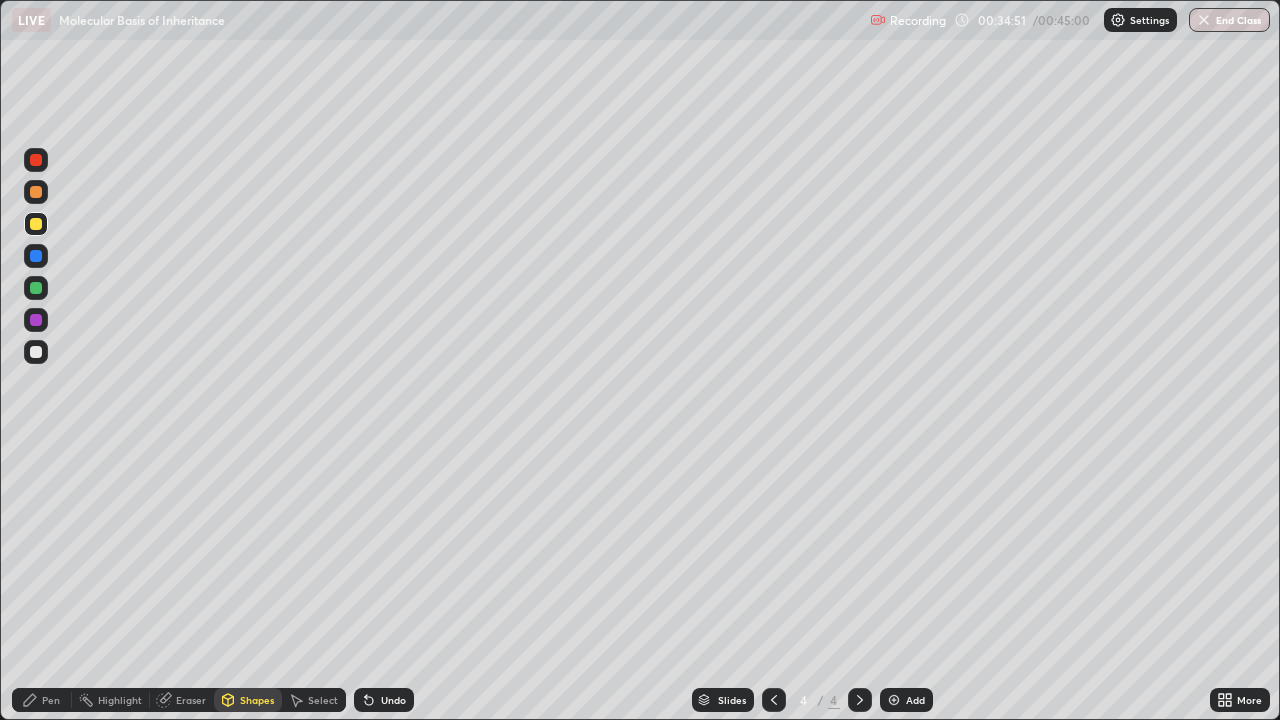 click on "Undo" at bounding box center [393, 700] 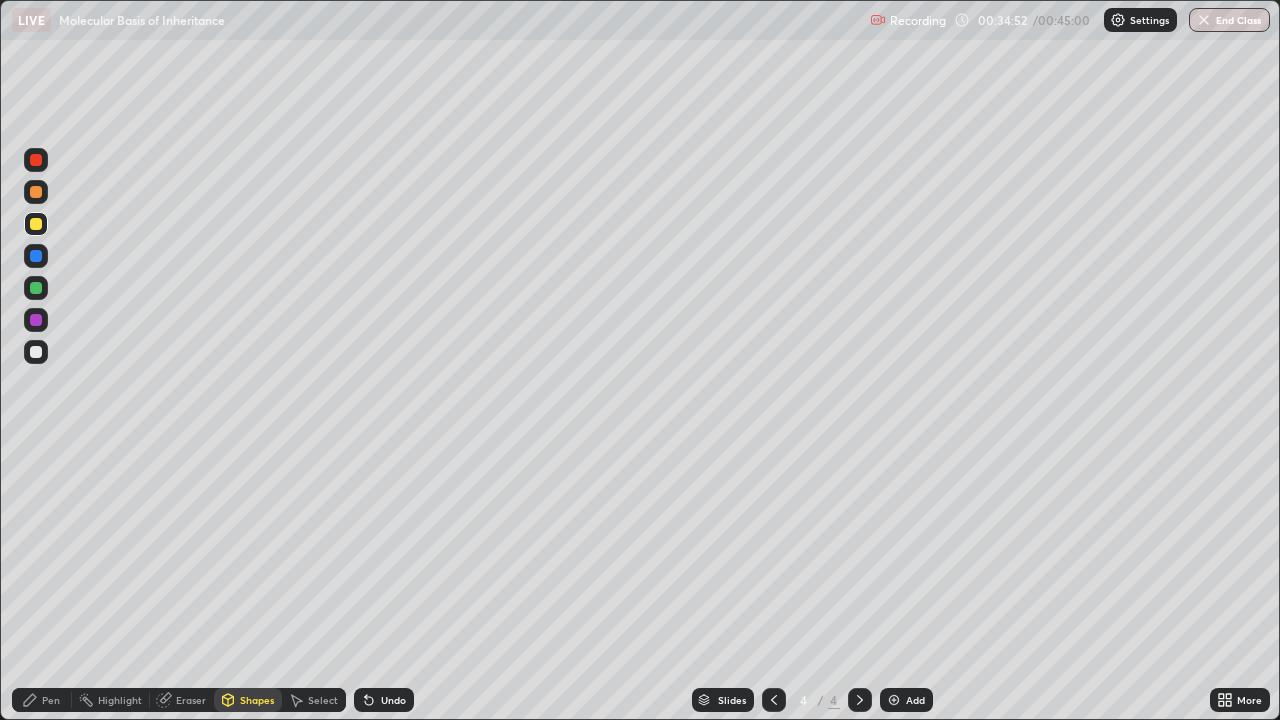 click on "Pen" at bounding box center (51, 700) 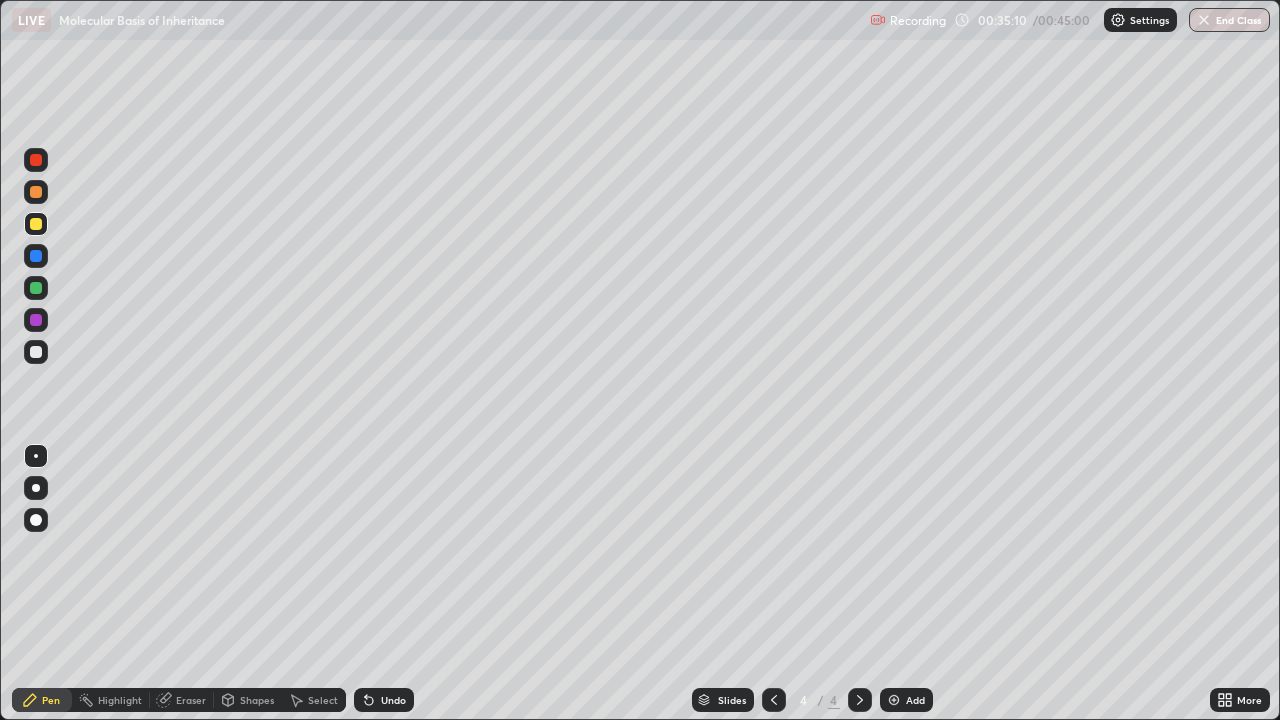 click at bounding box center (36, 192) 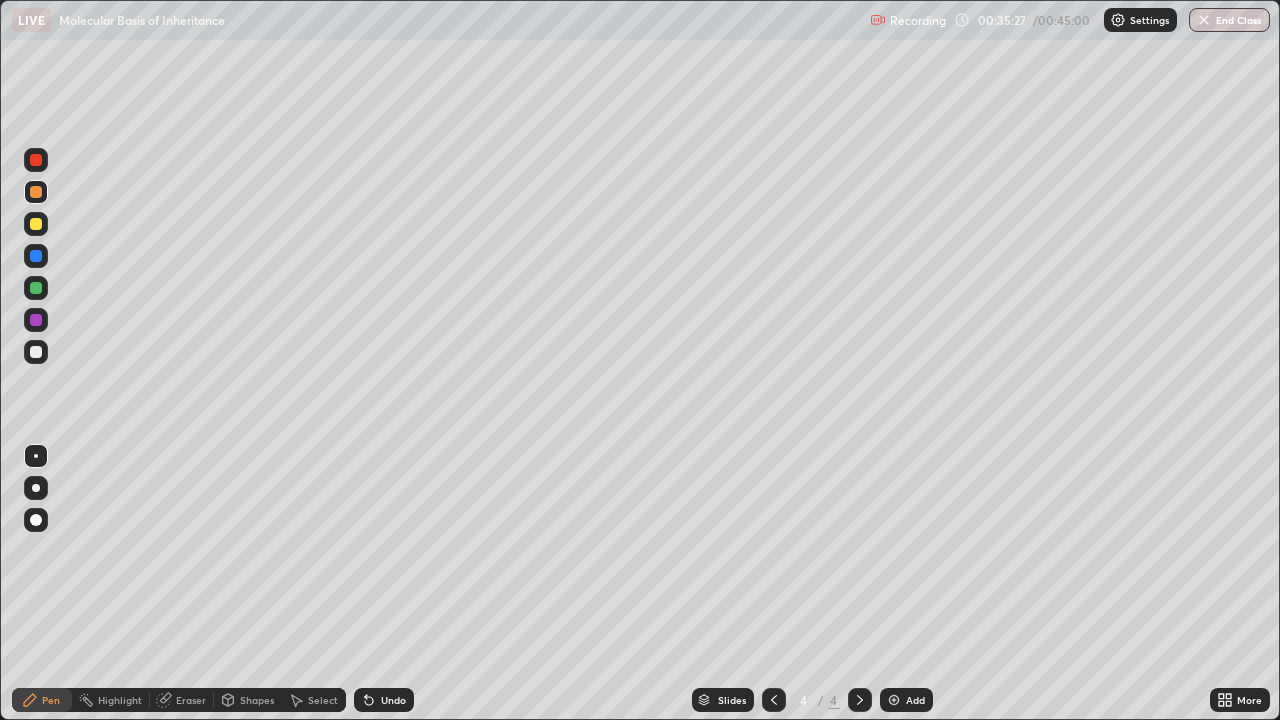 click on "Shapes" at bounding box center (257, 700) 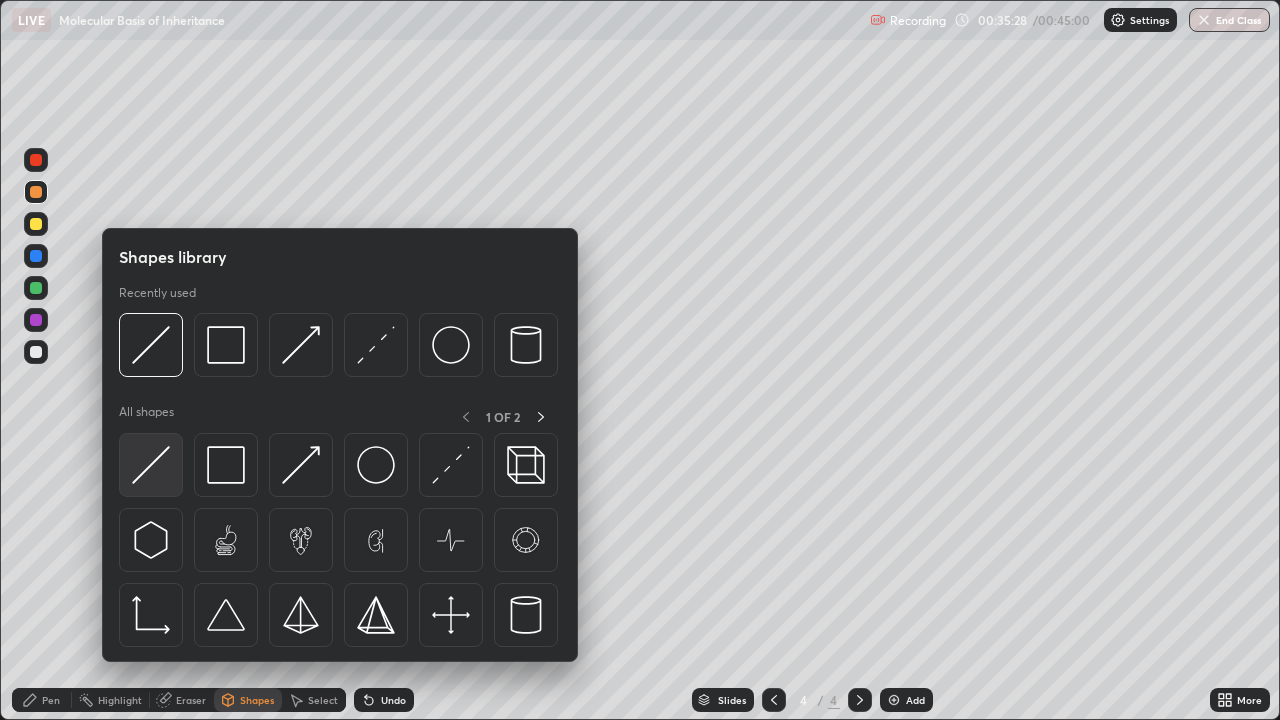 click at bounding box center [151, 465] 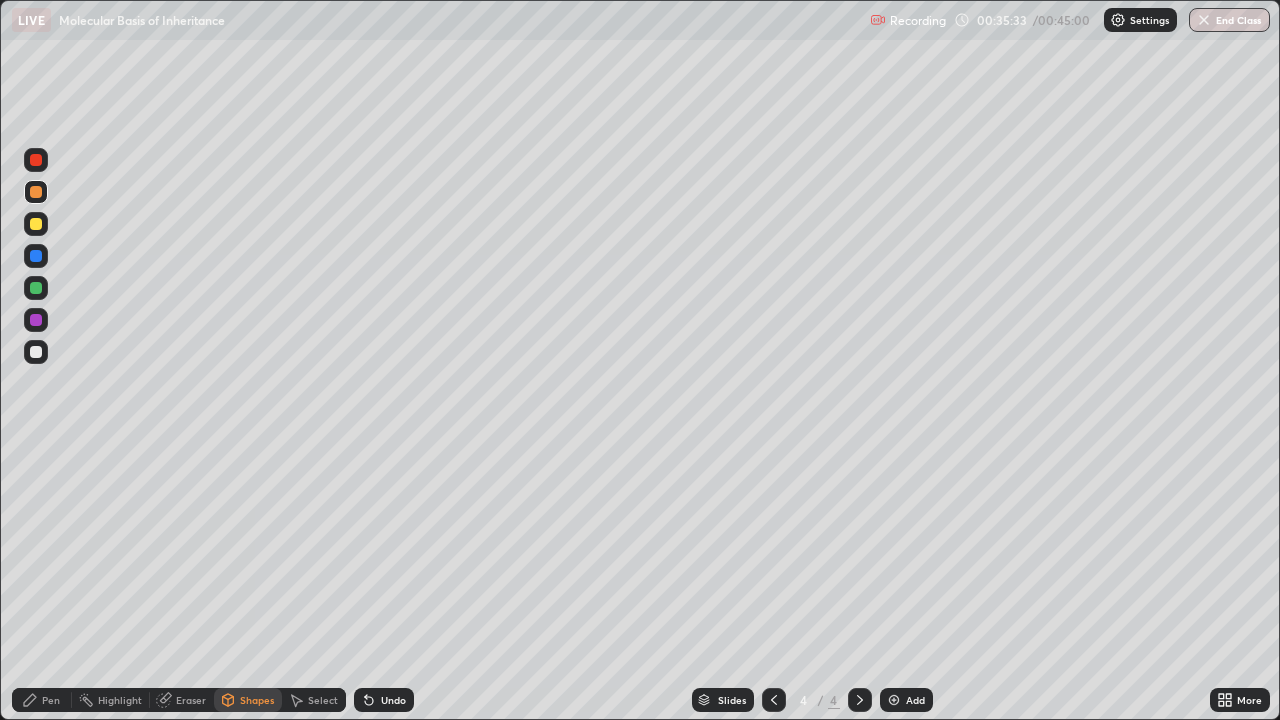click on "Pen" at bounding box center (42, 700) 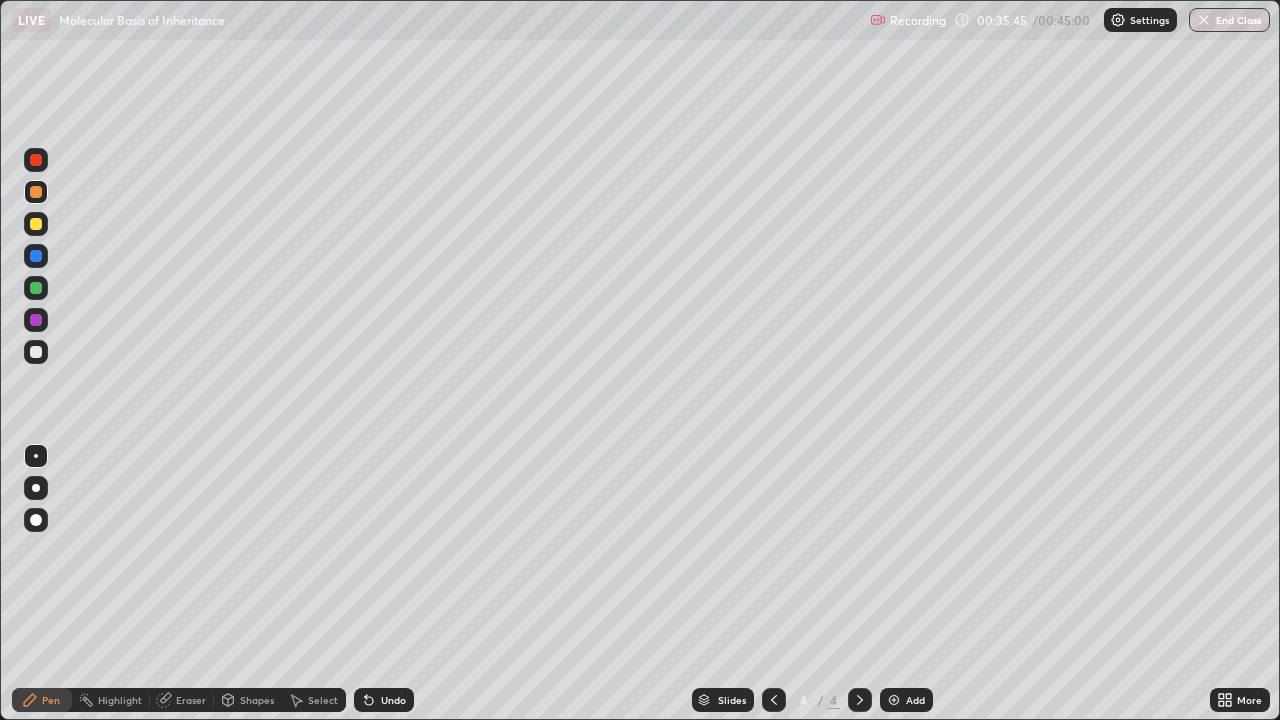 click at bounding box center [36, 224] 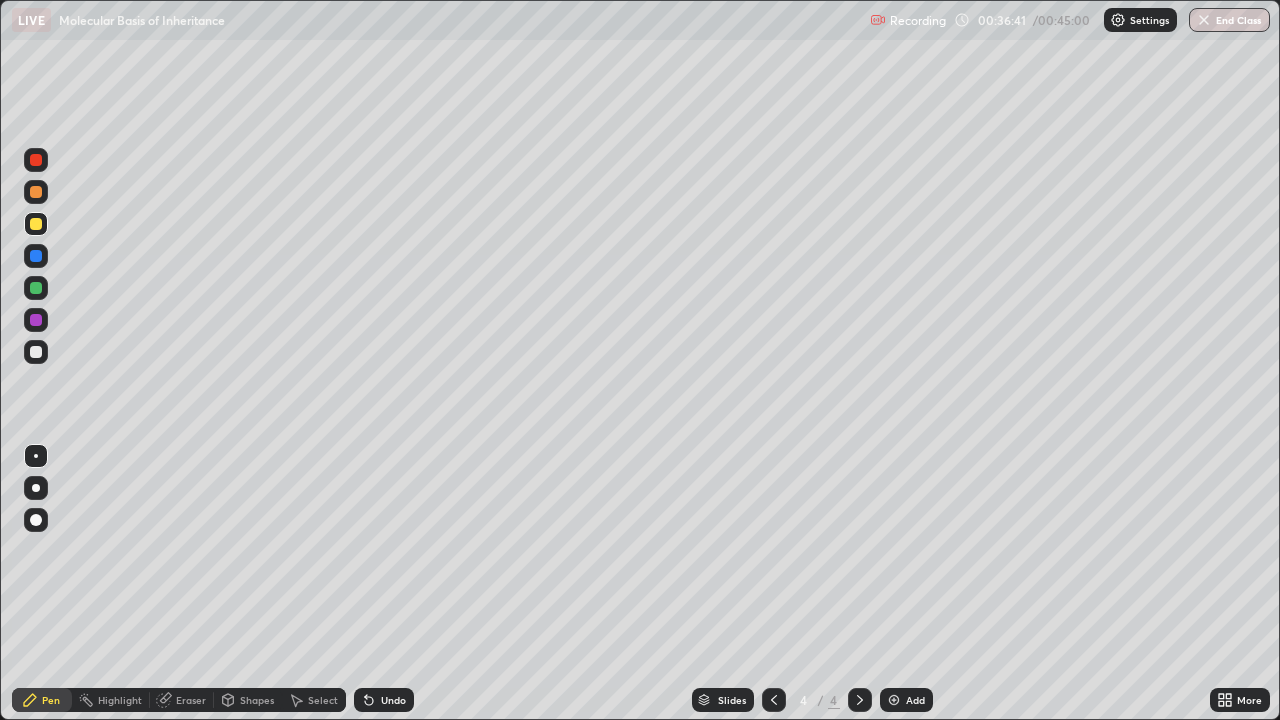 click at bounding box center [36, 352] 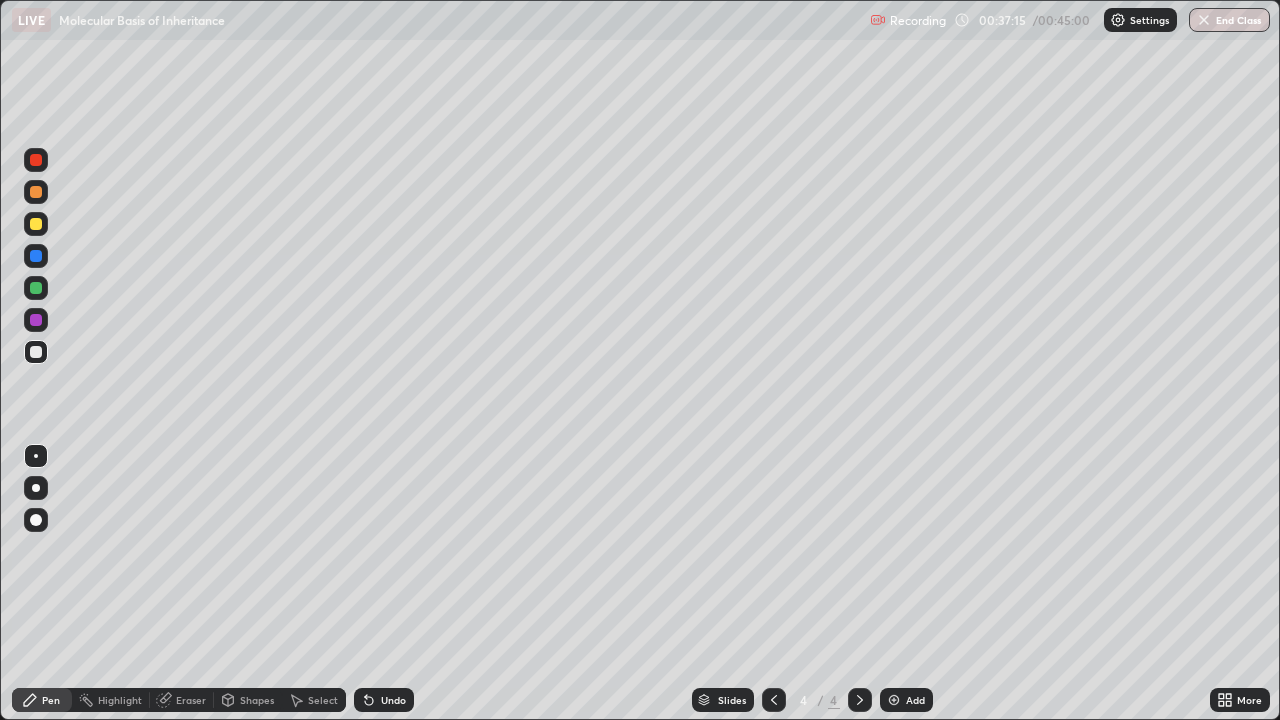 click on "Undo" at bounding box center (384, 700) 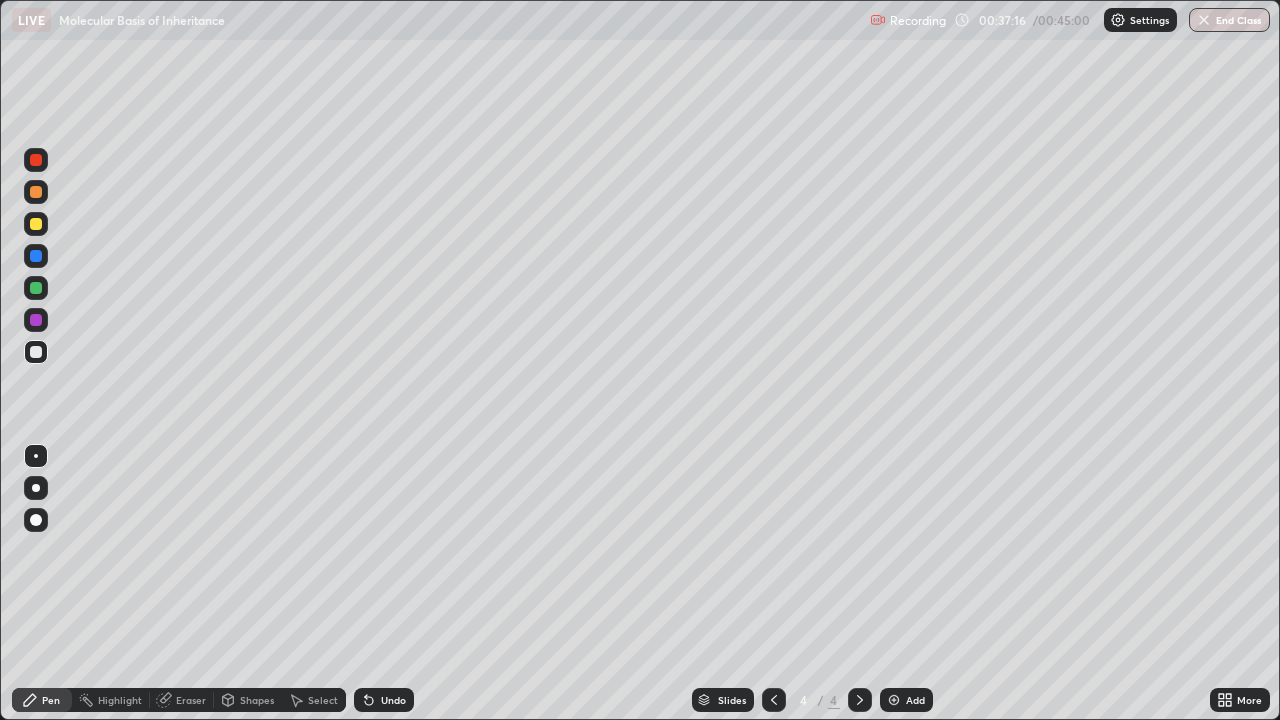 click on "Undo" at bounding box center [393, 700] 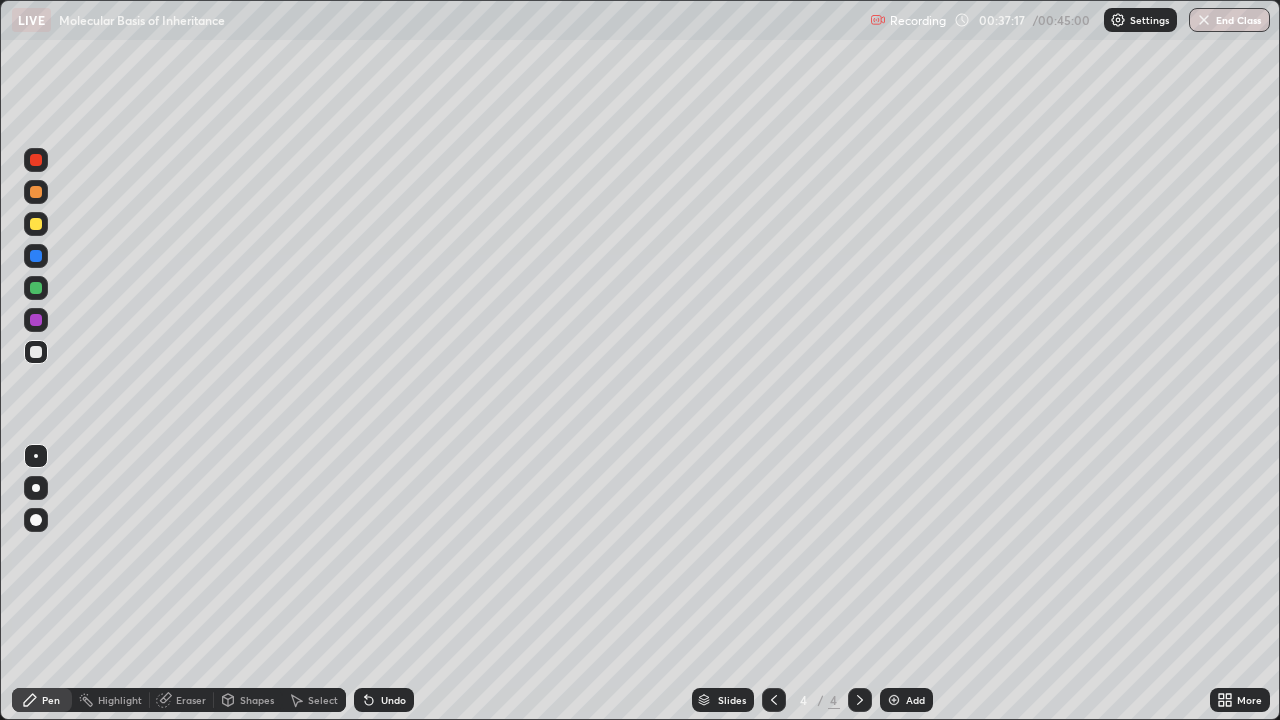 click on "Undo" at bounding box center [384, 700] 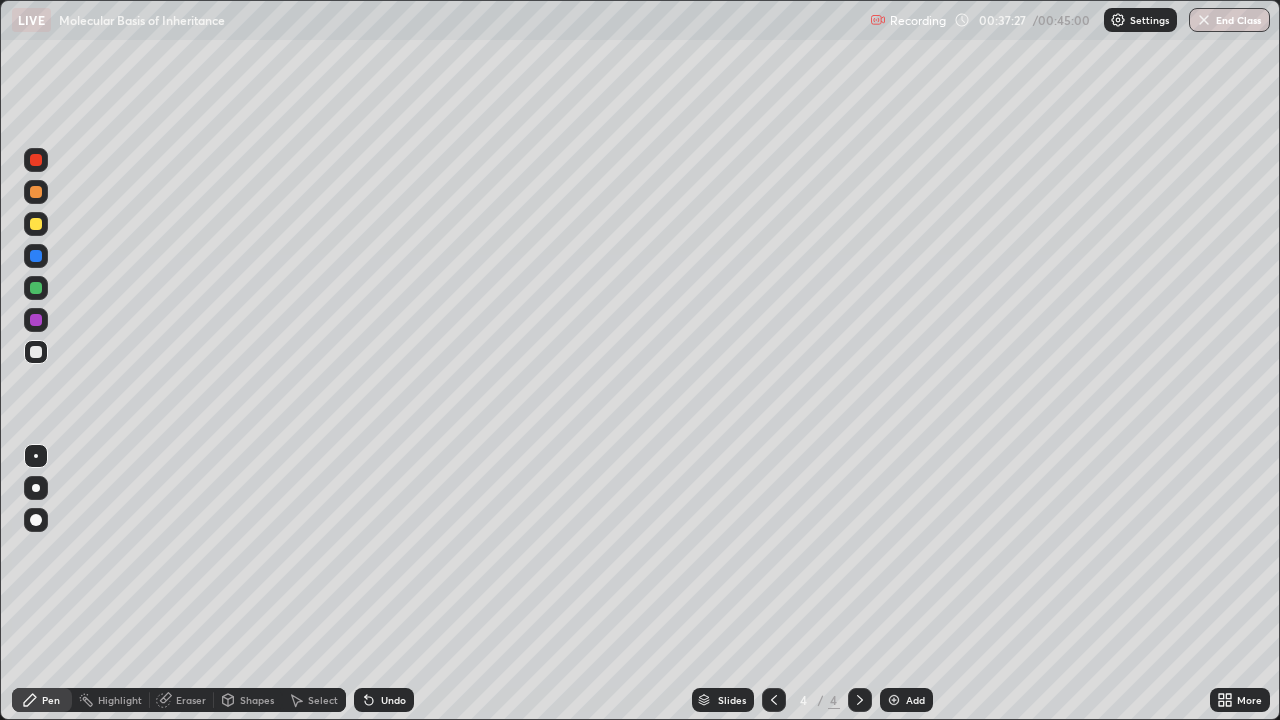 click on "Undo" at bounding box center (393, 700) 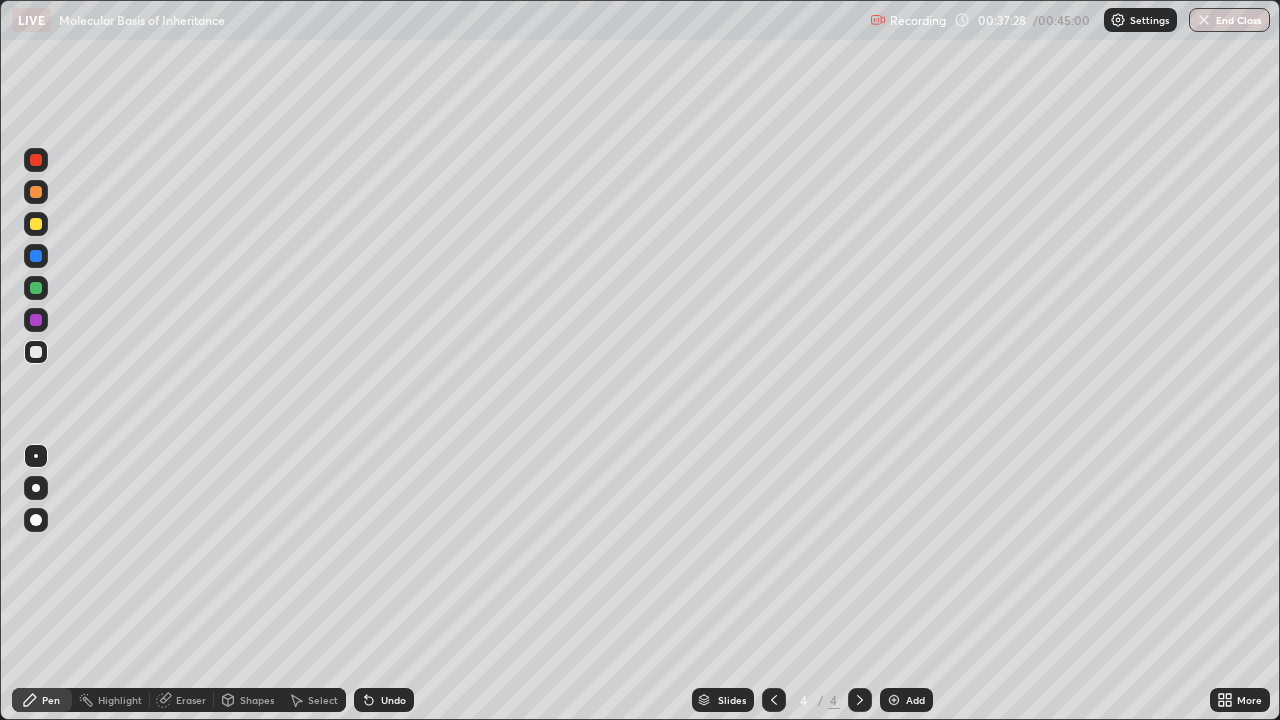 click on "Undo" at bounding box center [393, 700] 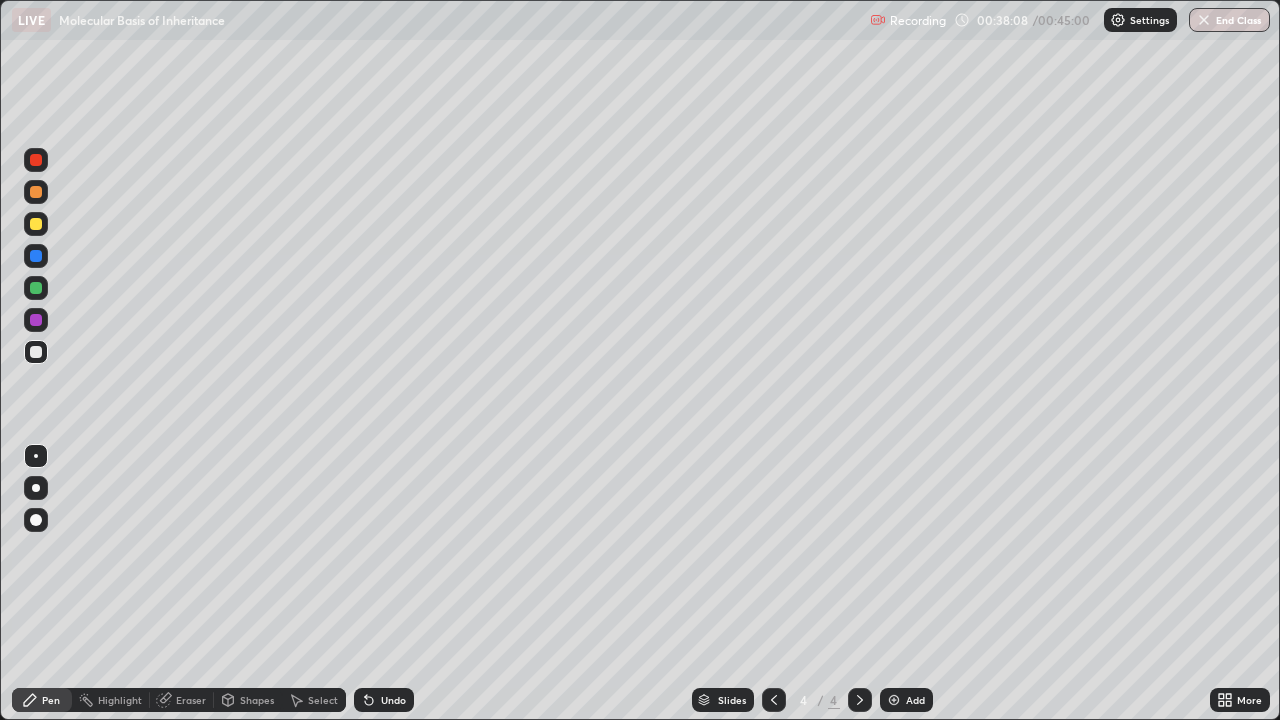 click at bounding box center [36, 288] 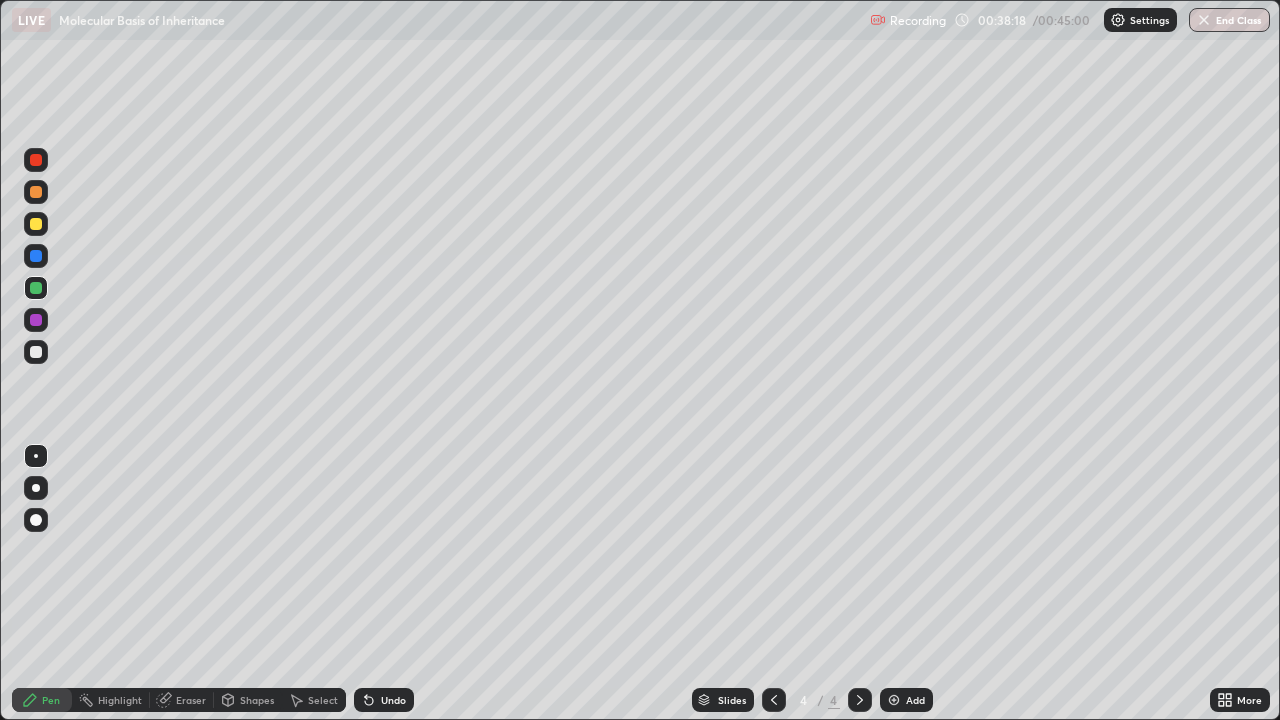 click on "Shapes" at bounding box center (257, 700) 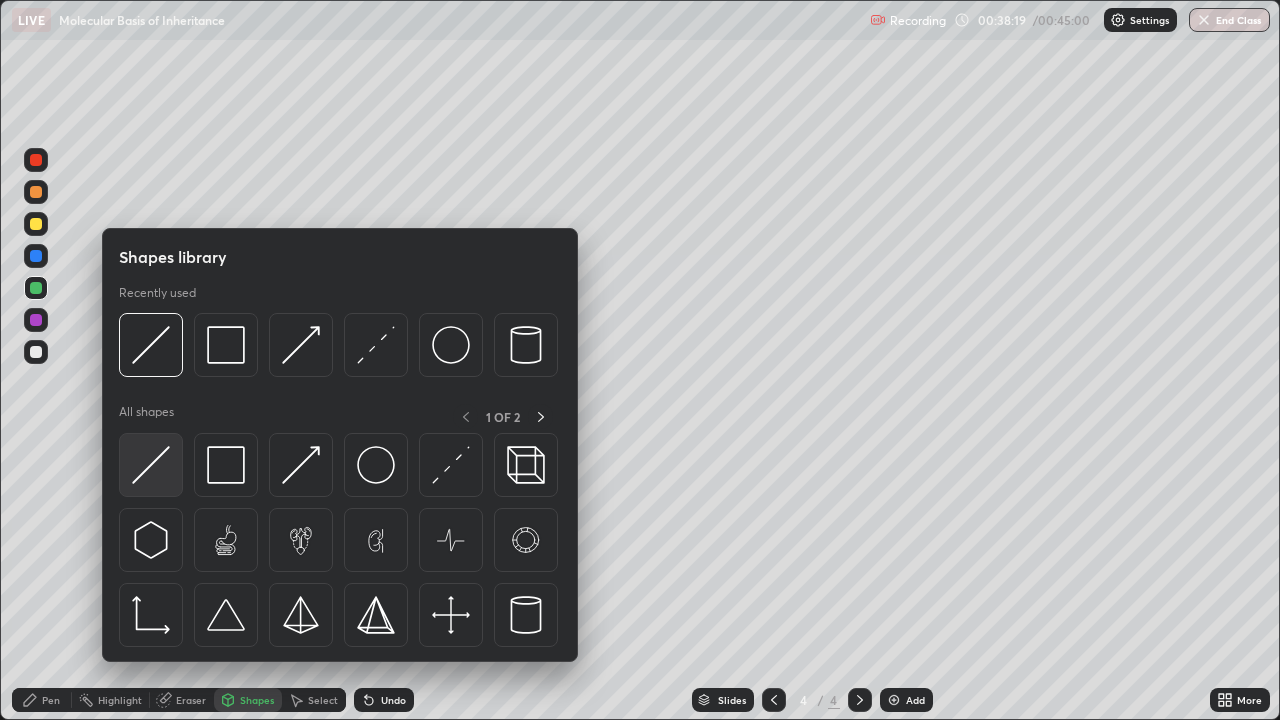 click at bounding box center (151, 465) 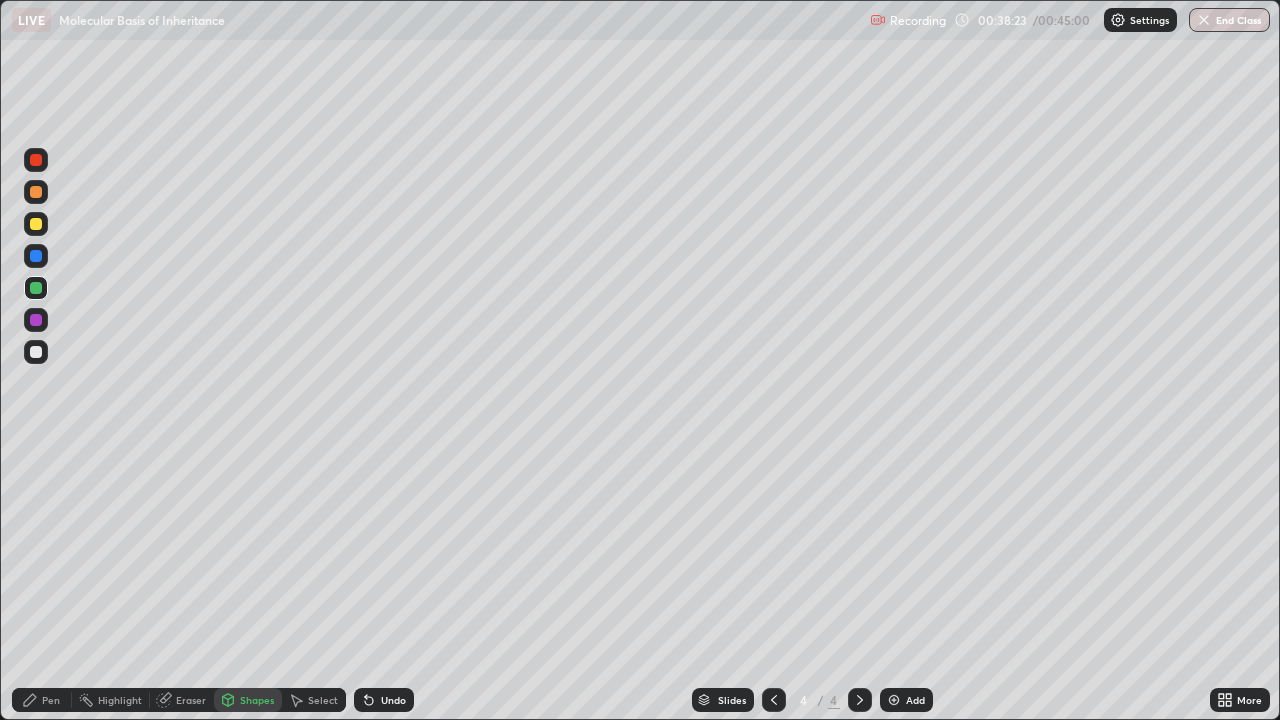 click at bounding box center [36, 192] 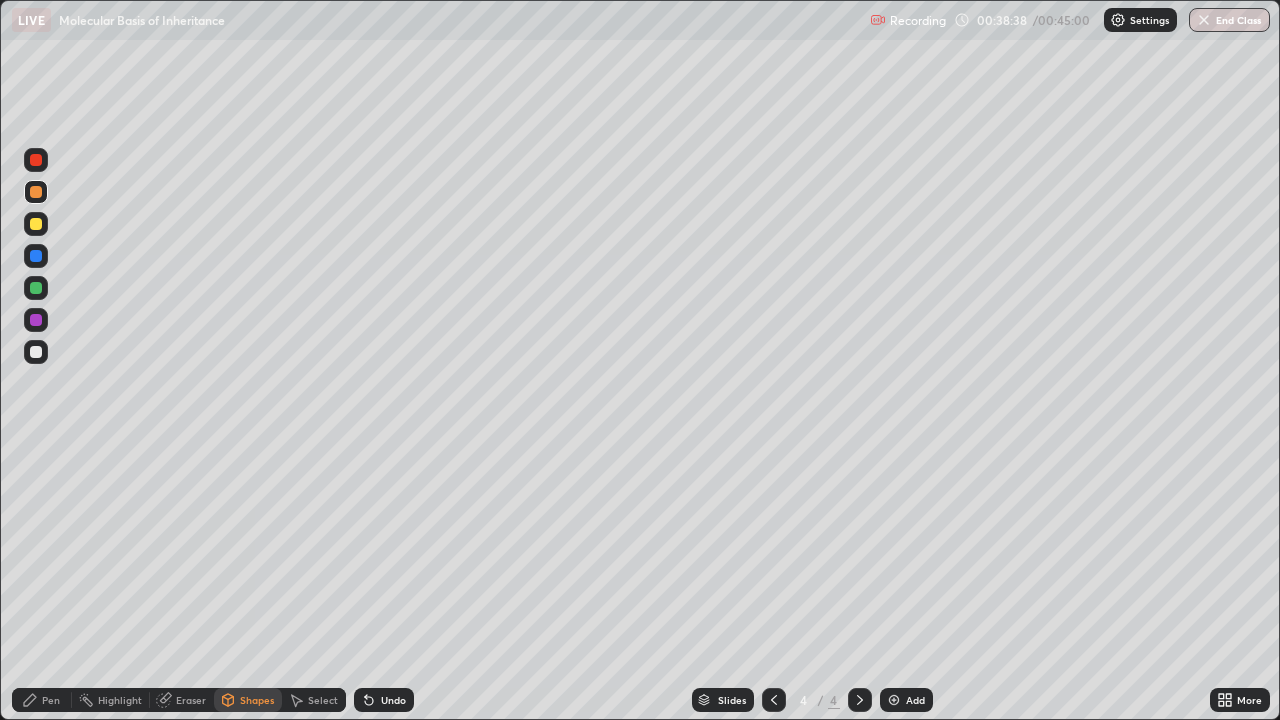 click 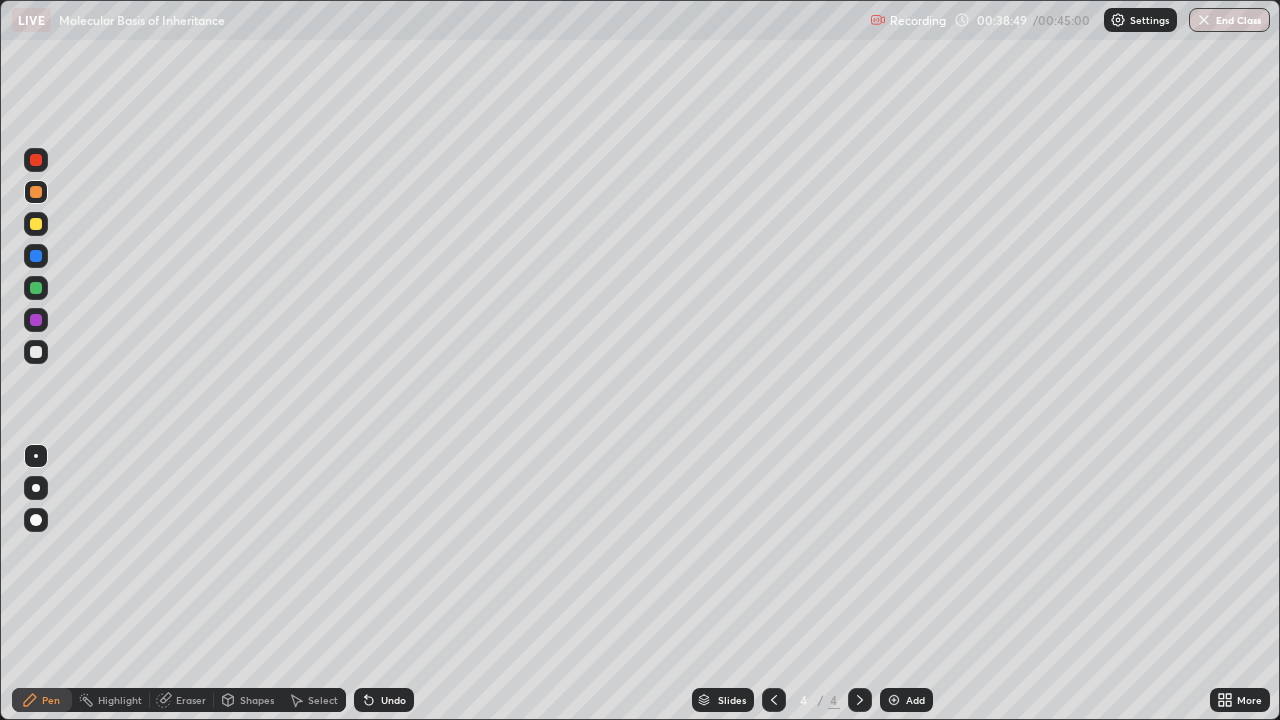 click at bounding box center (36, 224) 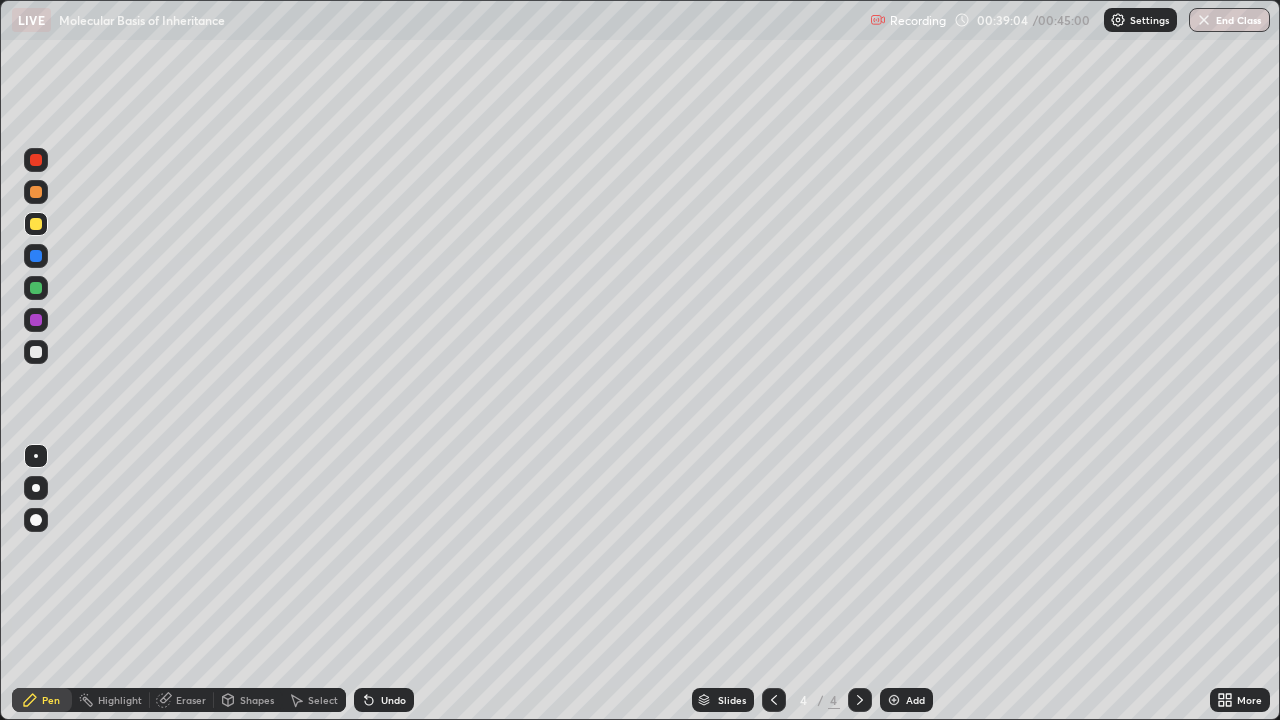 click on "Shapes" at bounding box center (257, 700) 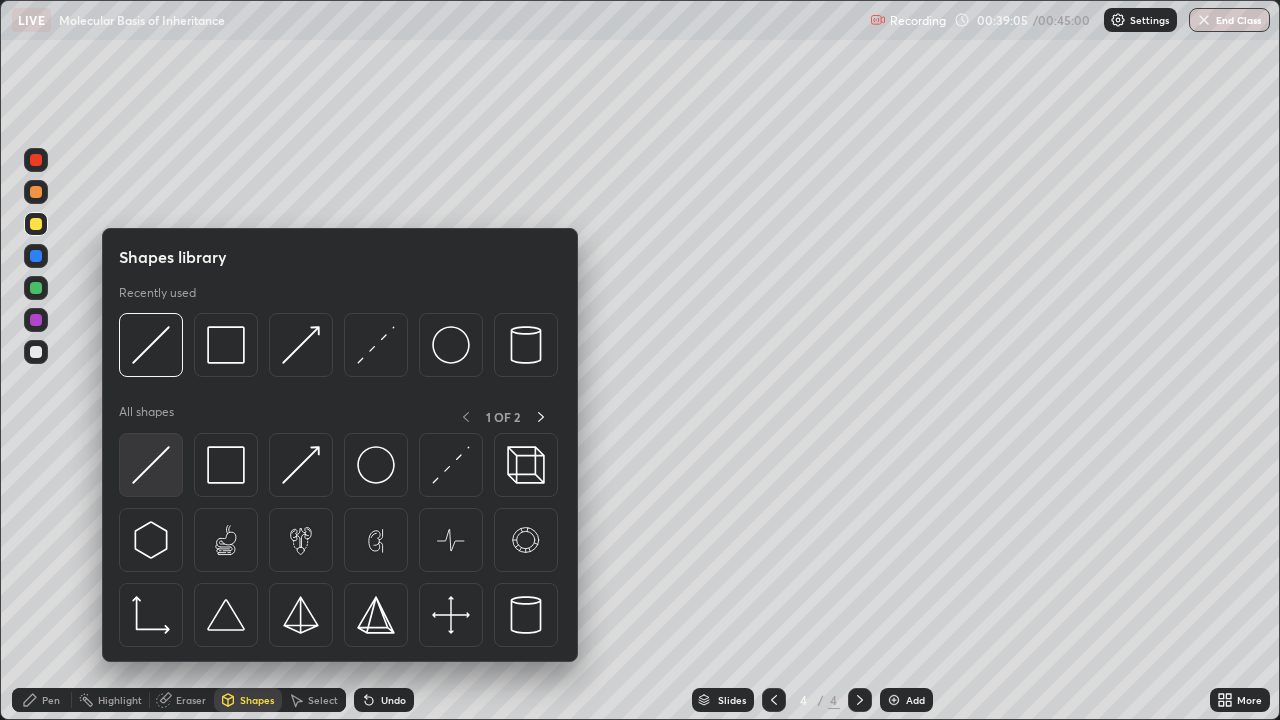 click at bounding box center (151, 465) 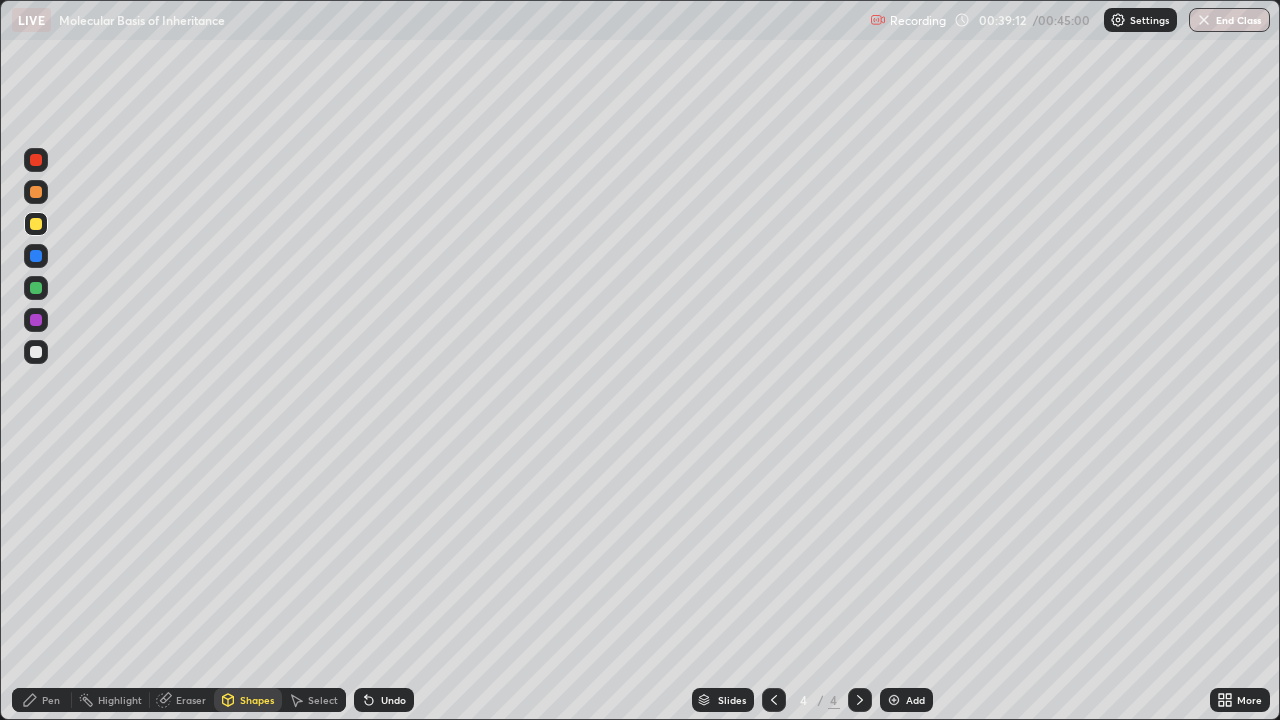 click on "Undo" at bounding box center [393, 700] 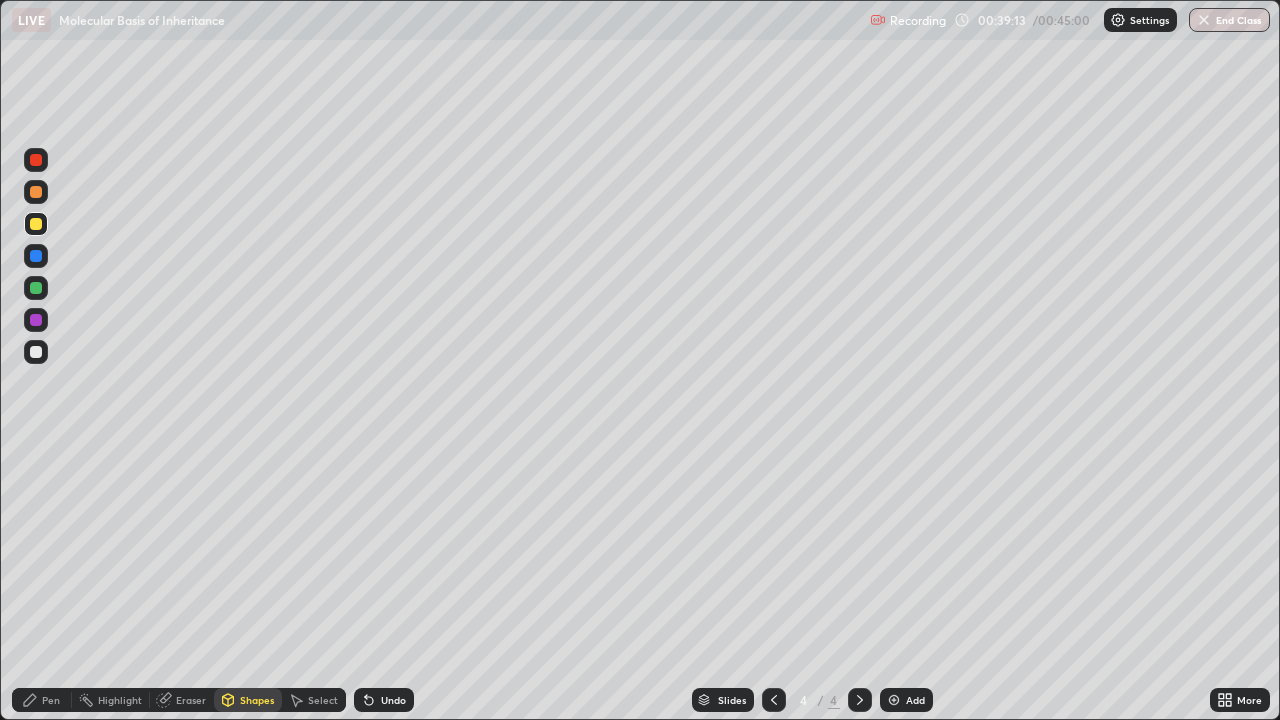 click on "Undo" at bounding box center (384, 700) 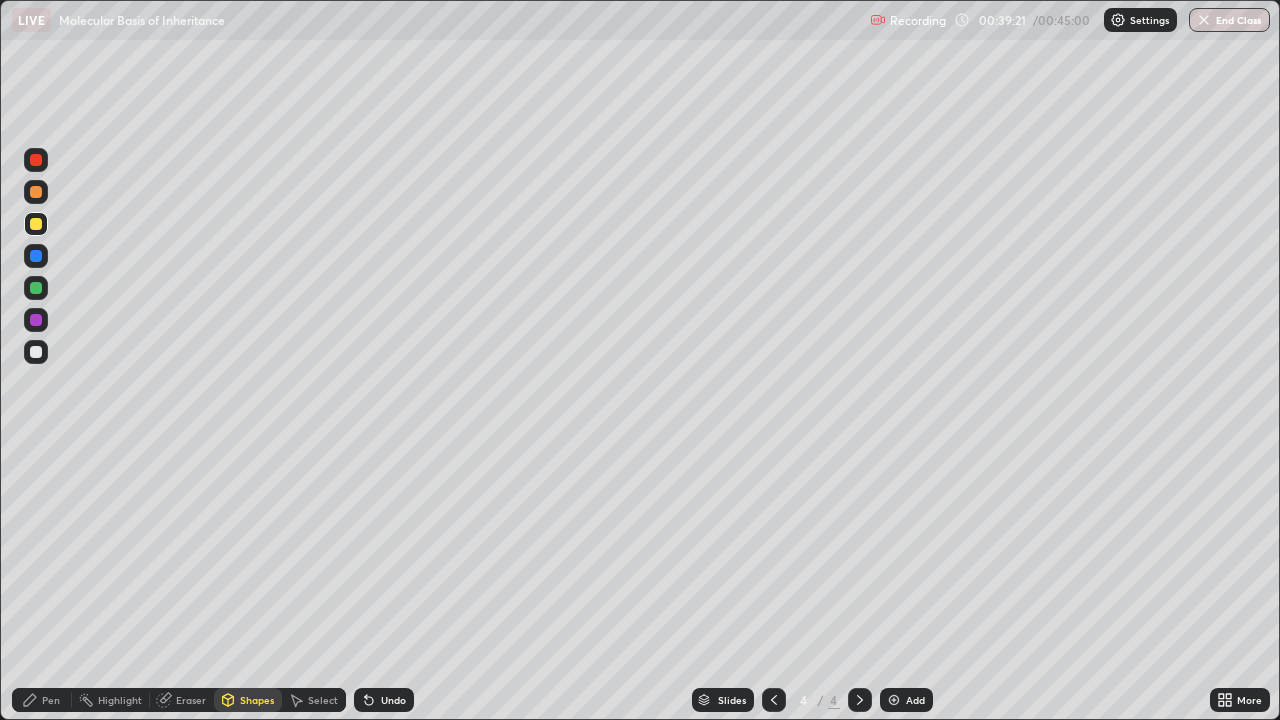 click on "Pen" at bounding box center (42, 700) 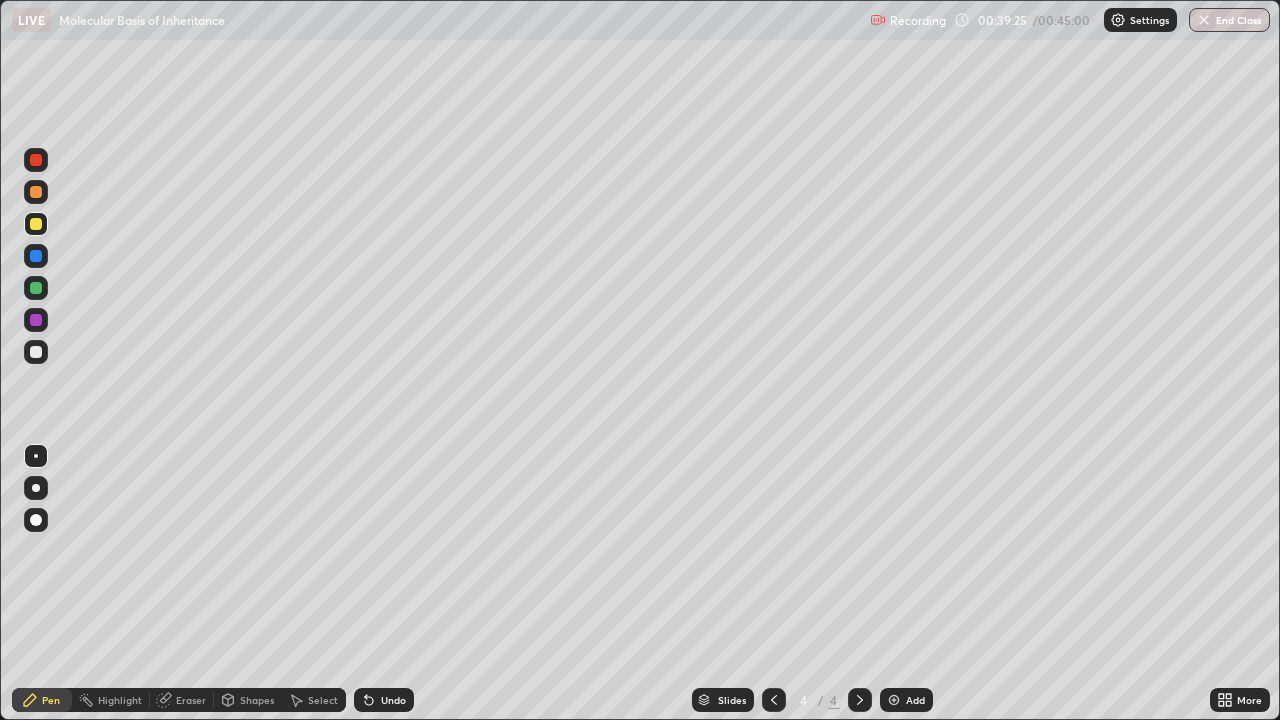 click at bounding box center [36, 192] 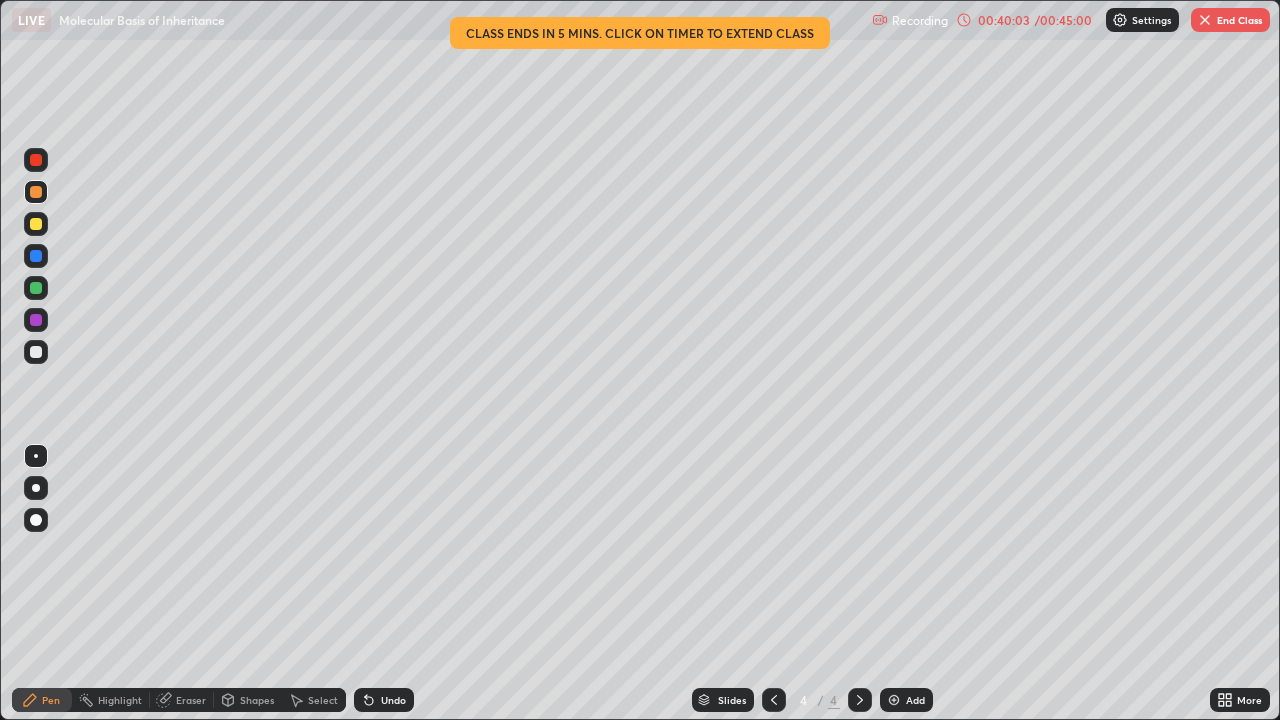 click on "00:40:03 /  00:45:00" at bounding box center [1025, 20] 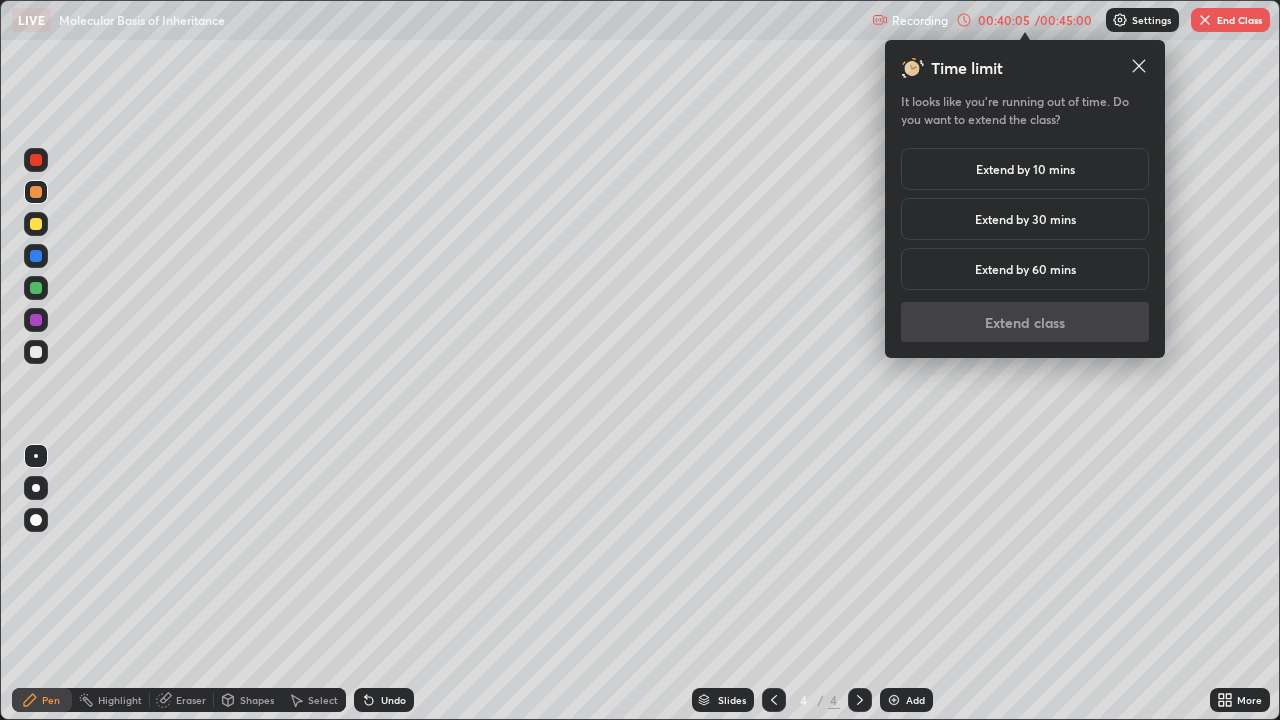 click on "Extend by 30 mins" at bounding box center (1025, 219) 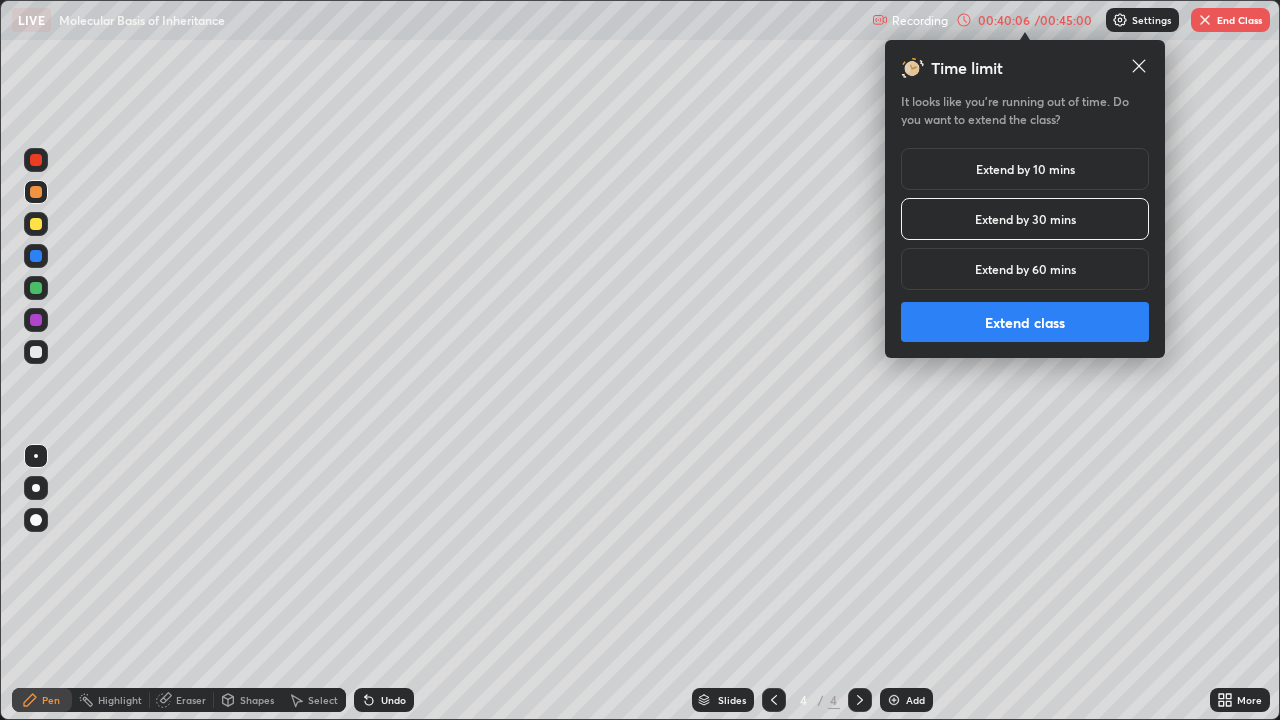 click on "Extend class" at bounding box center (1025, 322) 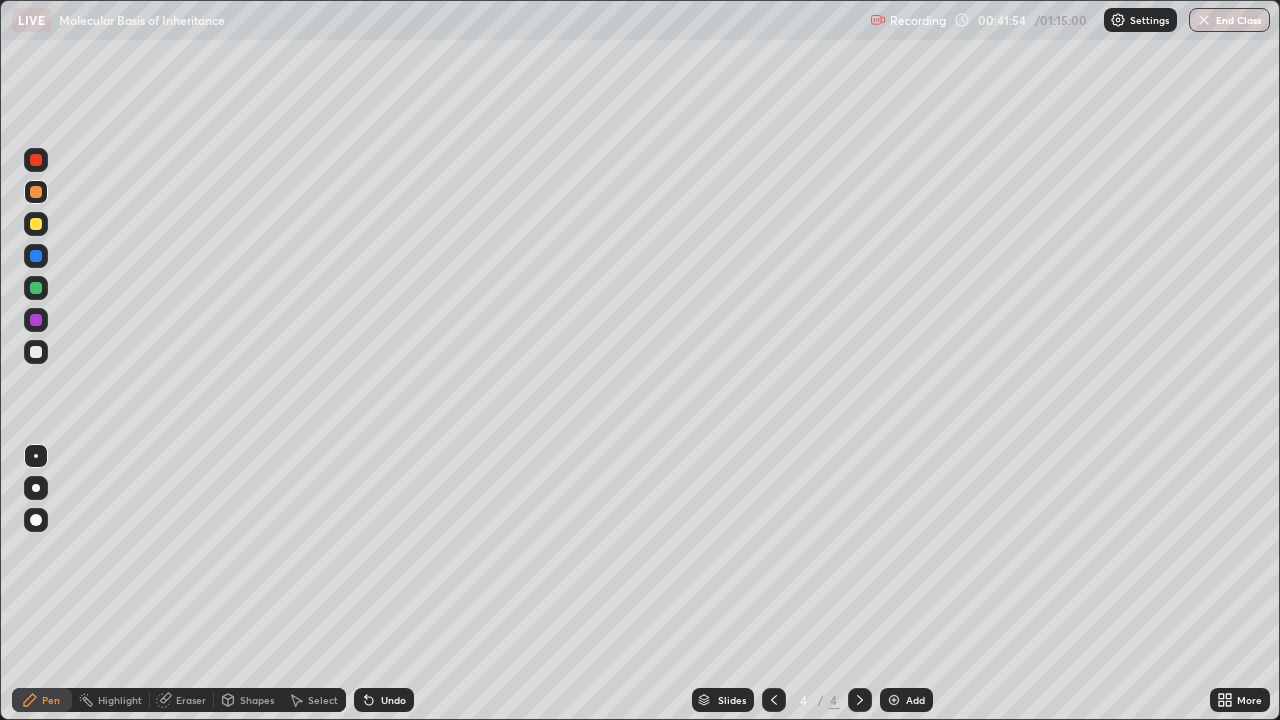 click at bounding box center [36, 288] 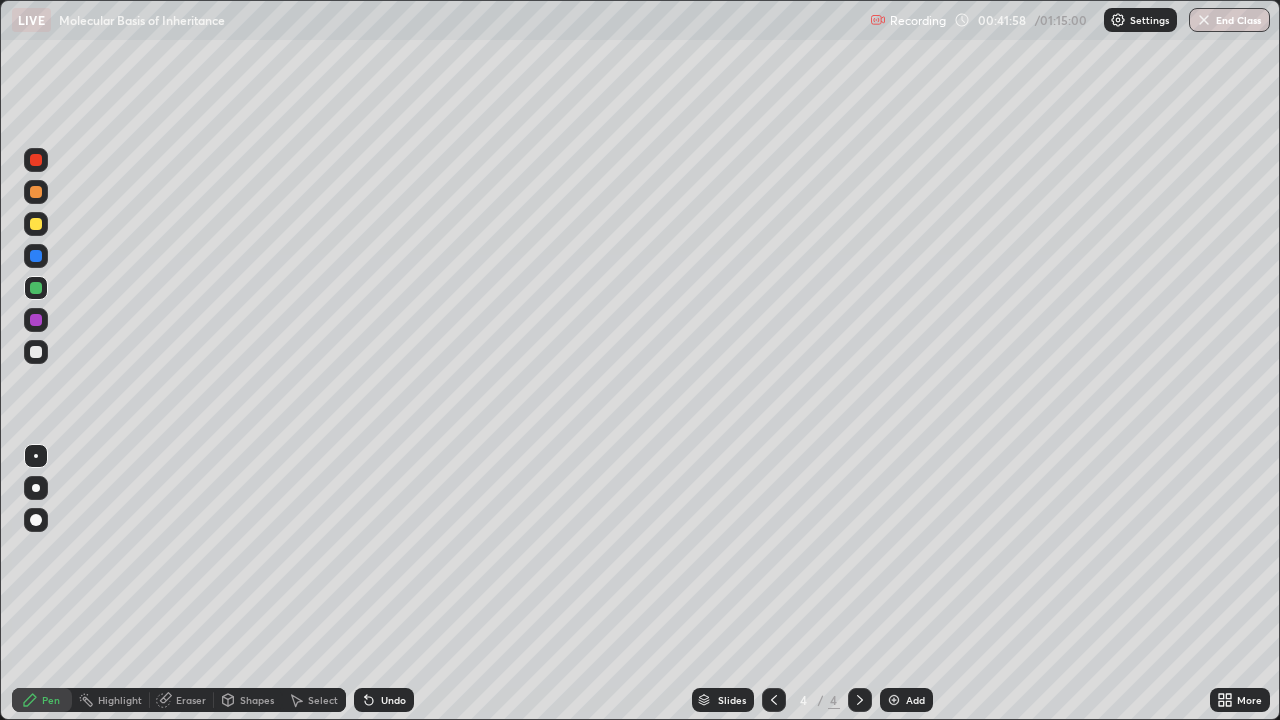 click on "Undo" at bounding box center [393, 700] 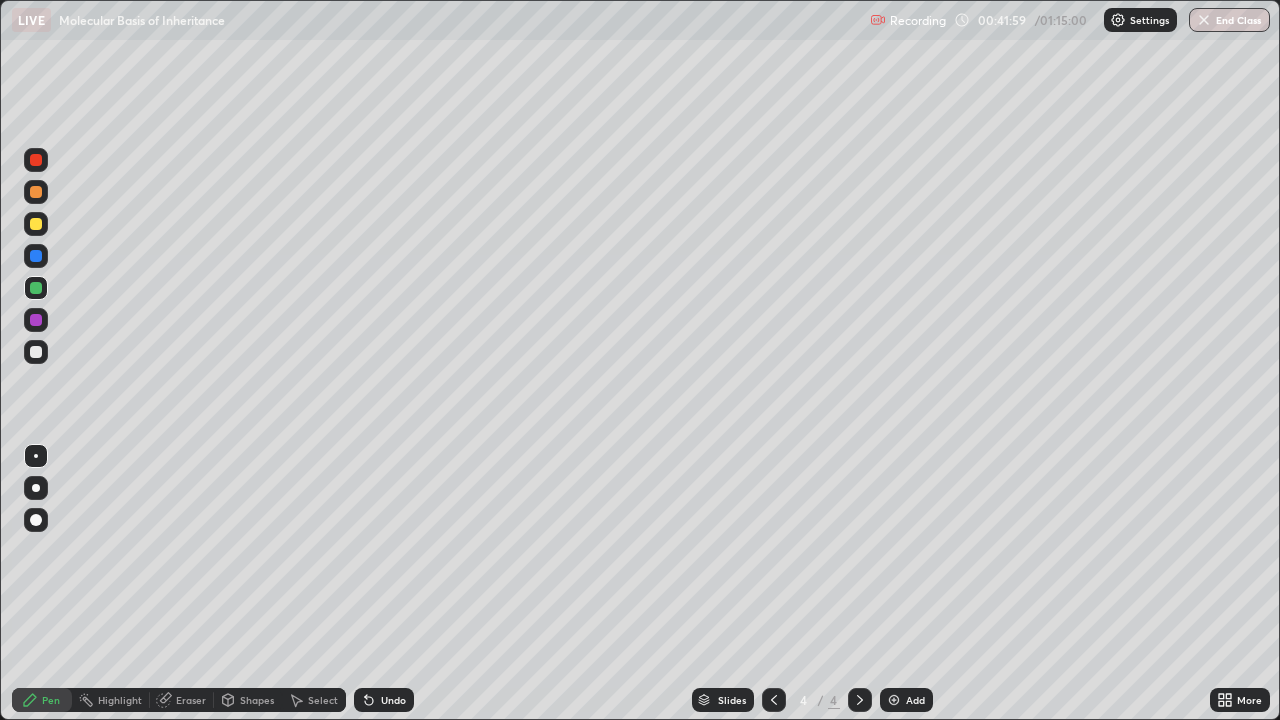 click on "Undo" at bounding box center (384, 700) 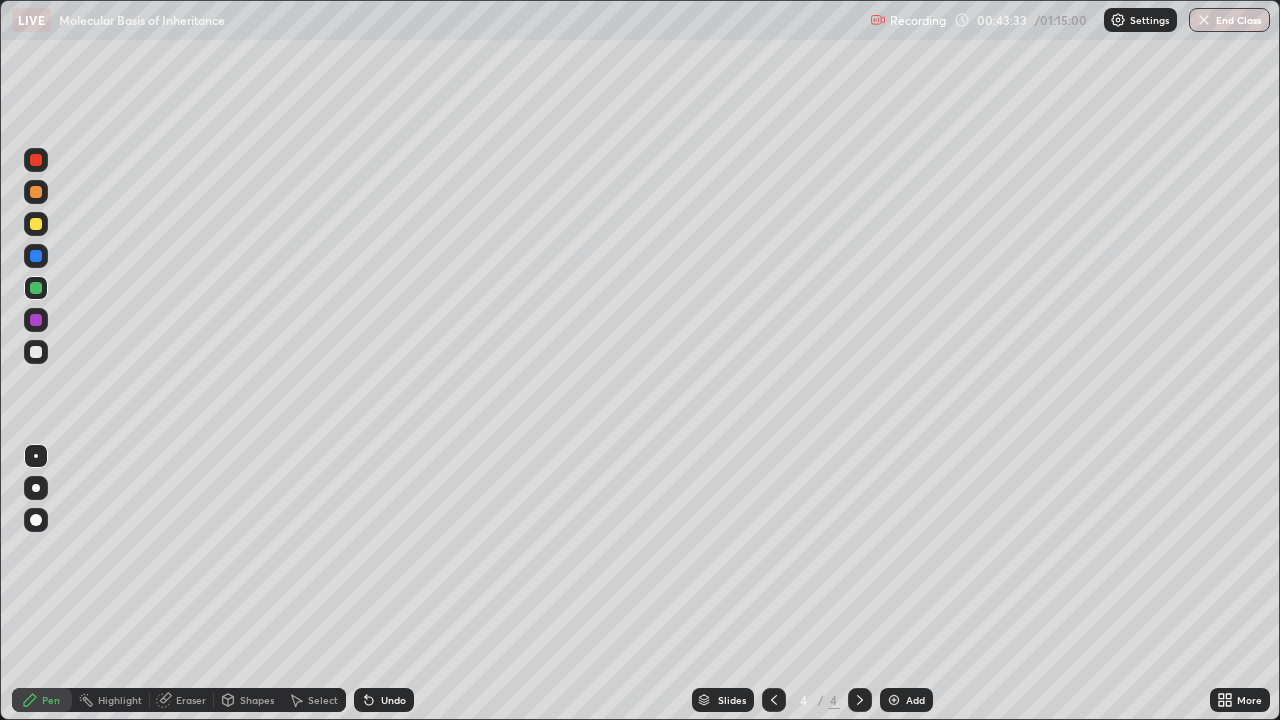 click 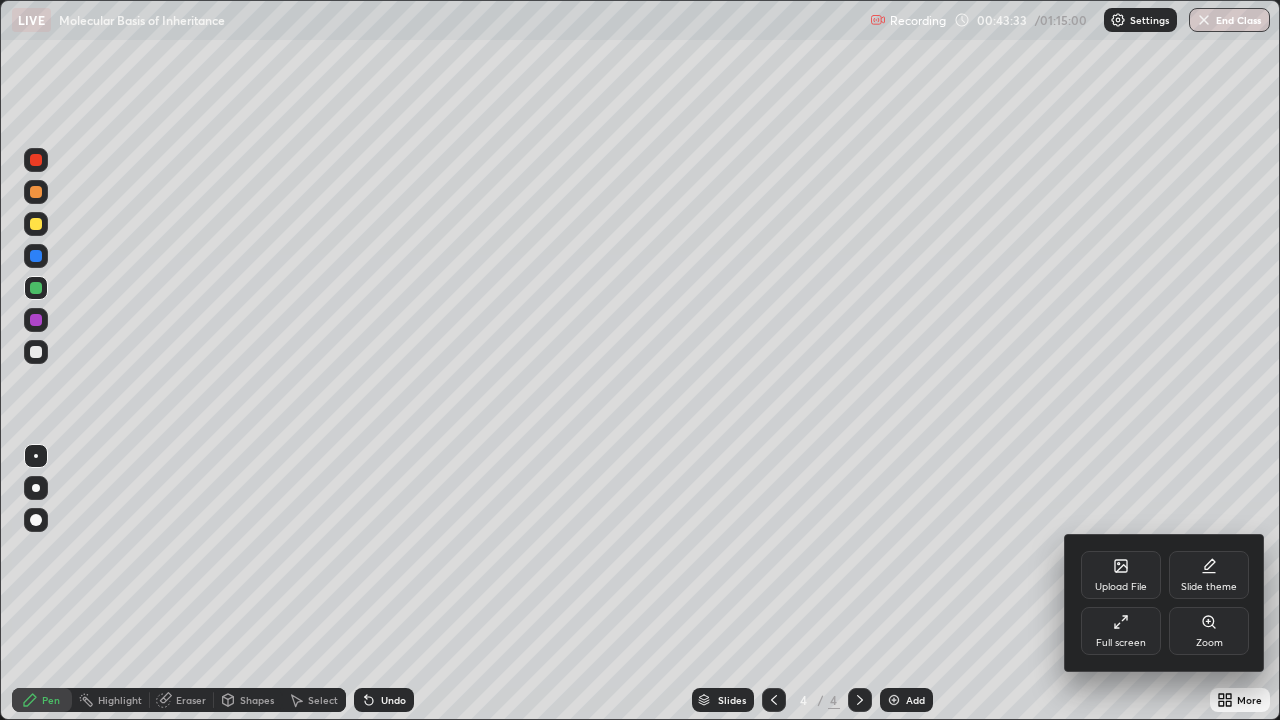 click 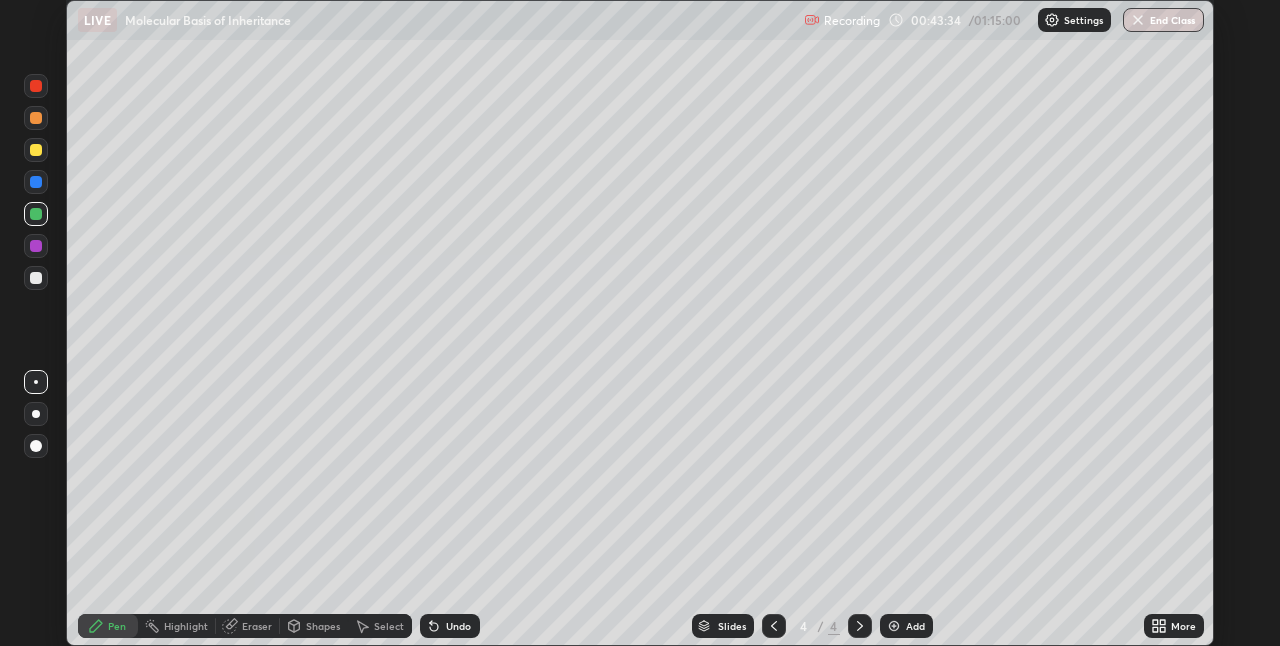 scroll, scrollTop: 646, scrollLeft: 1280, axis: both 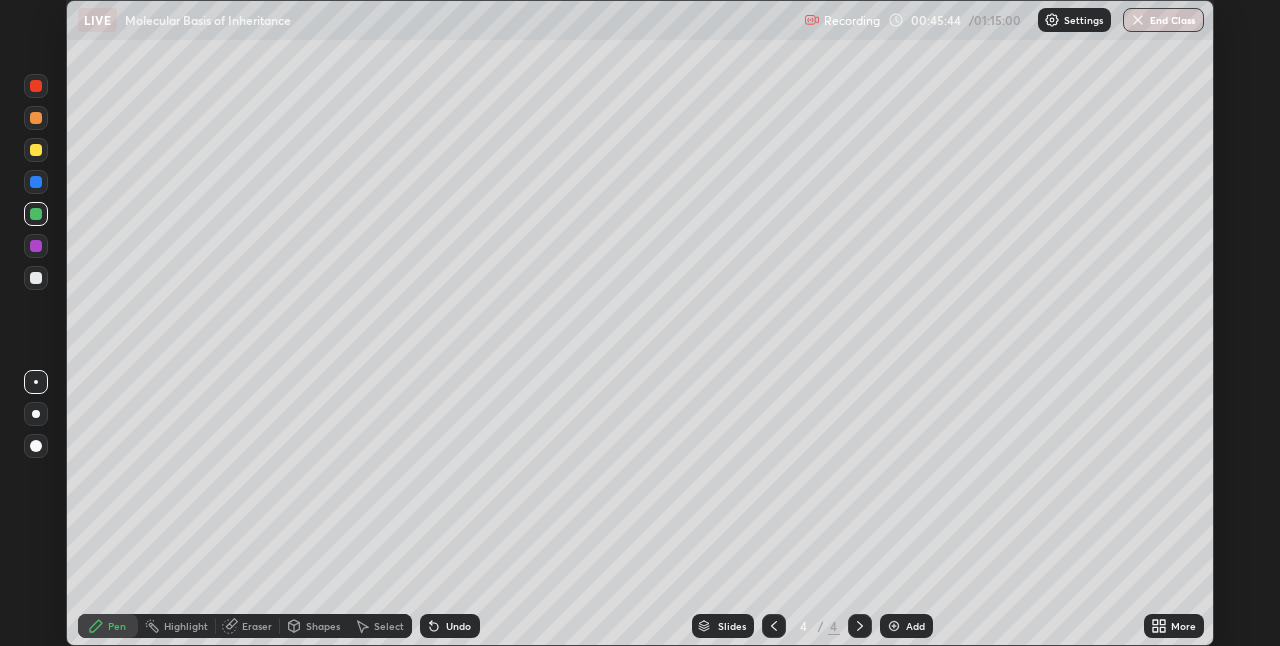 click 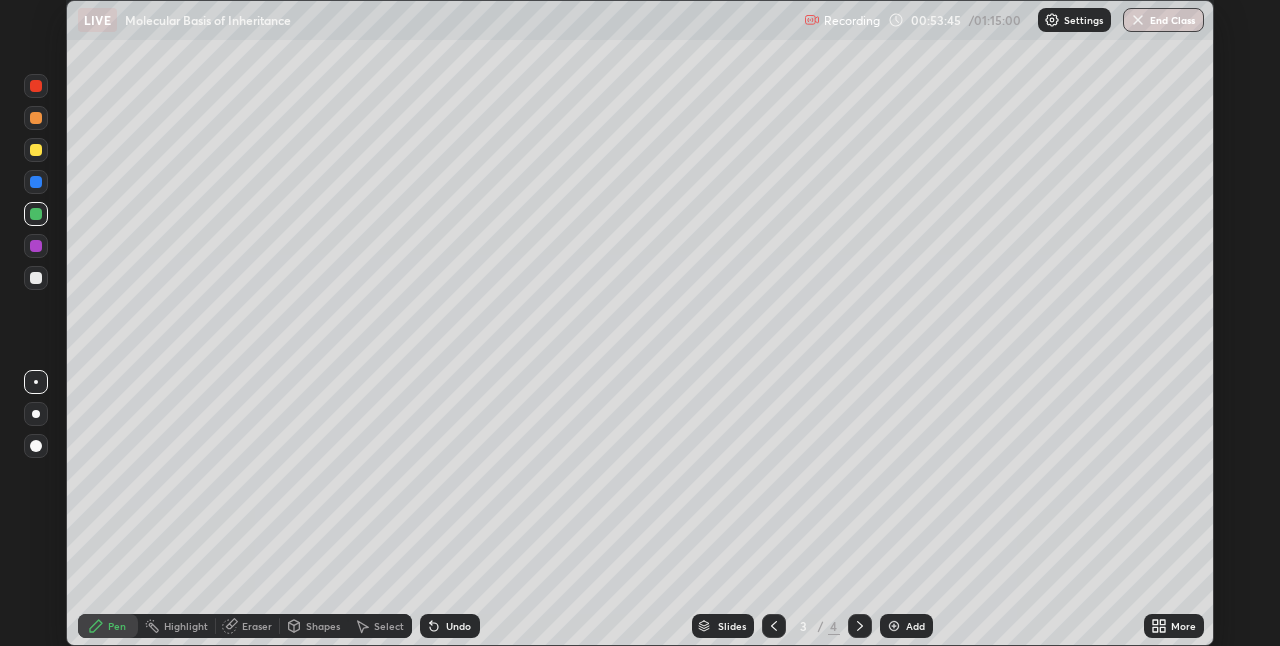 click 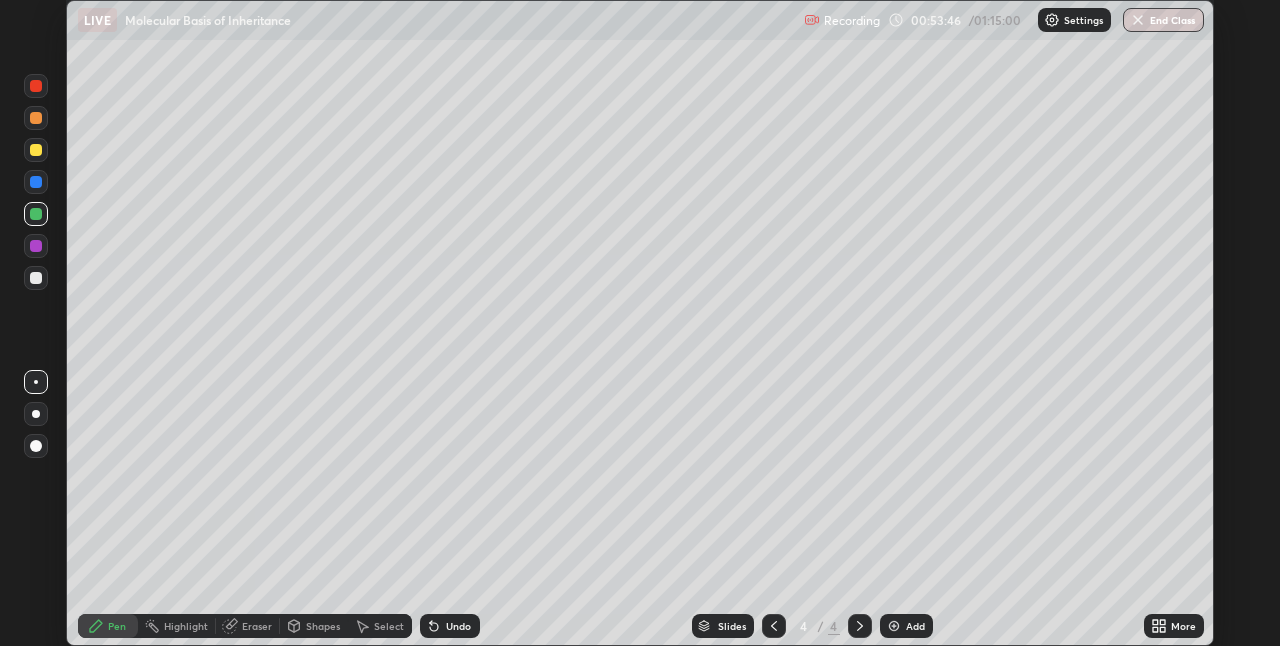 click at bounding box center (894, 626) 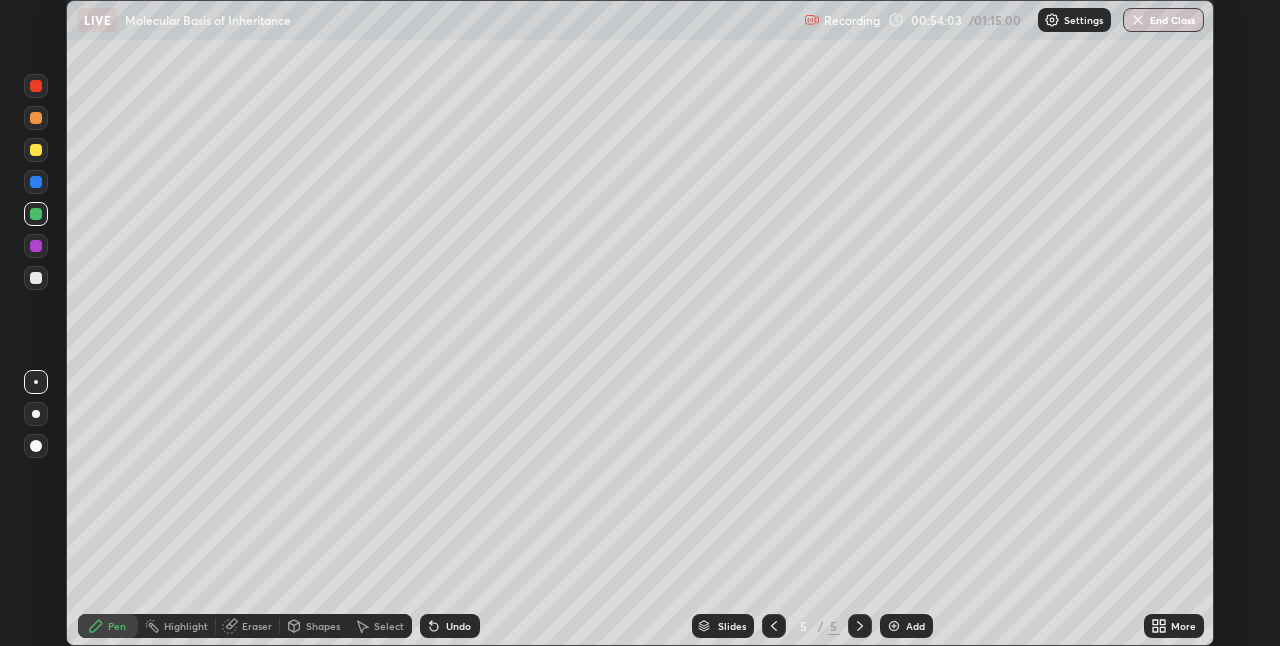 click at bounding box center (36, 150) 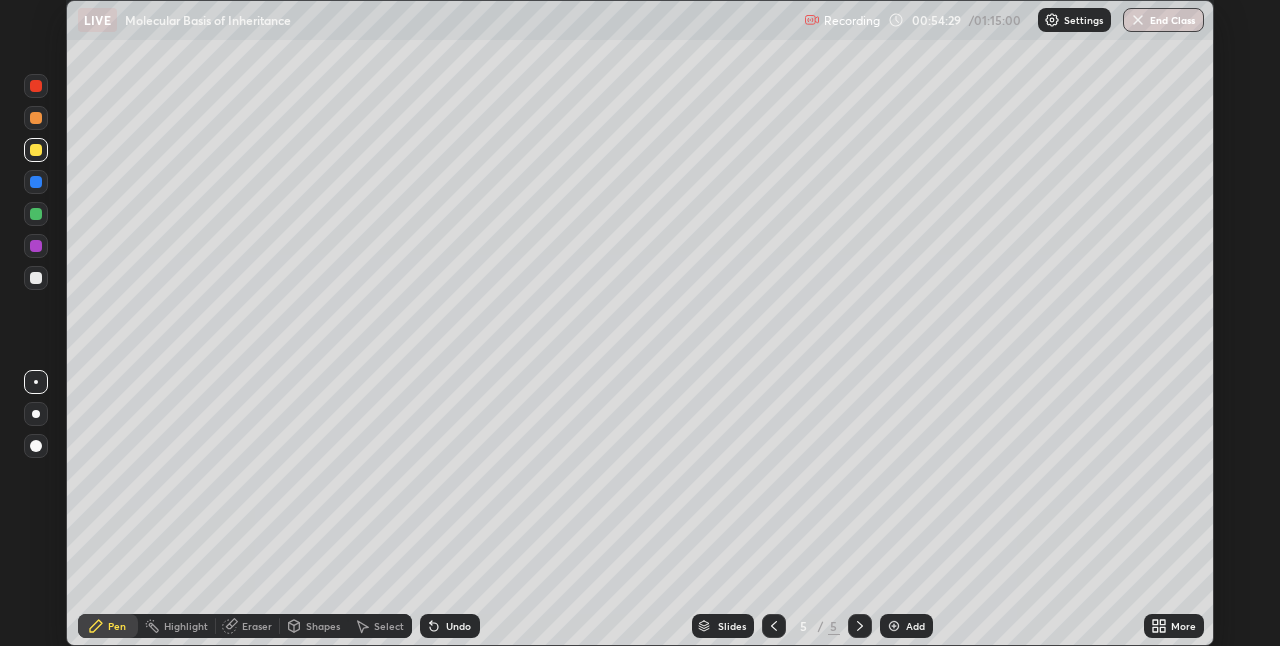 click on "Shapes" at bounding box center [323, 626] 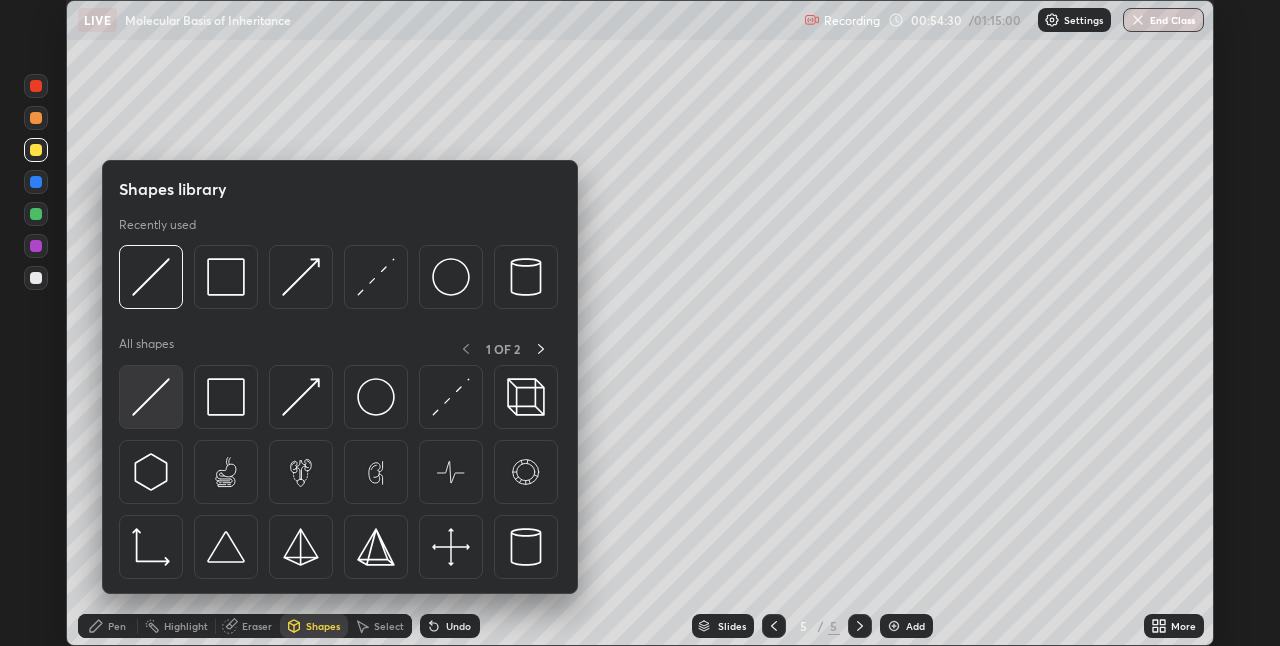 click at bounding box center (151, 397) 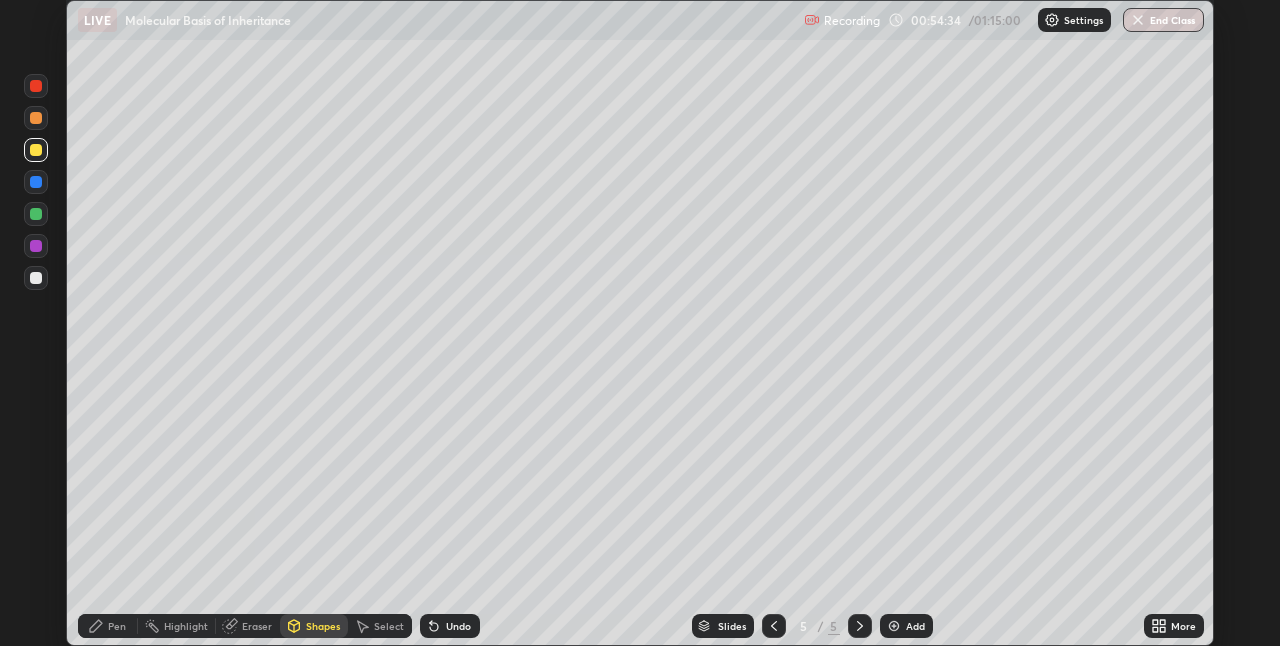 click on "Pen" at bounding box center [108, 626] 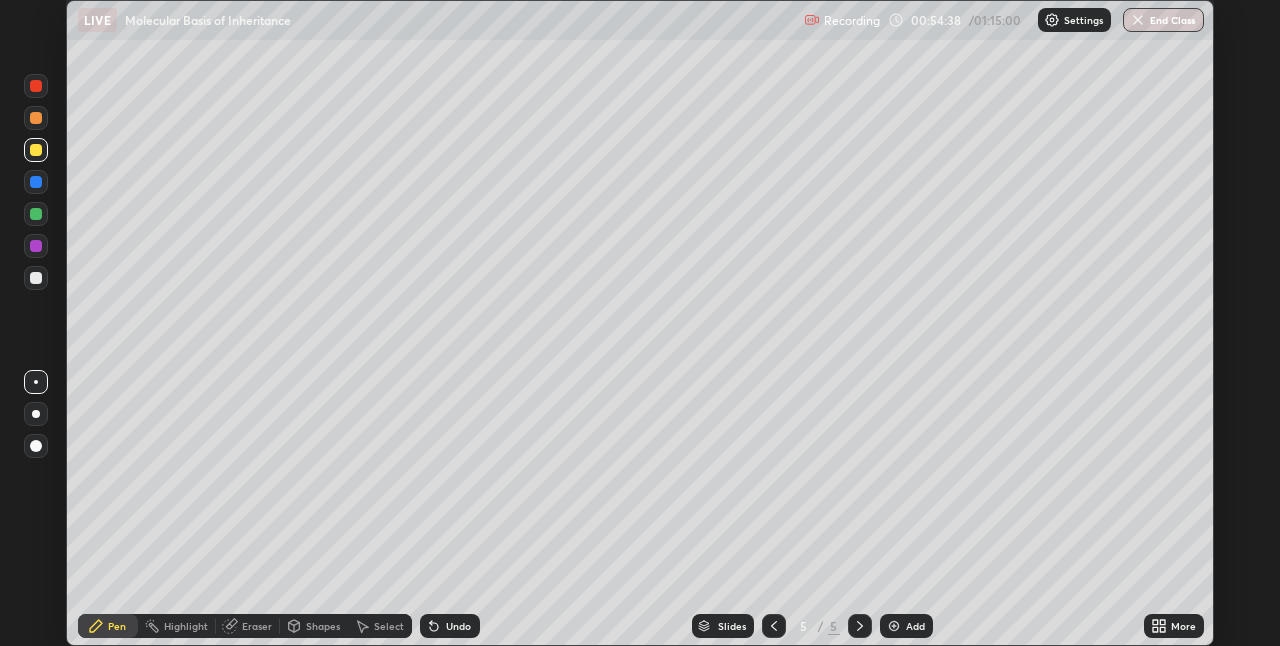 click on "Undo" at bounding box center (450, 626) 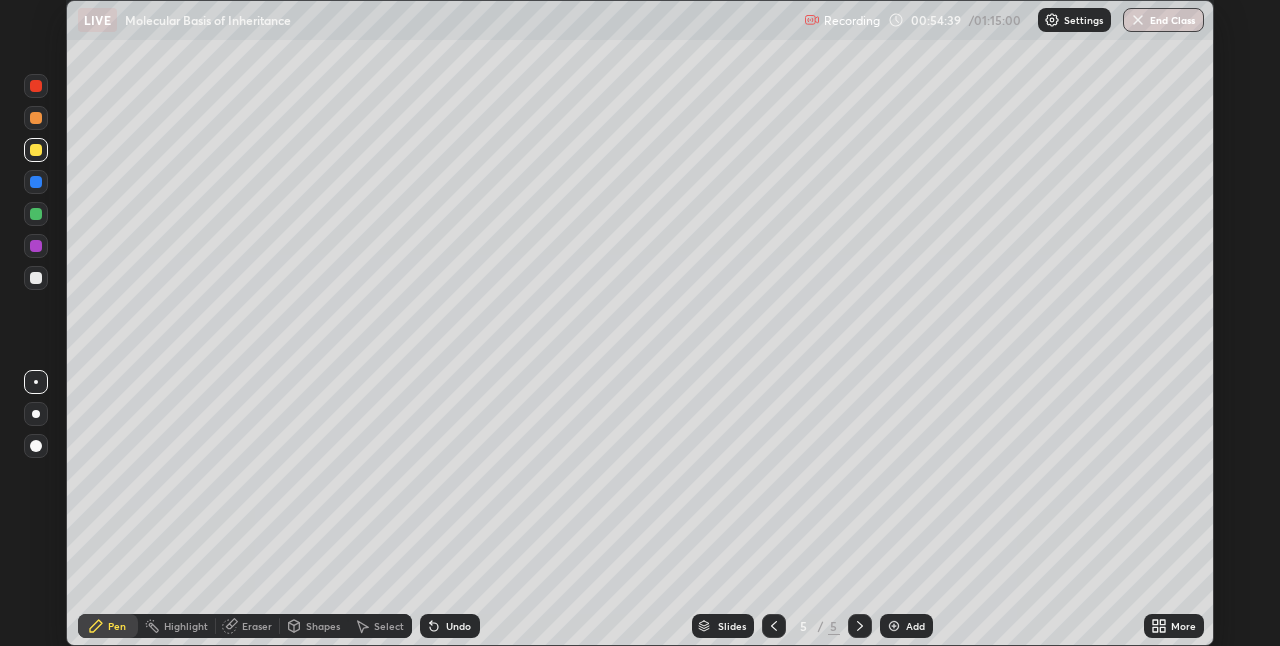 click on "Undo" at bounding box center [450, 626] 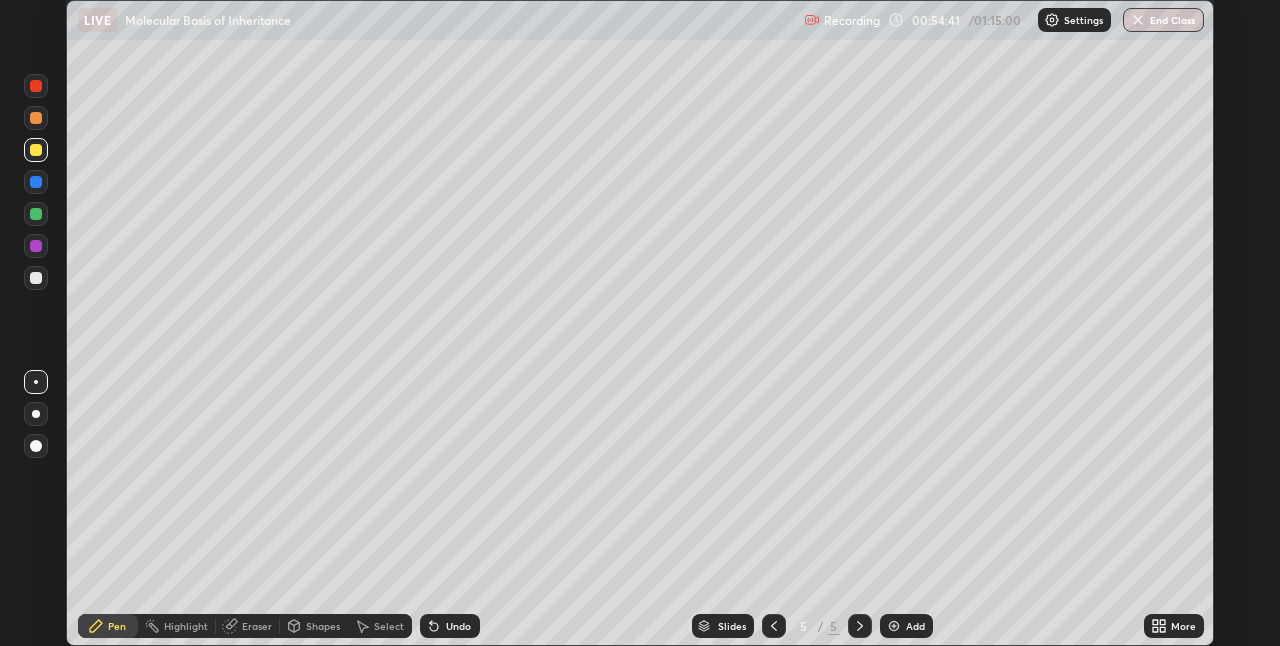 click at bounding box center (36, 278) 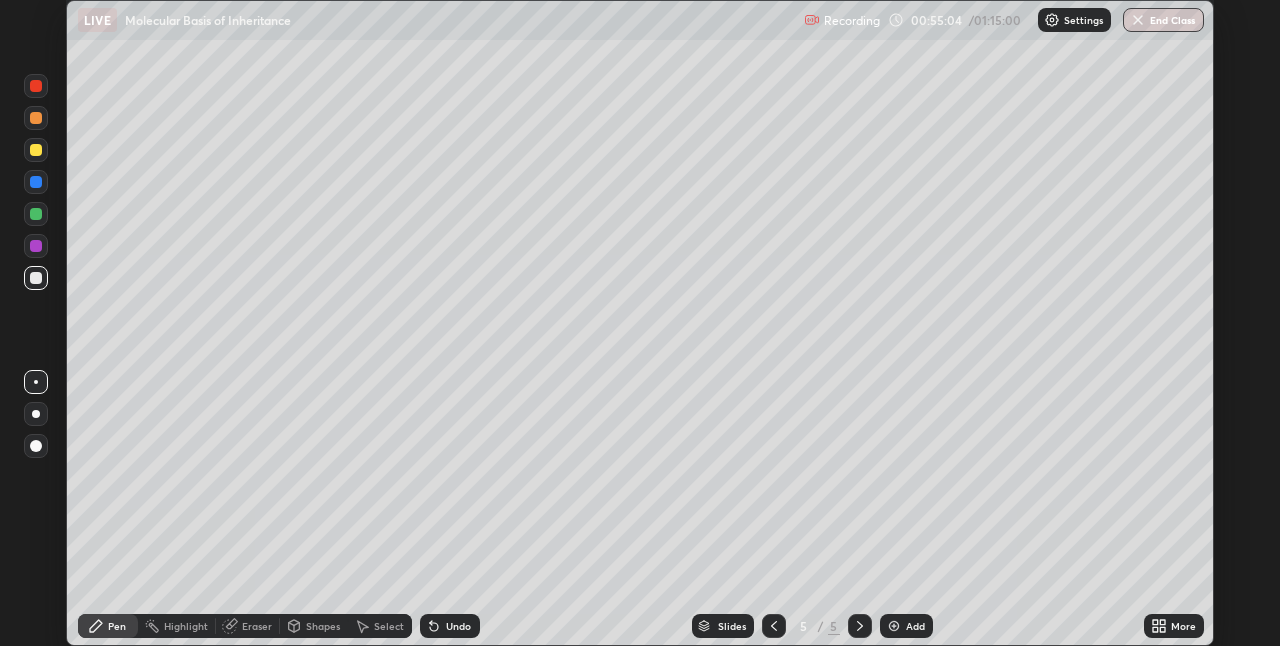click on "Shapes" at bounding box center (323, 626) 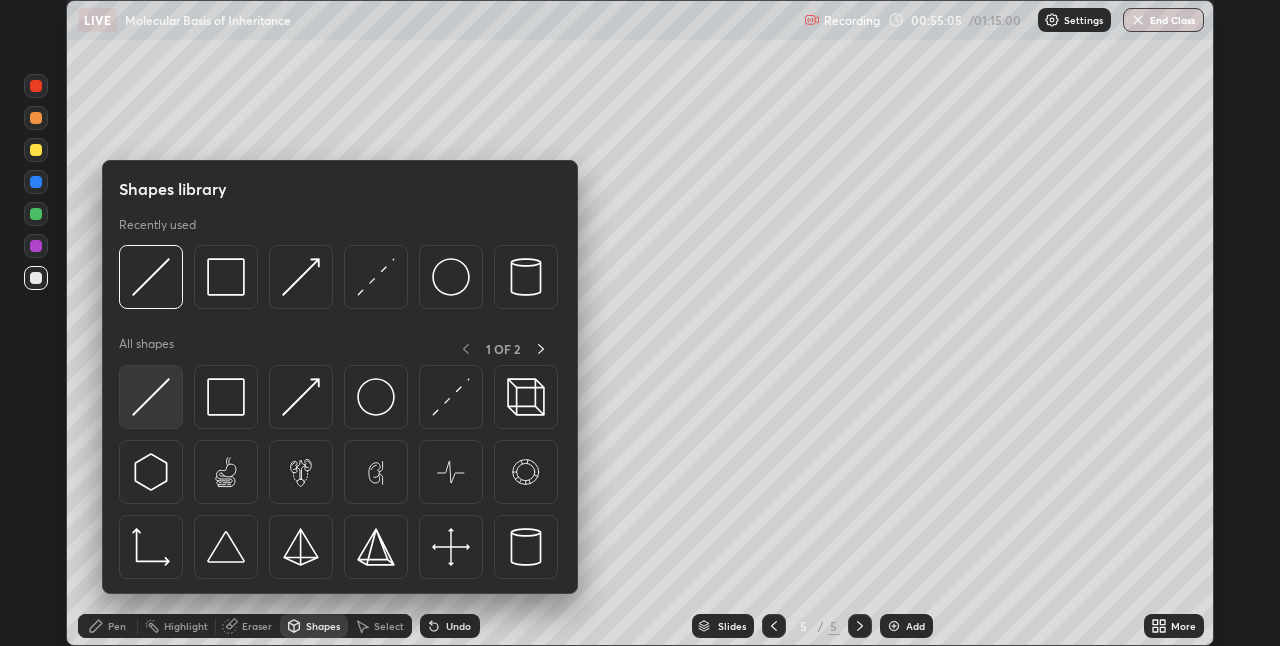 click at bounding box center [151, 397] 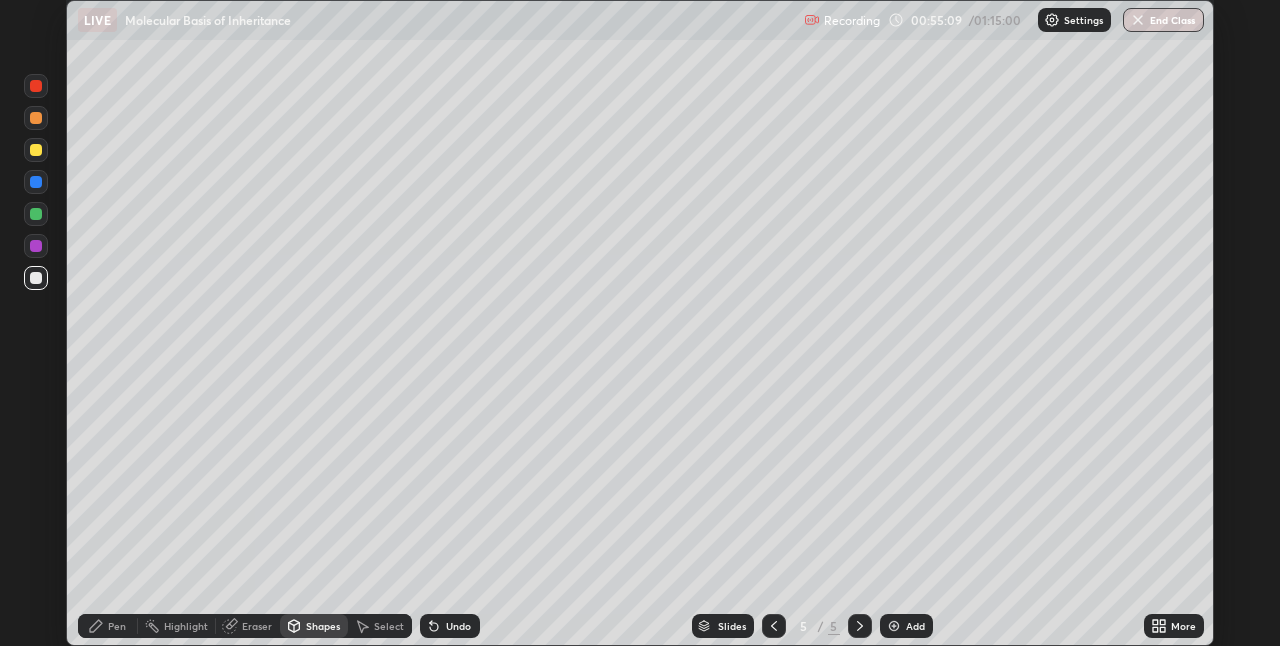 click on "Pen" at bounding box center [117, 626] 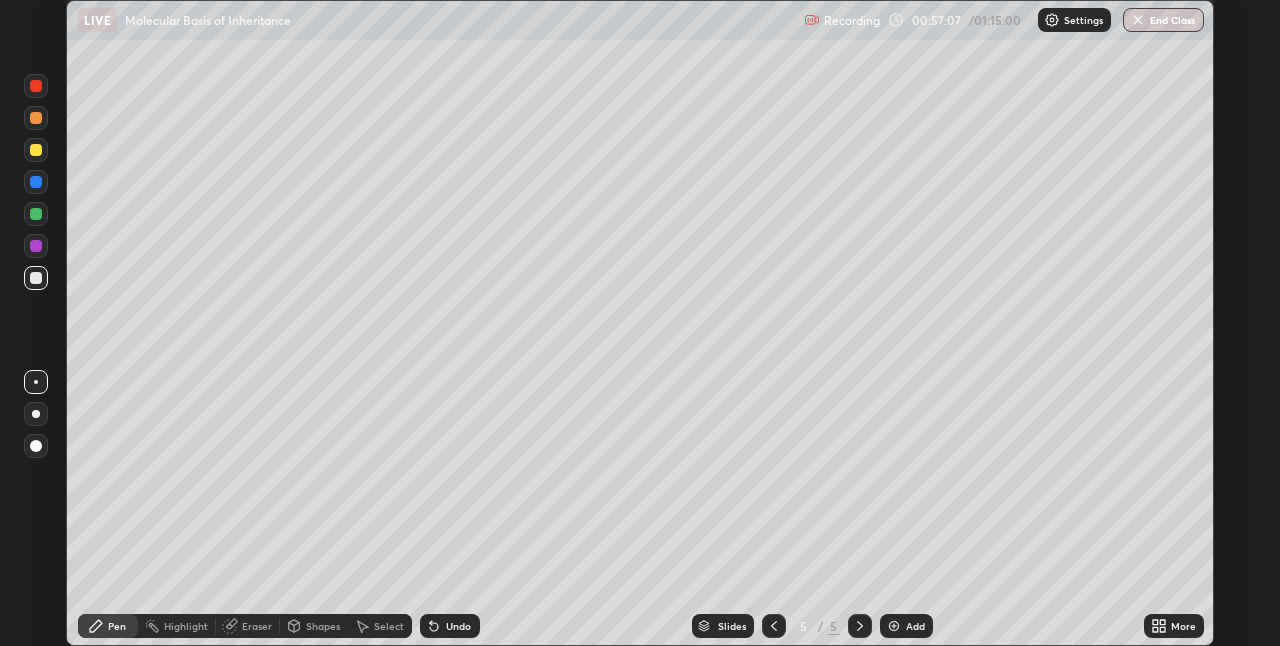 click at bounding box center [36, 150] 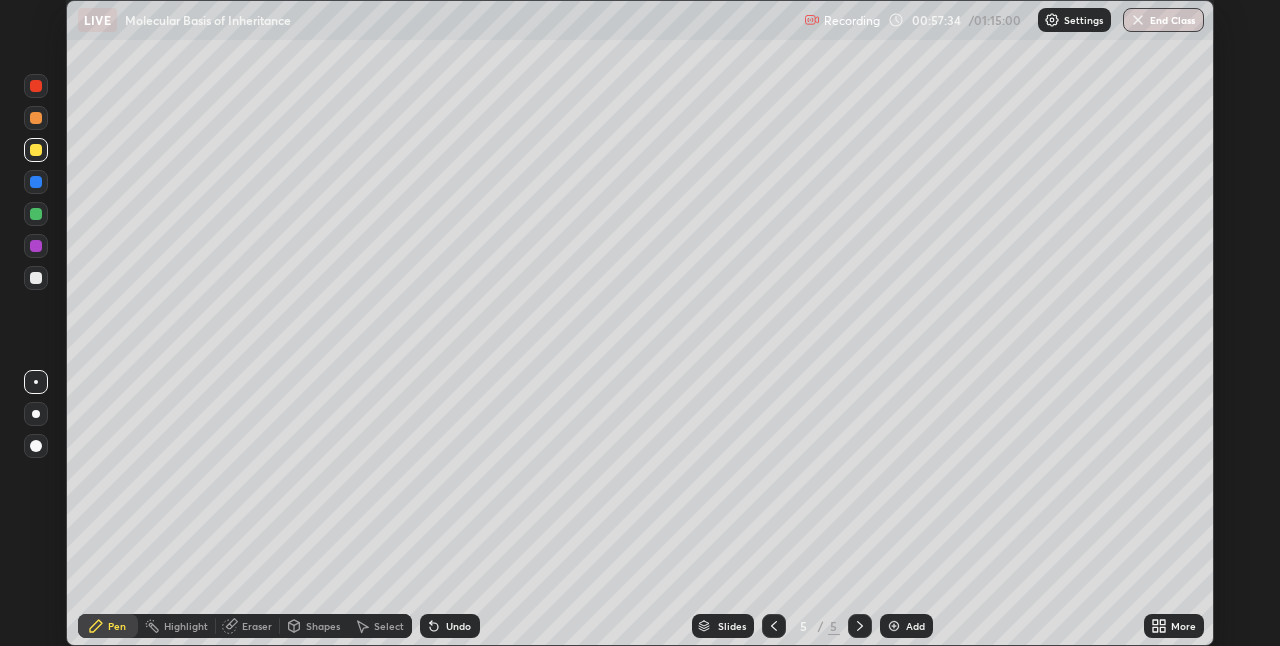 click at bounding box center [36, 278] 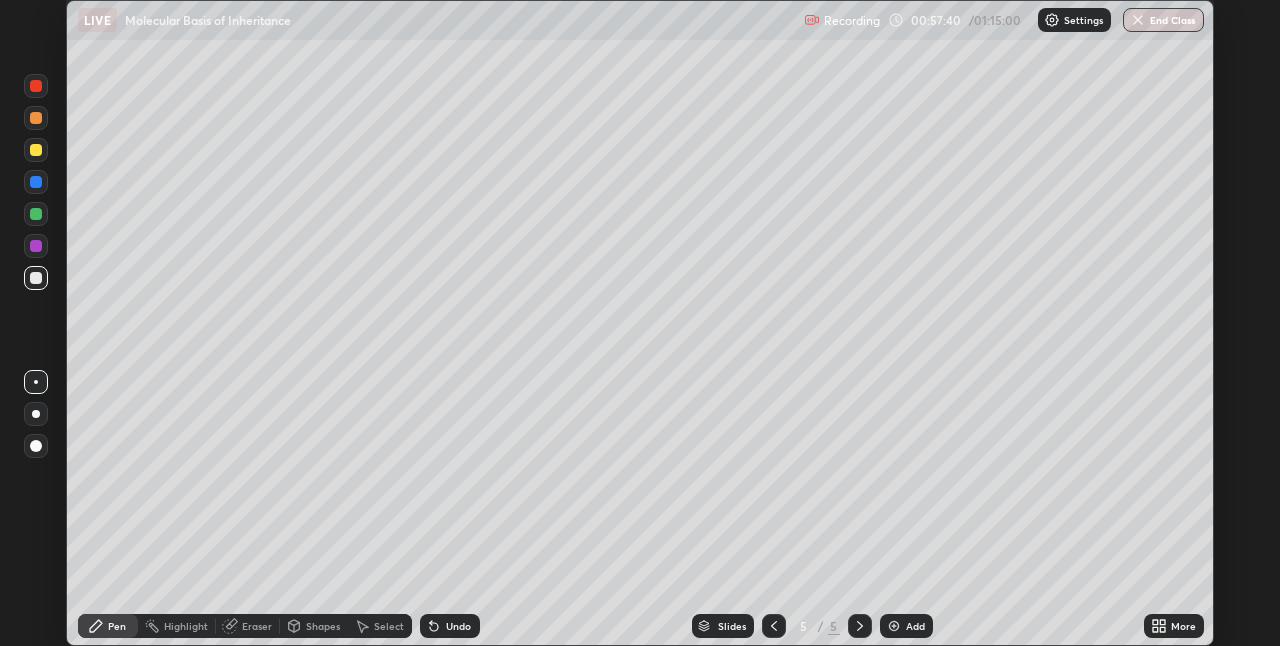 click at bounding box center (36, 214) 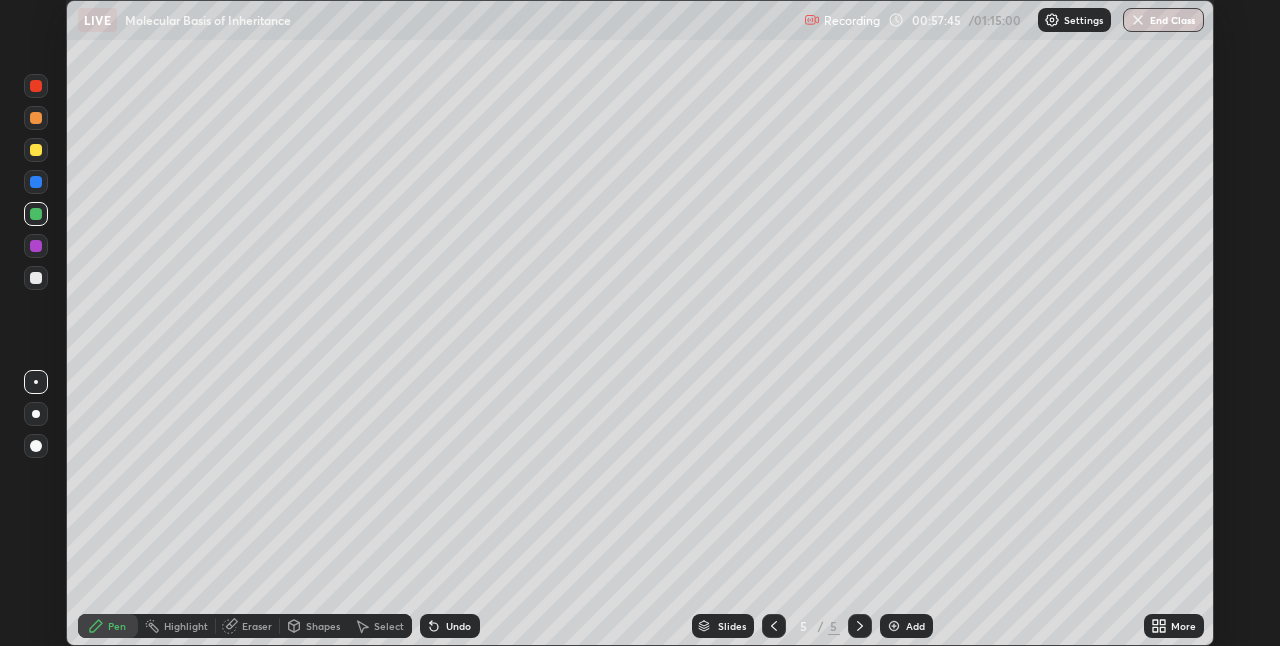 click at bounding box center (36, 150) 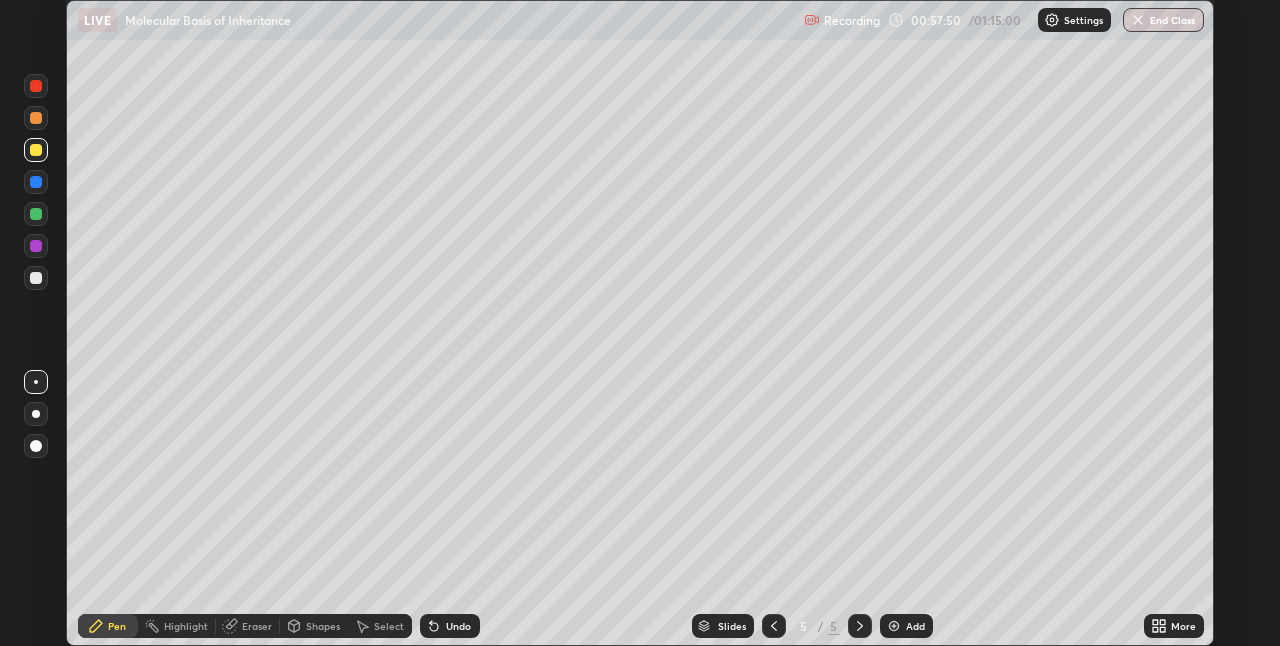 click at bounding box center [36, 118] 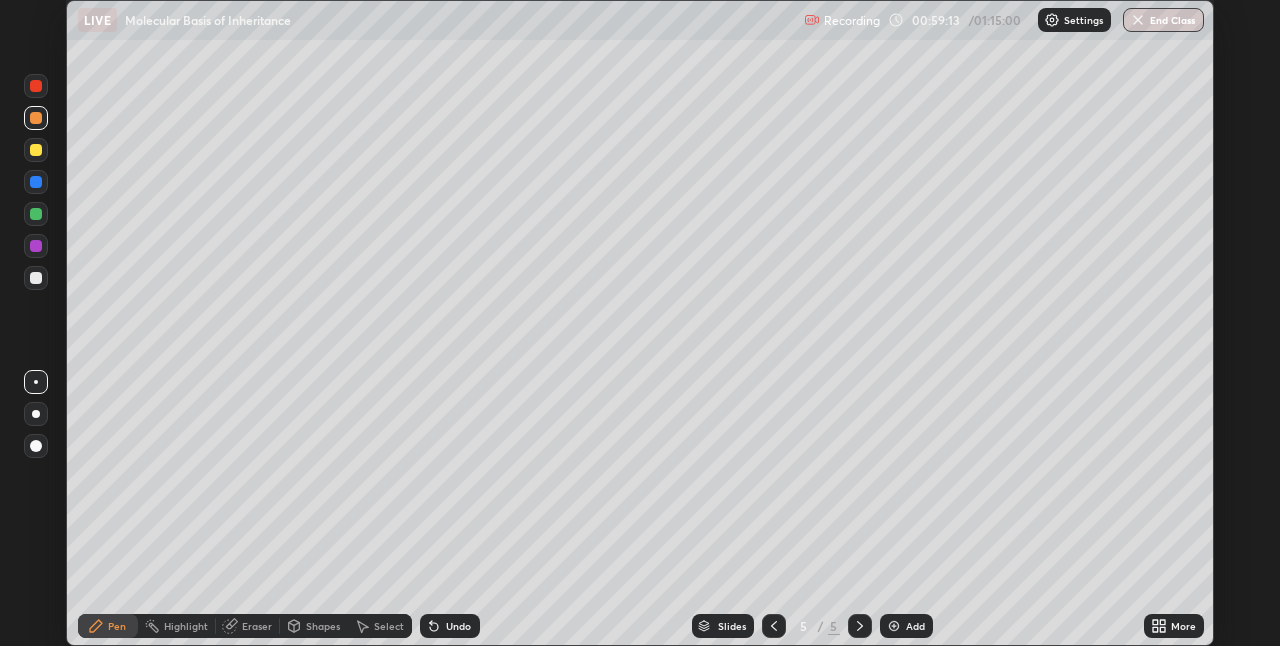click at bounding box center [36, 150] 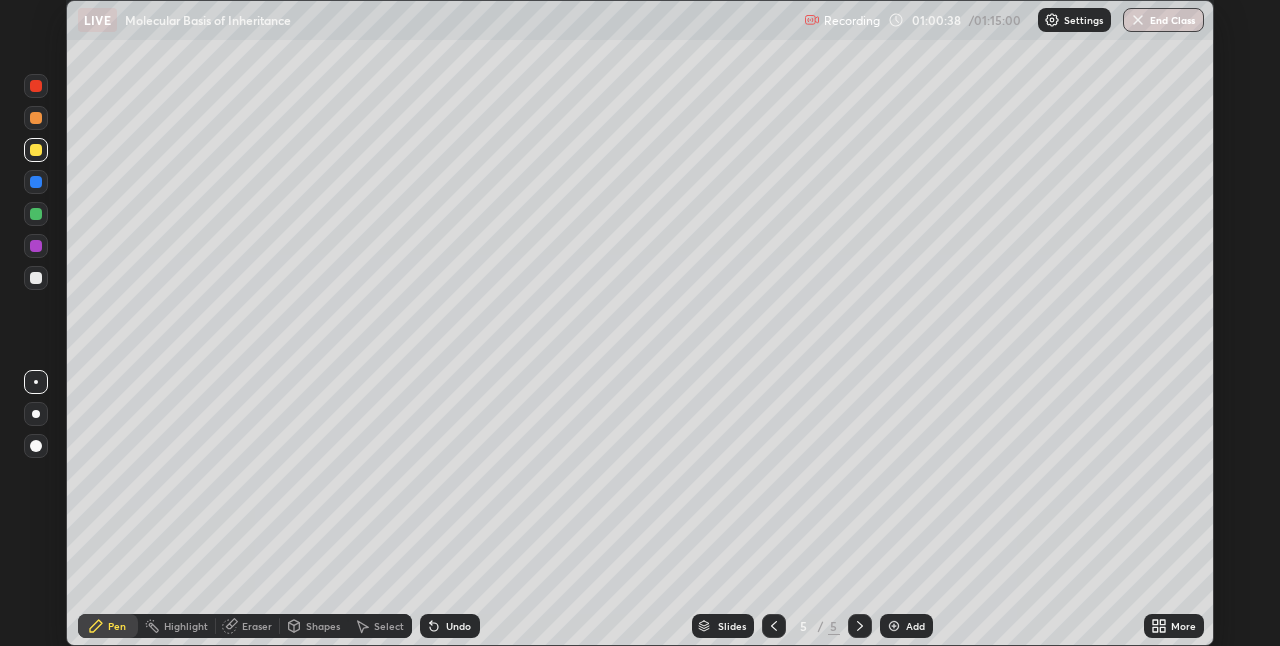 click at bounding box center [36, 118] 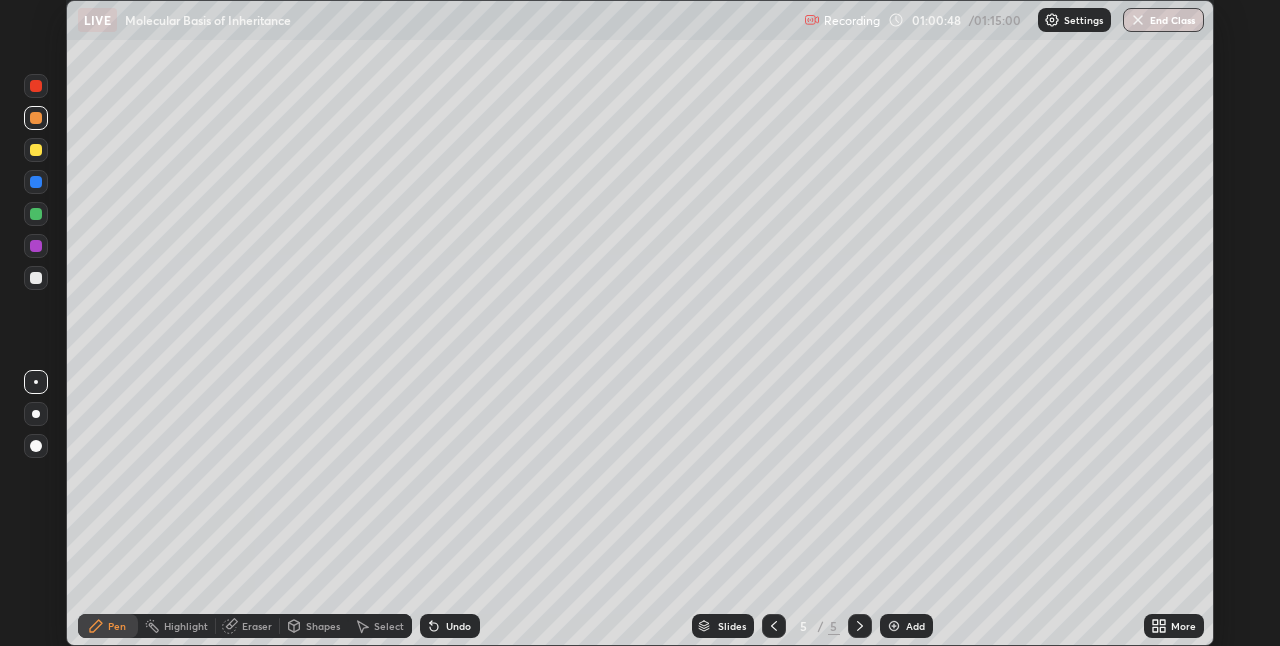 click at bounding box center [36, 214] 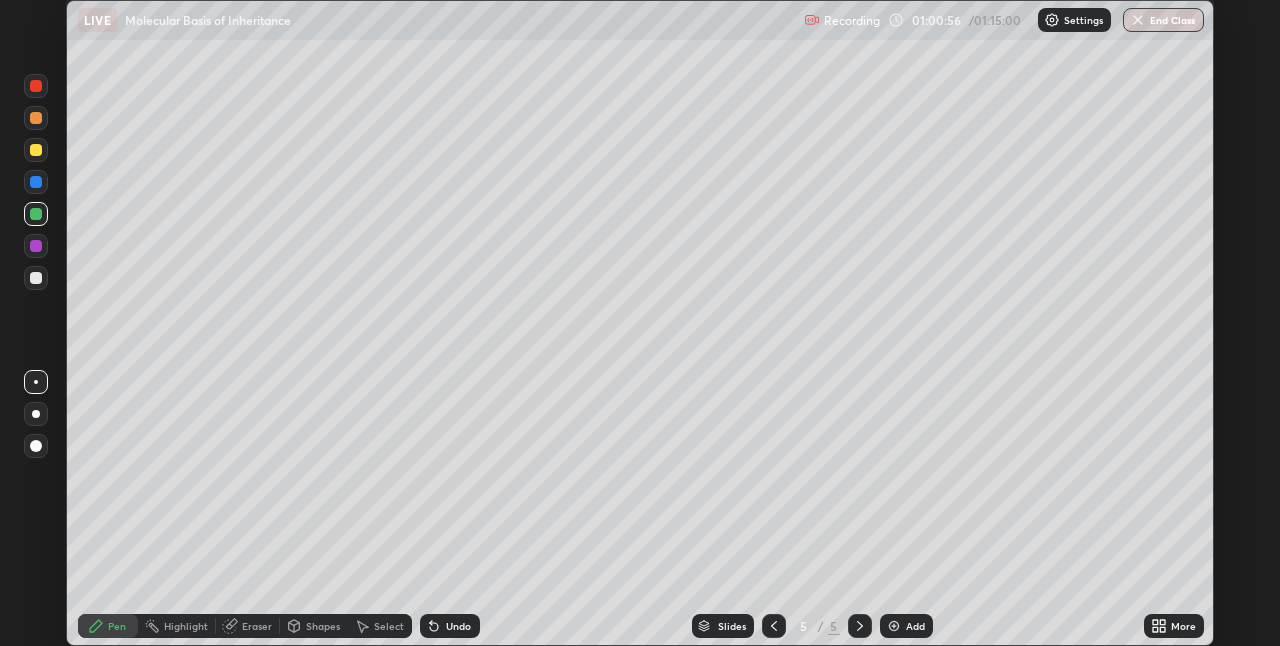 click at bounding box center (36, 150) 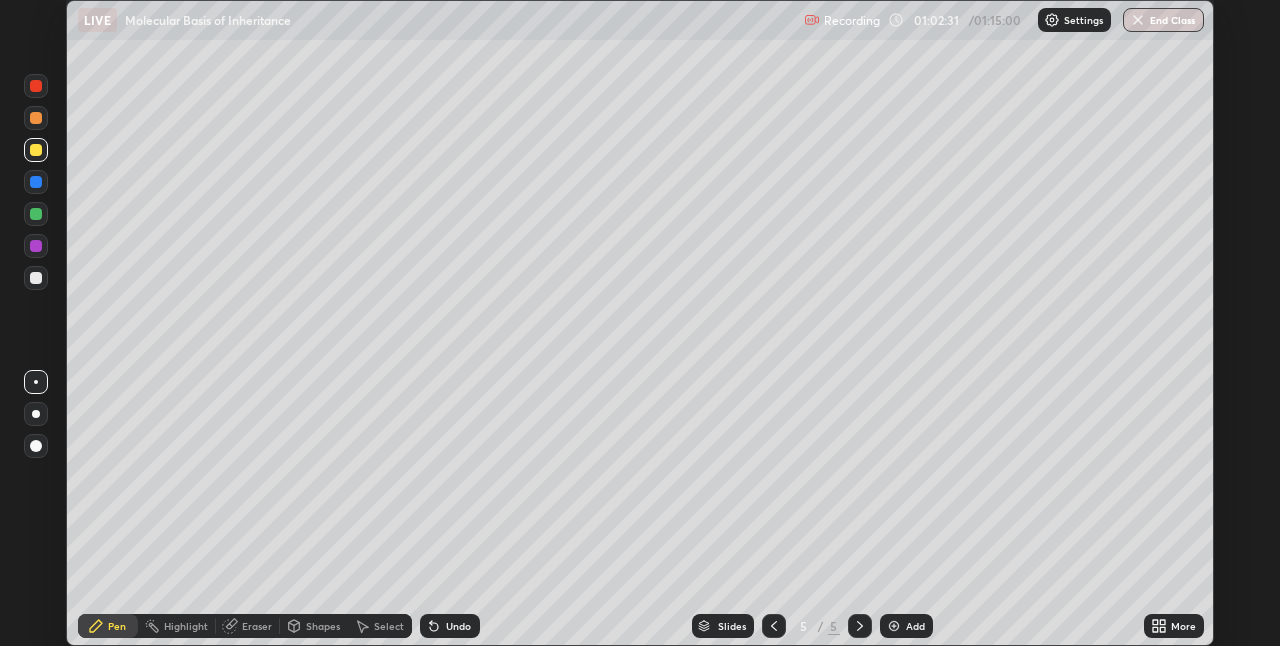 click 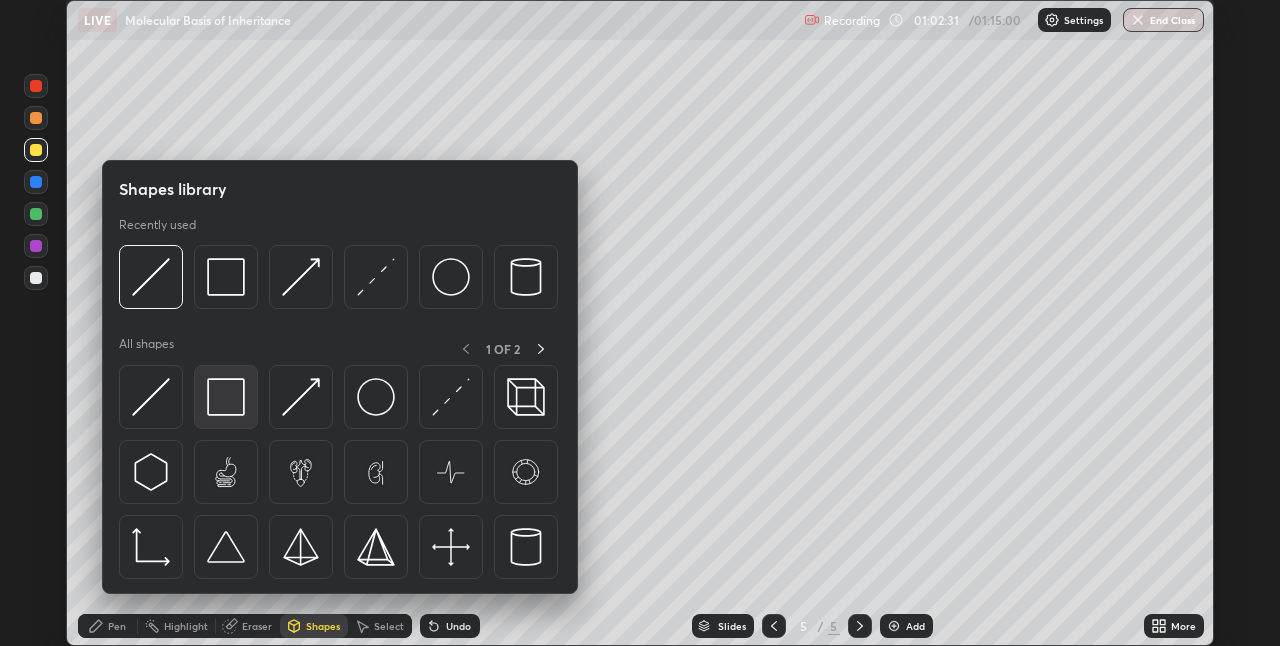 click at bounding box center [226, 397] 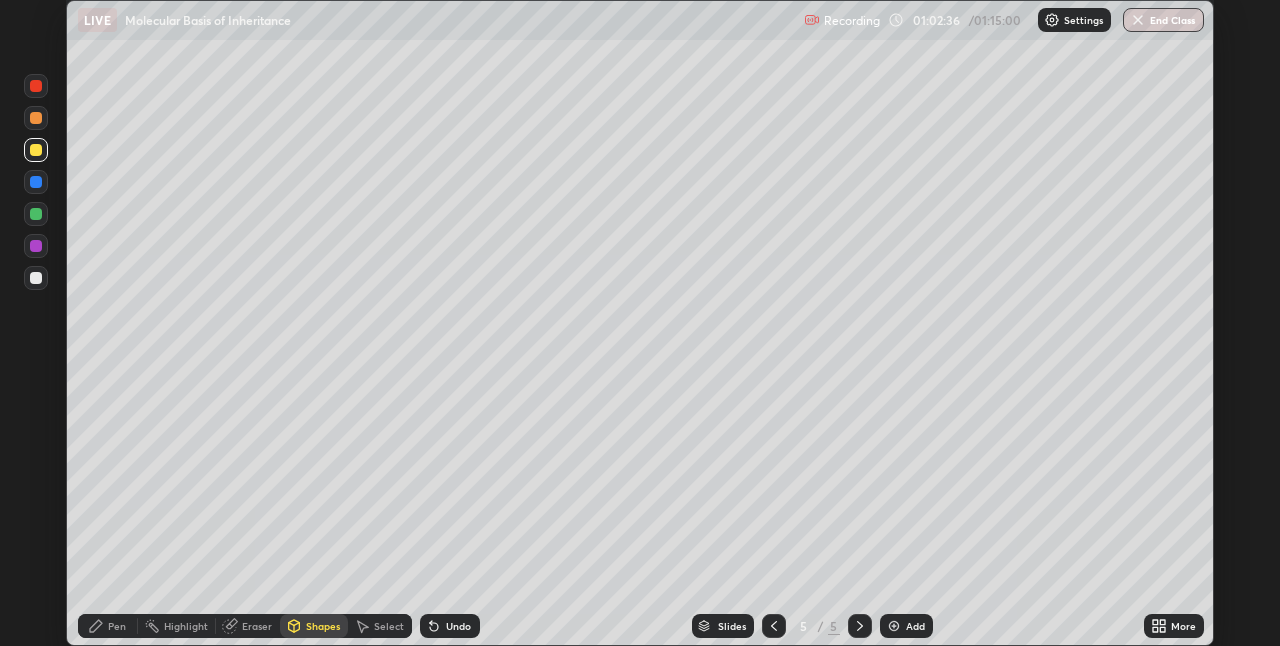 click on "Shapes" at bounding box center [323, 626] 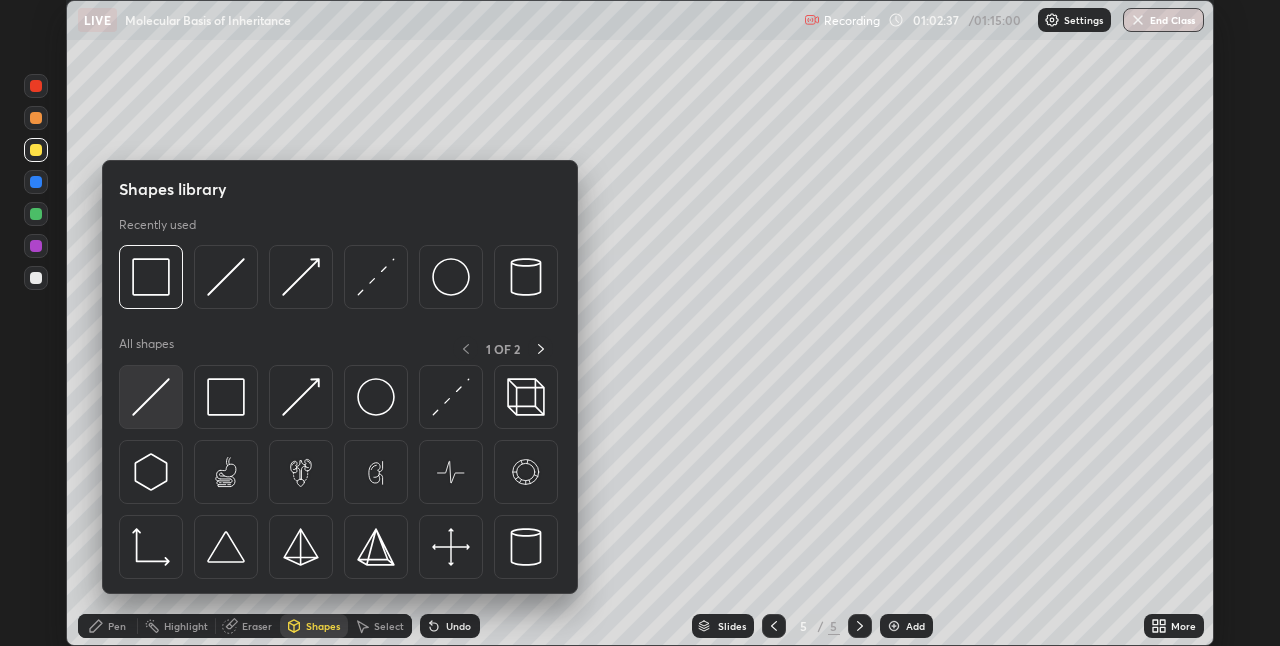 click at bounding box center [151, 397] 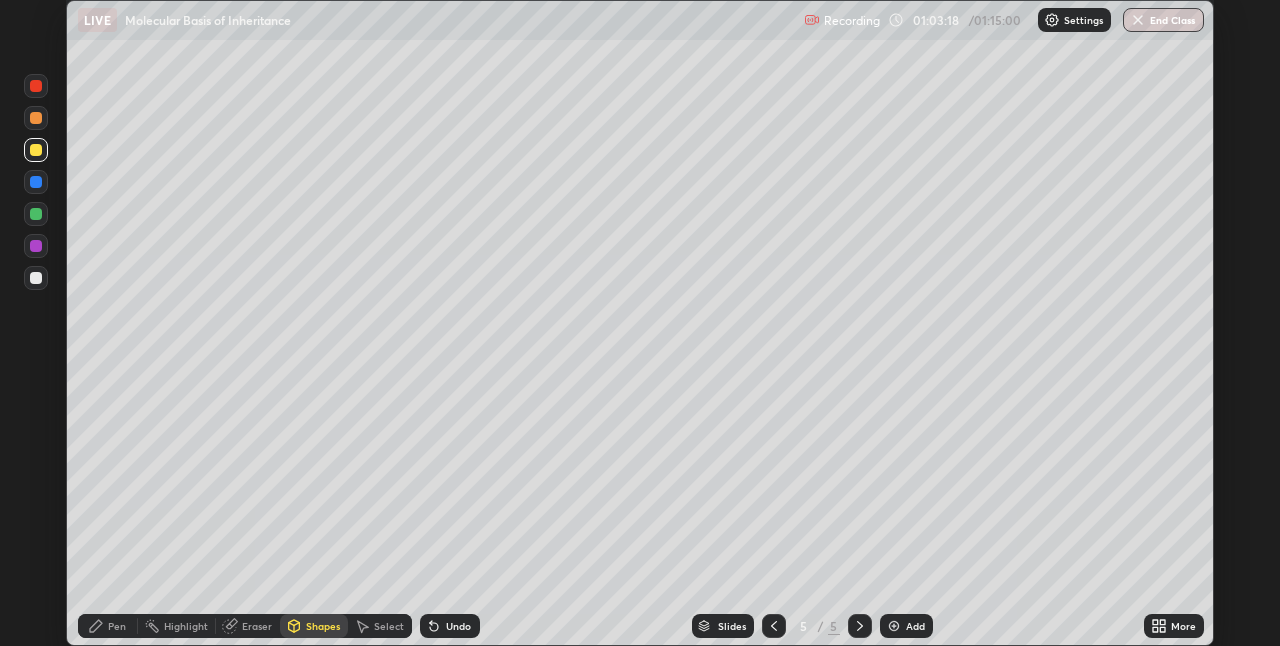 click on "Pen" at bounding box center (108, 626) 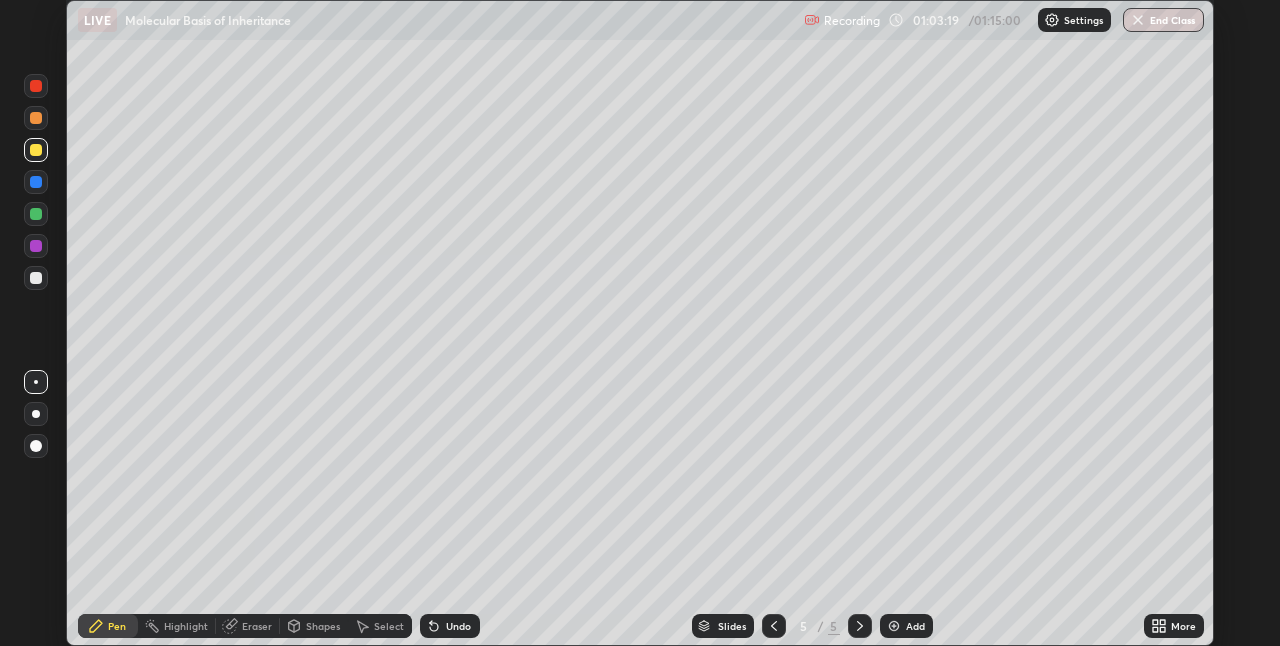 click at bounding box center (36, 278) 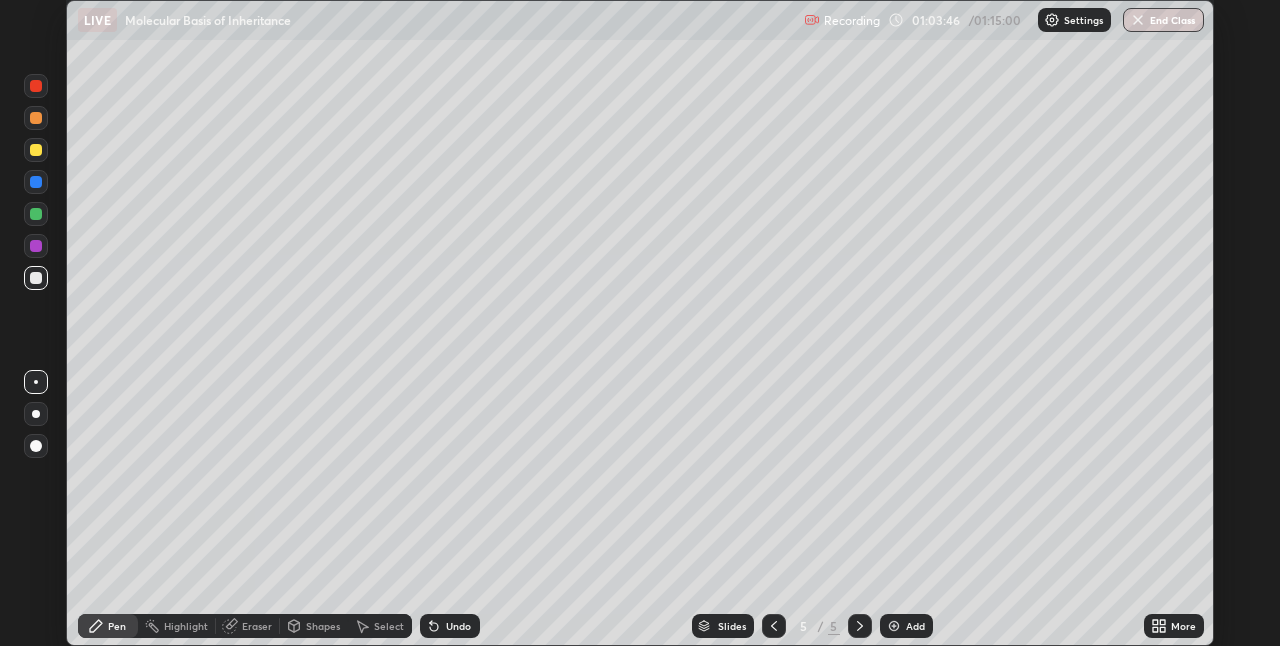 click at bounding box center (36, 214) 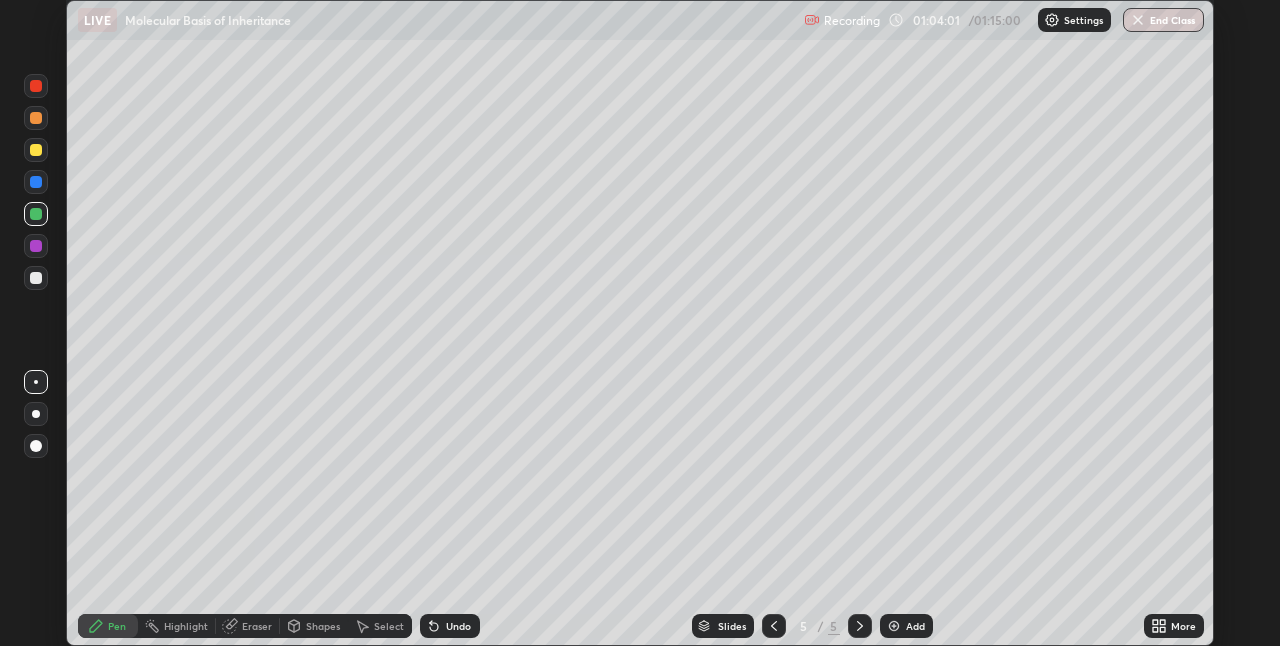 click 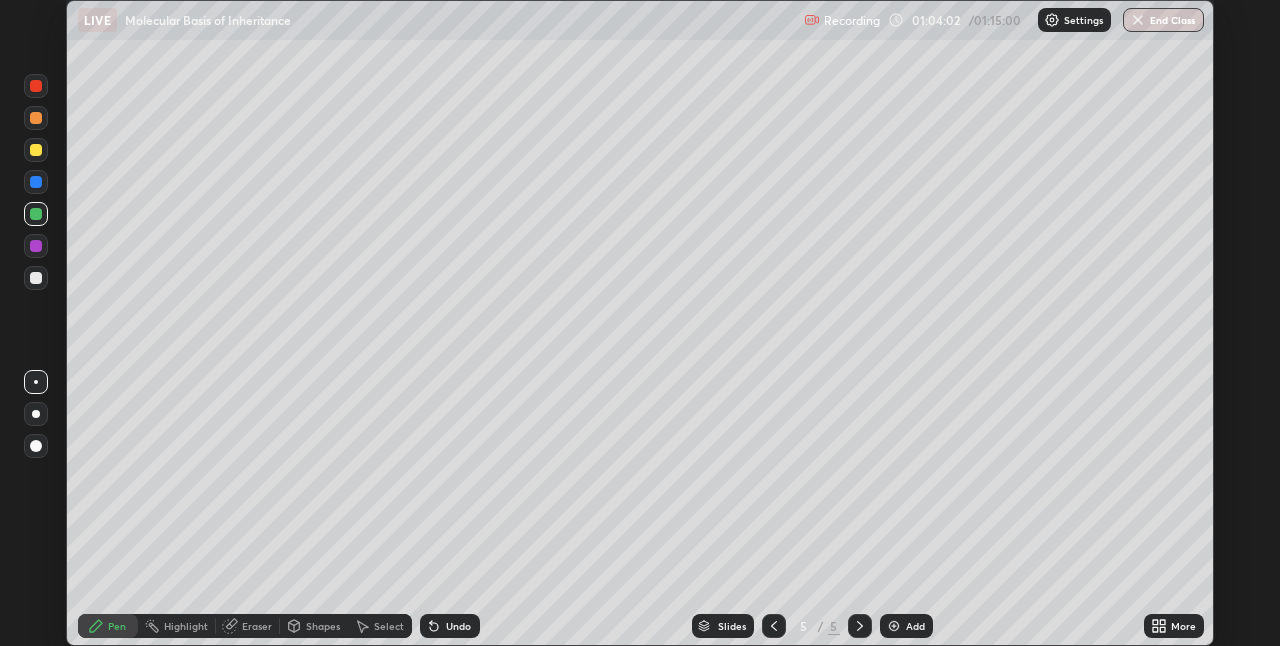 click 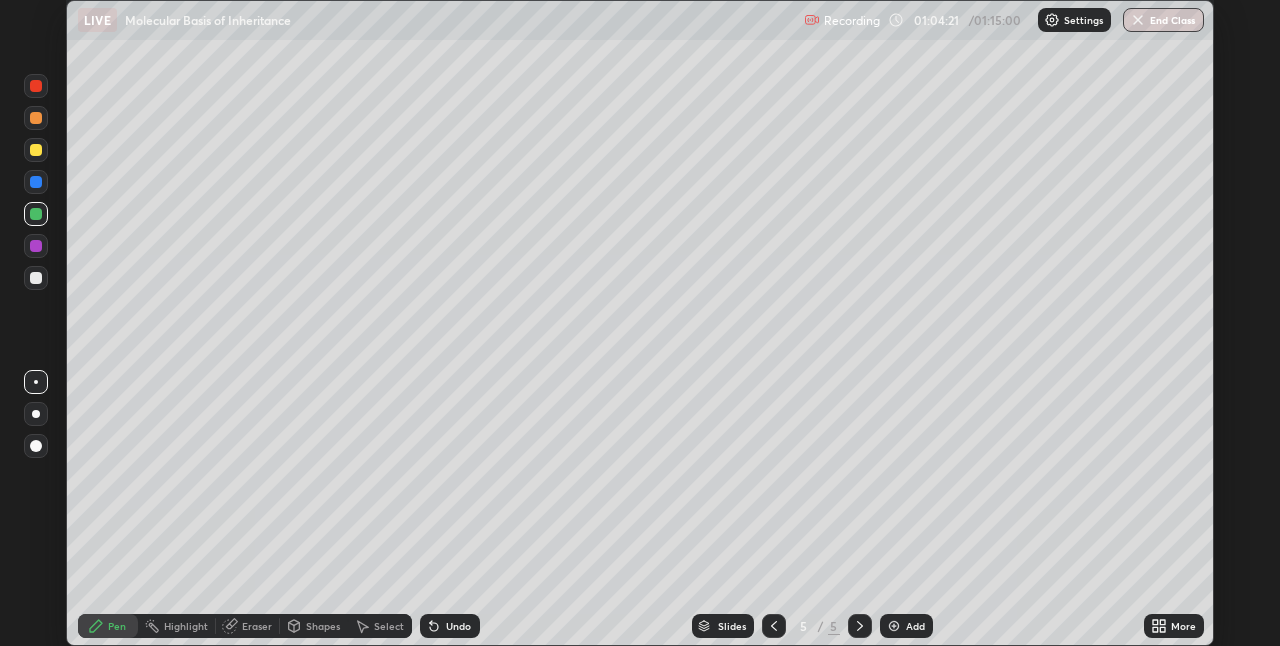 click at bounding box center (36, 278) 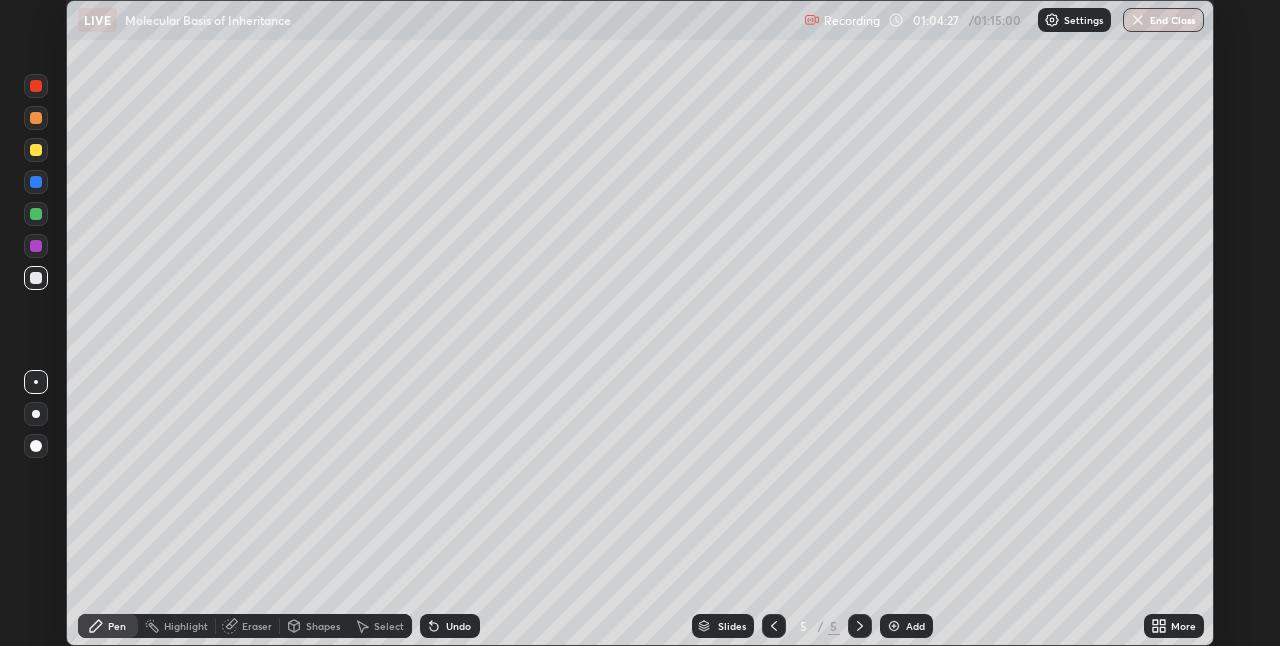 click at bounding box center (36, 214) 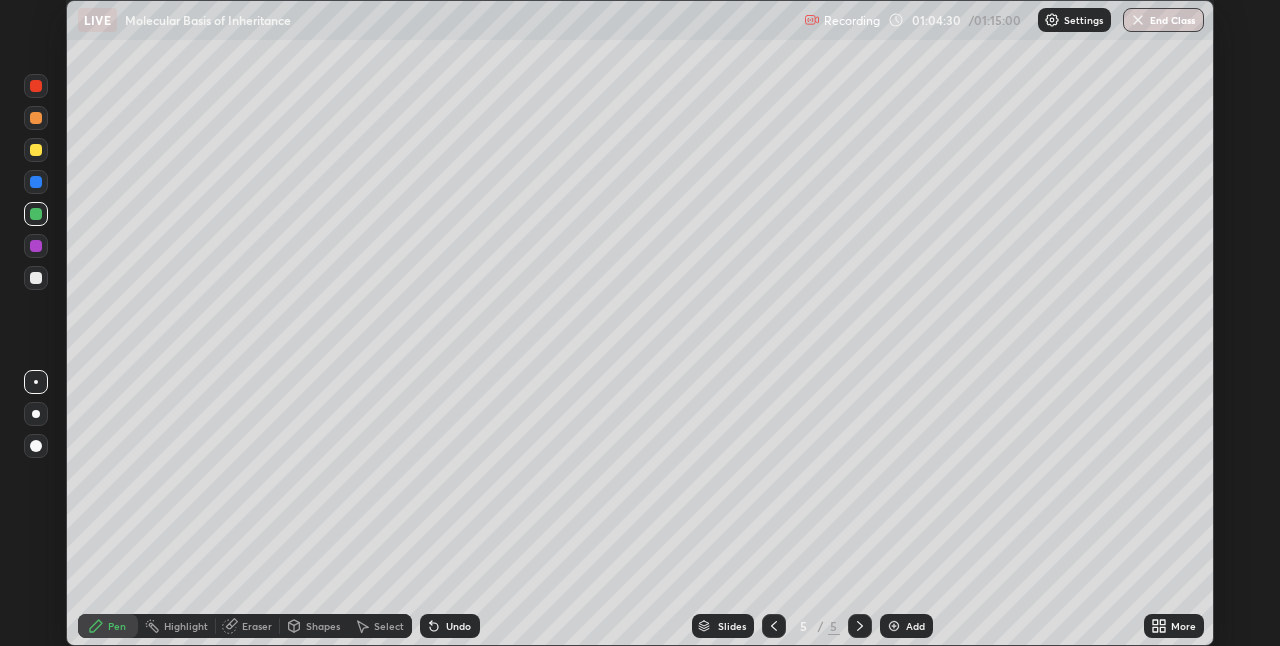 click at bounding box center (36, 118) 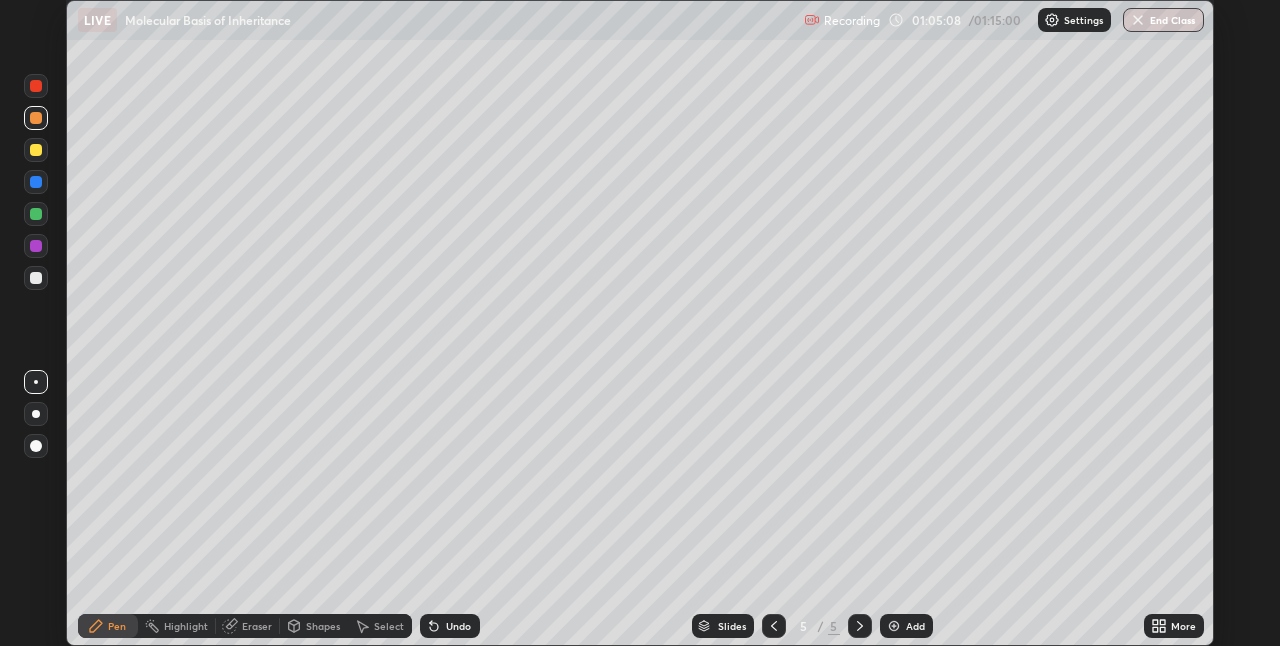 click at bounding box center [36, 278] 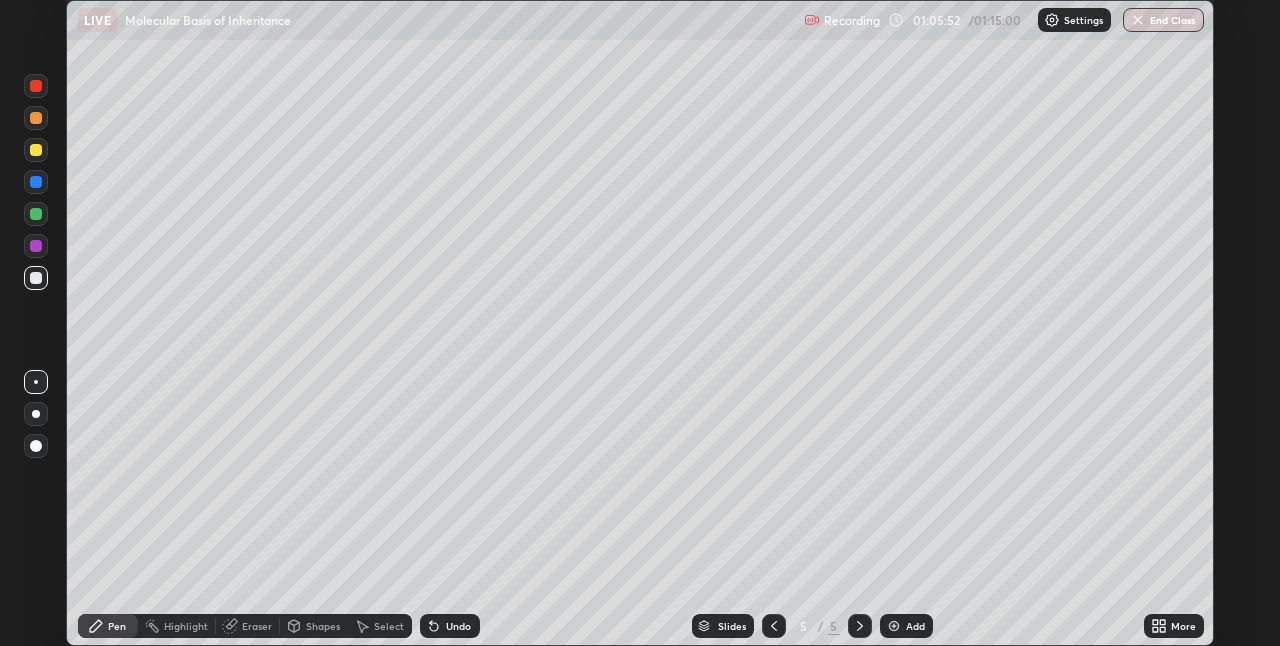 click at bounding box center [36, 150] 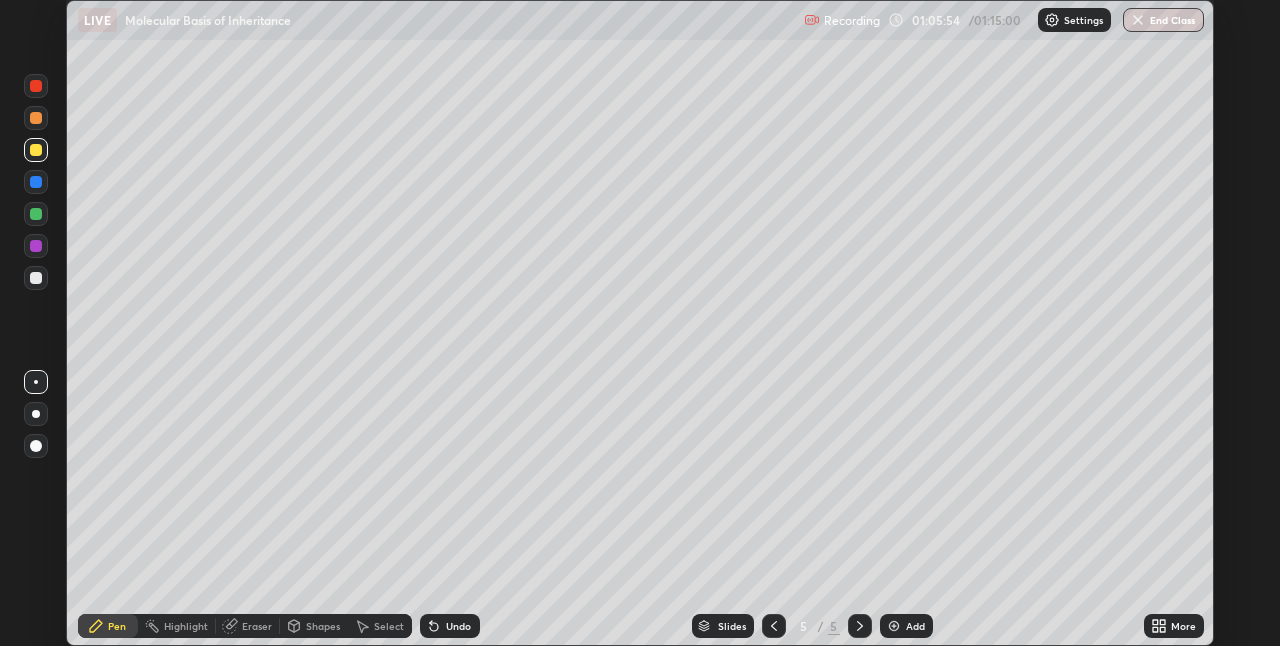 click at bounding box center [36, 118] 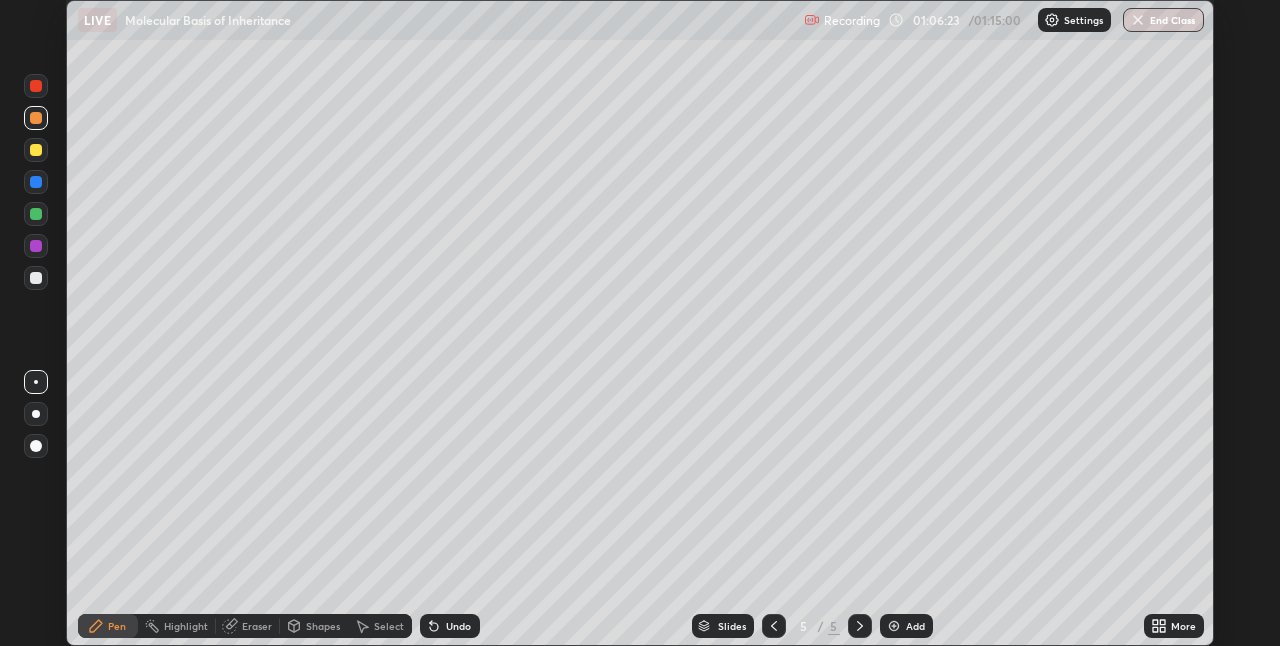 click at bounding box center [36, 278] 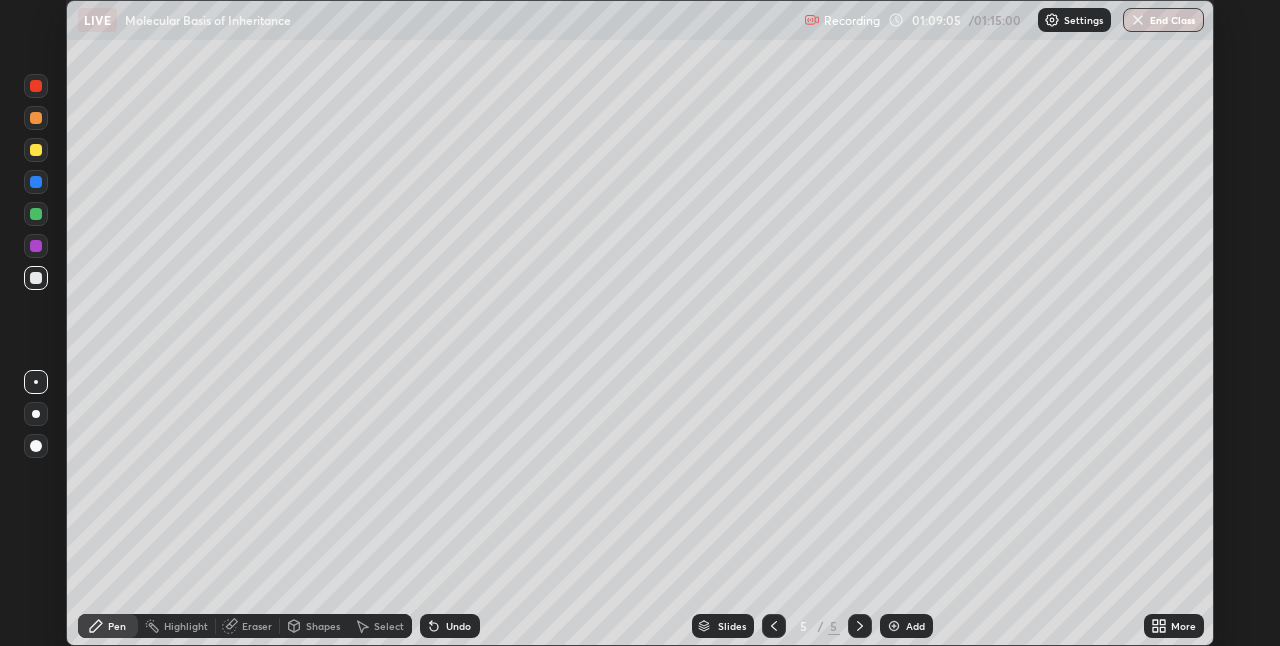 click 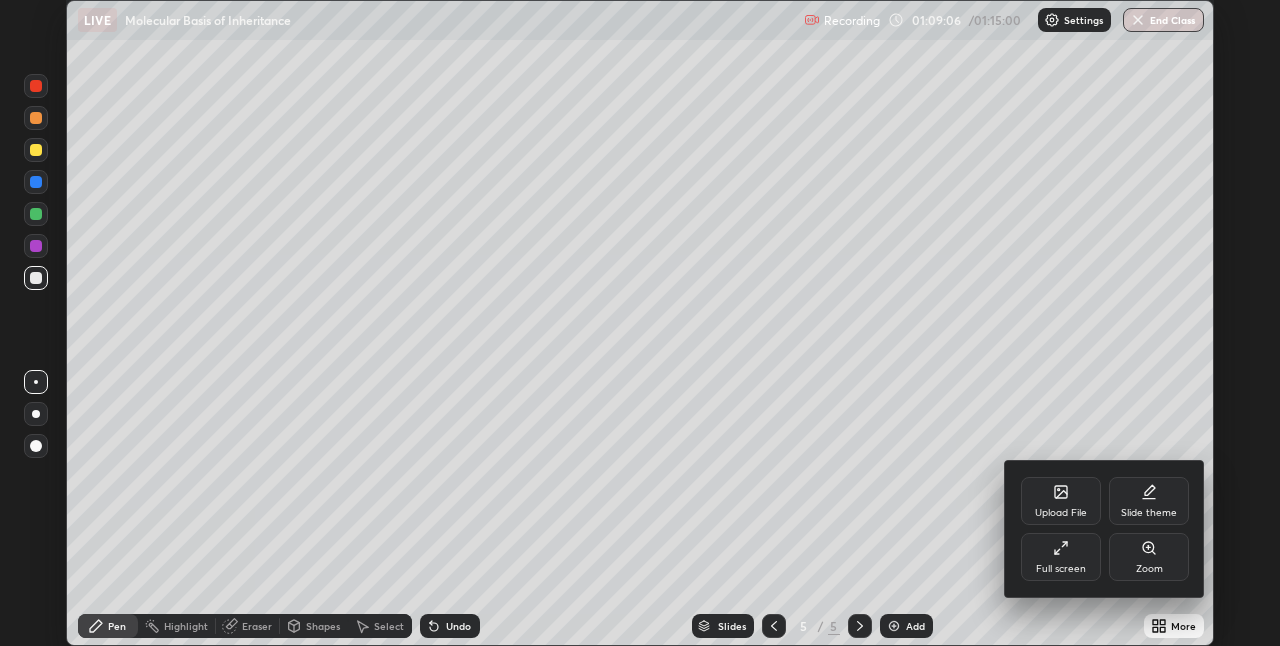 click on "Full screen" at bounding box center [1061, 557] 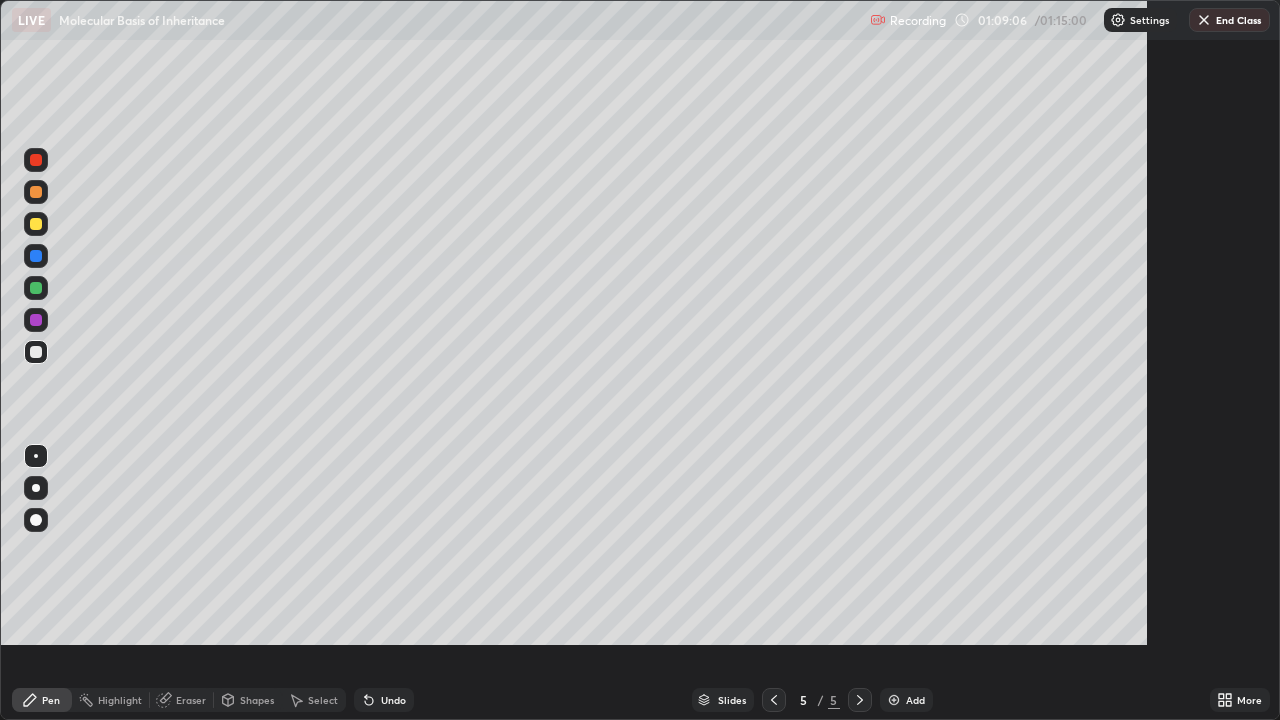 scroll, scrollTop: 99280, scrollLeft: 98720, axis: both 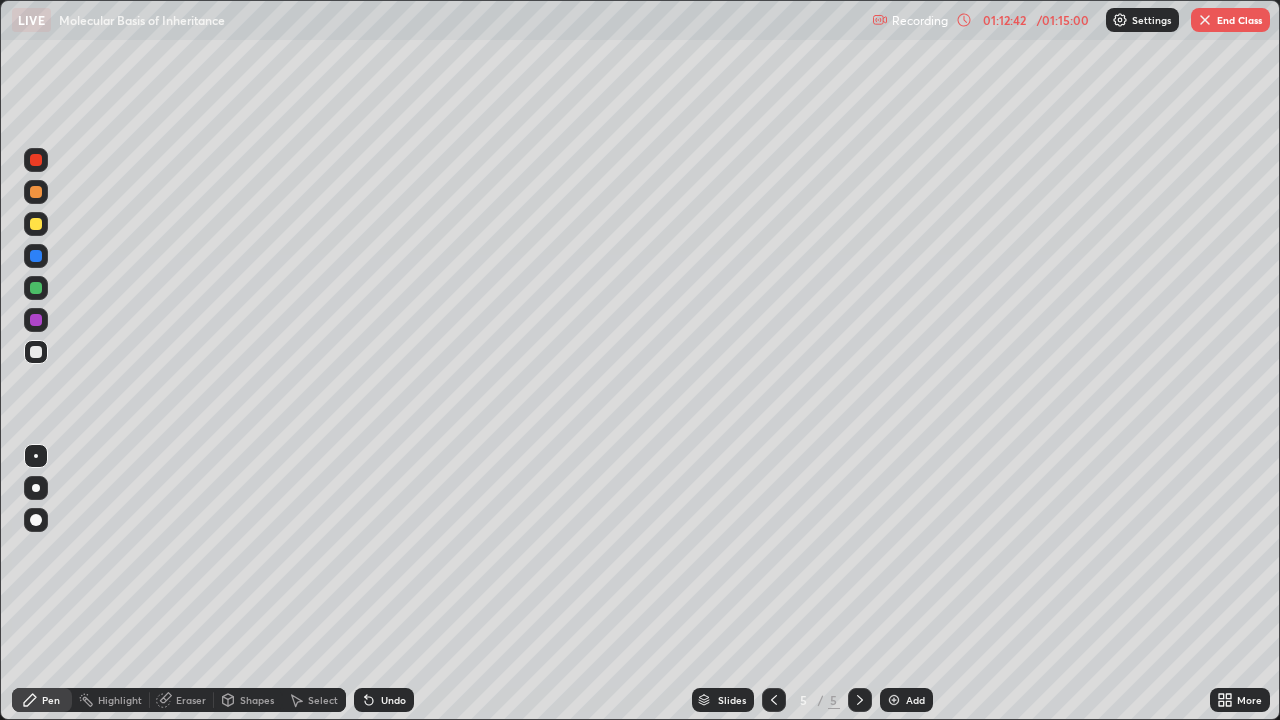 click on "End Class" at bounding box center (1230, 20) 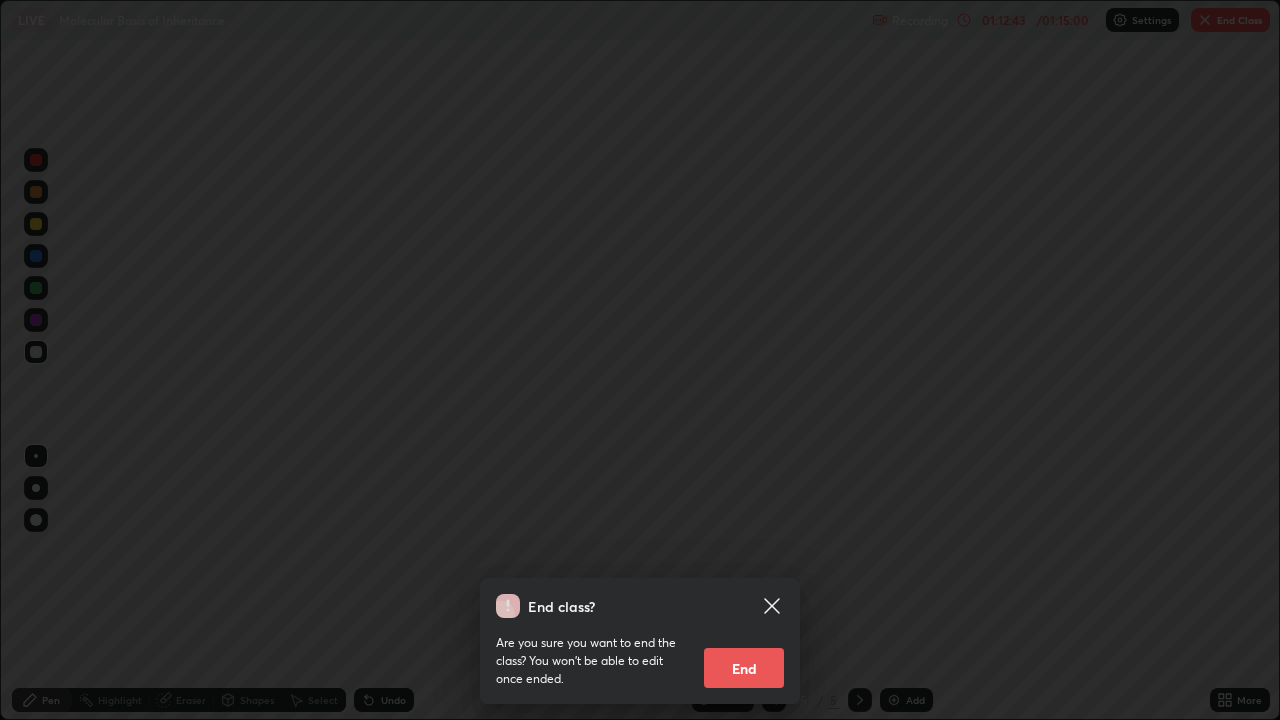 click on "End" at bounding box center [744, 668] 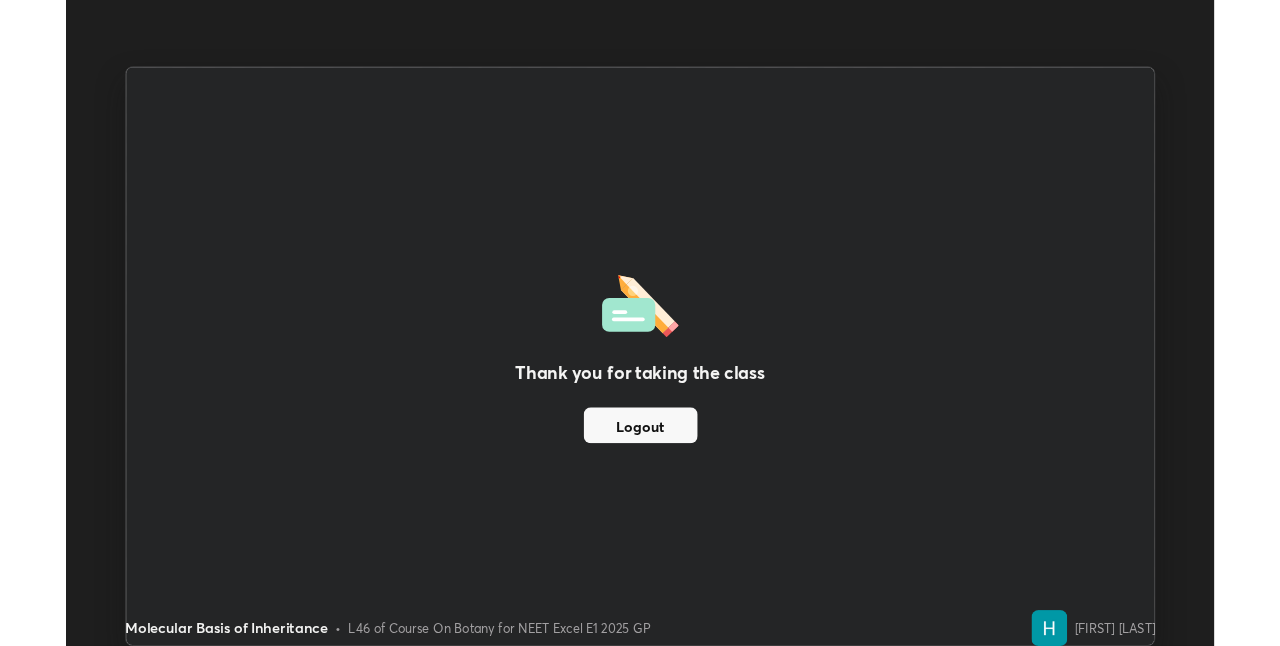 scroll, scrollTop: 646, scrollLeft: 1280, axis: both 